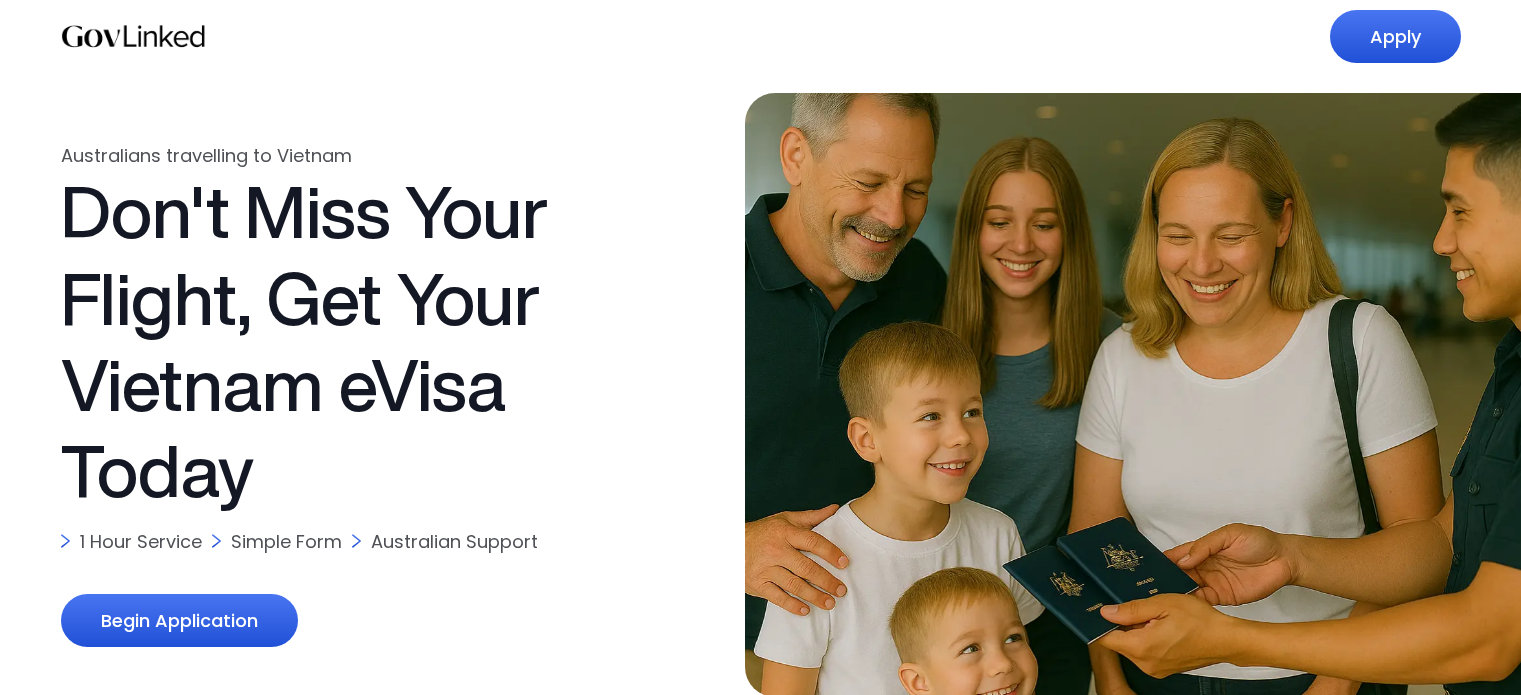 scroll, scrollTop: 0, scrollLeft: 0, axis: both 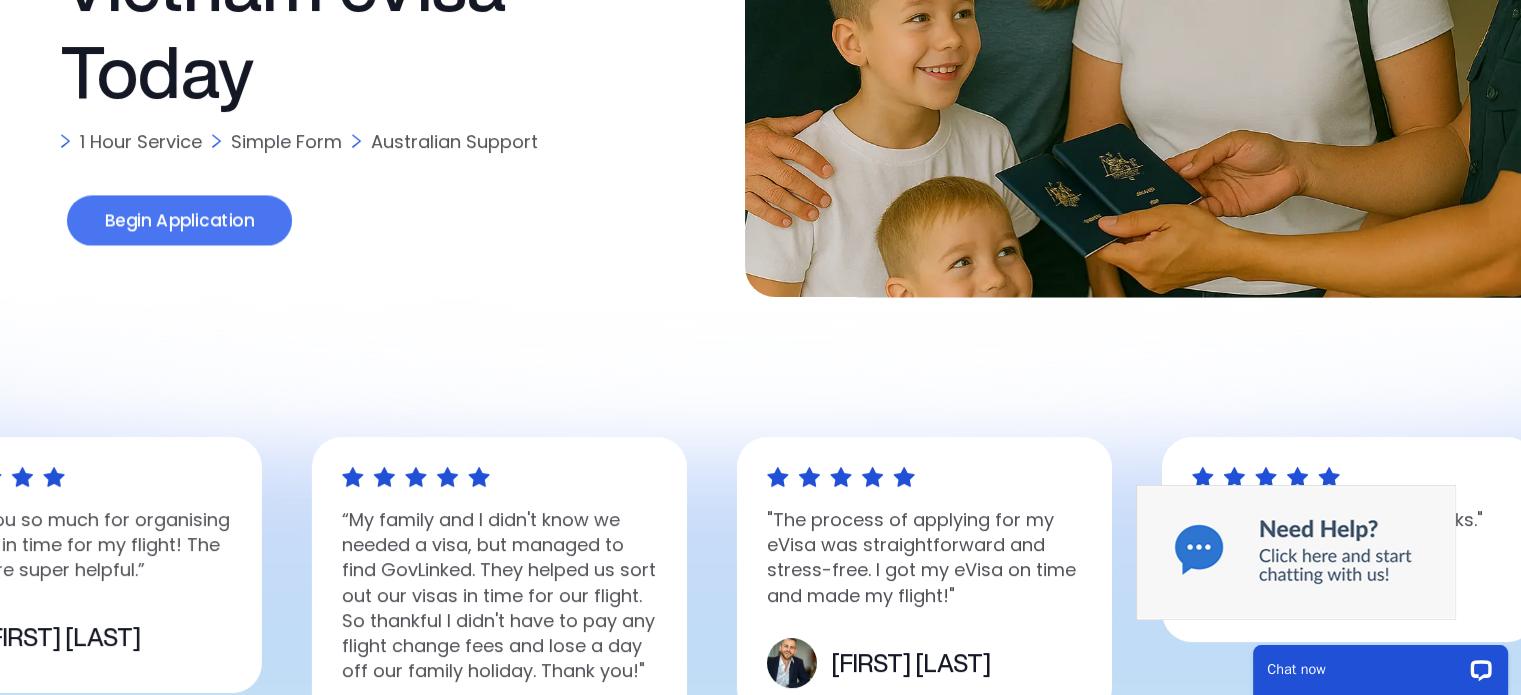 click on "Begin Application" at bounding box center (178, 221) 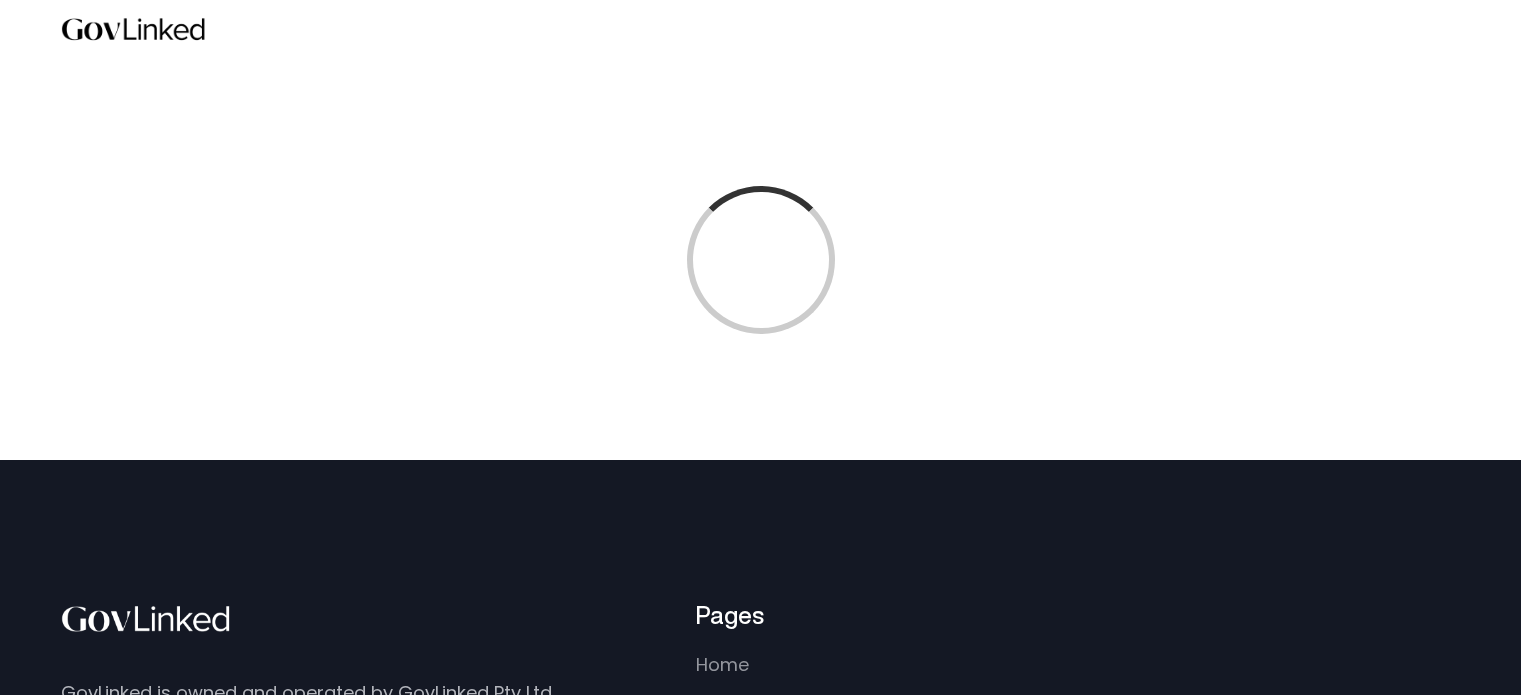 scroll, scrollTop: 0, scrollLeft: 0, axis: both 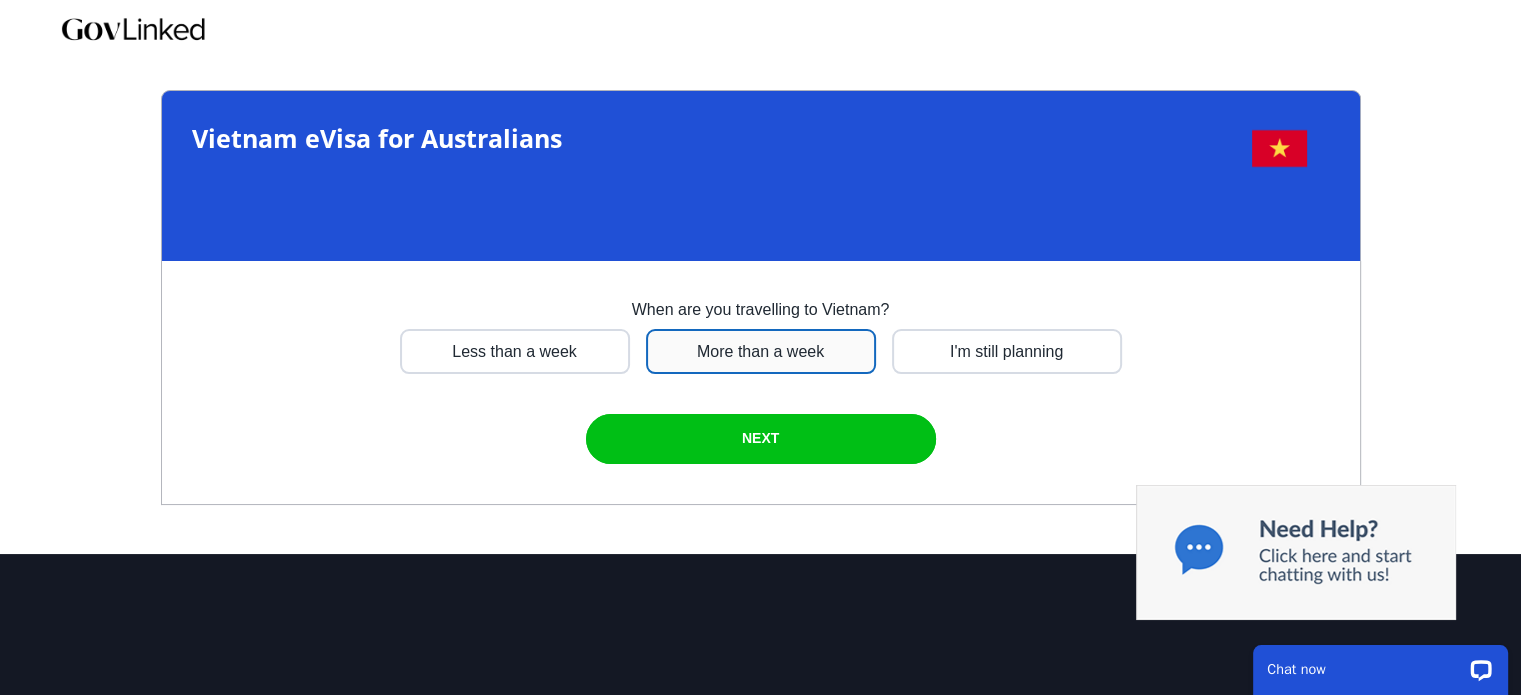click at bounding box center [515, 351] 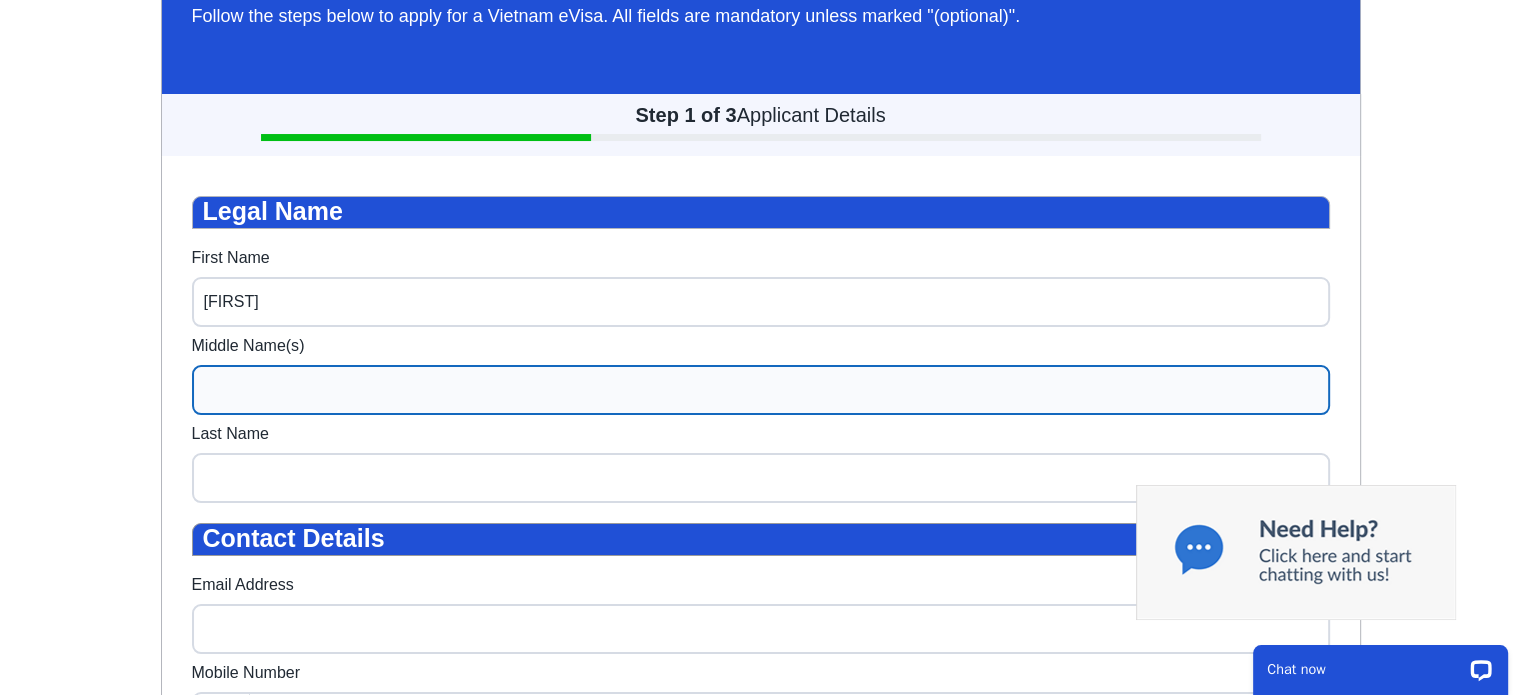 scroll, scrollTop: 260, scrollLeft: 0, axis: vertical 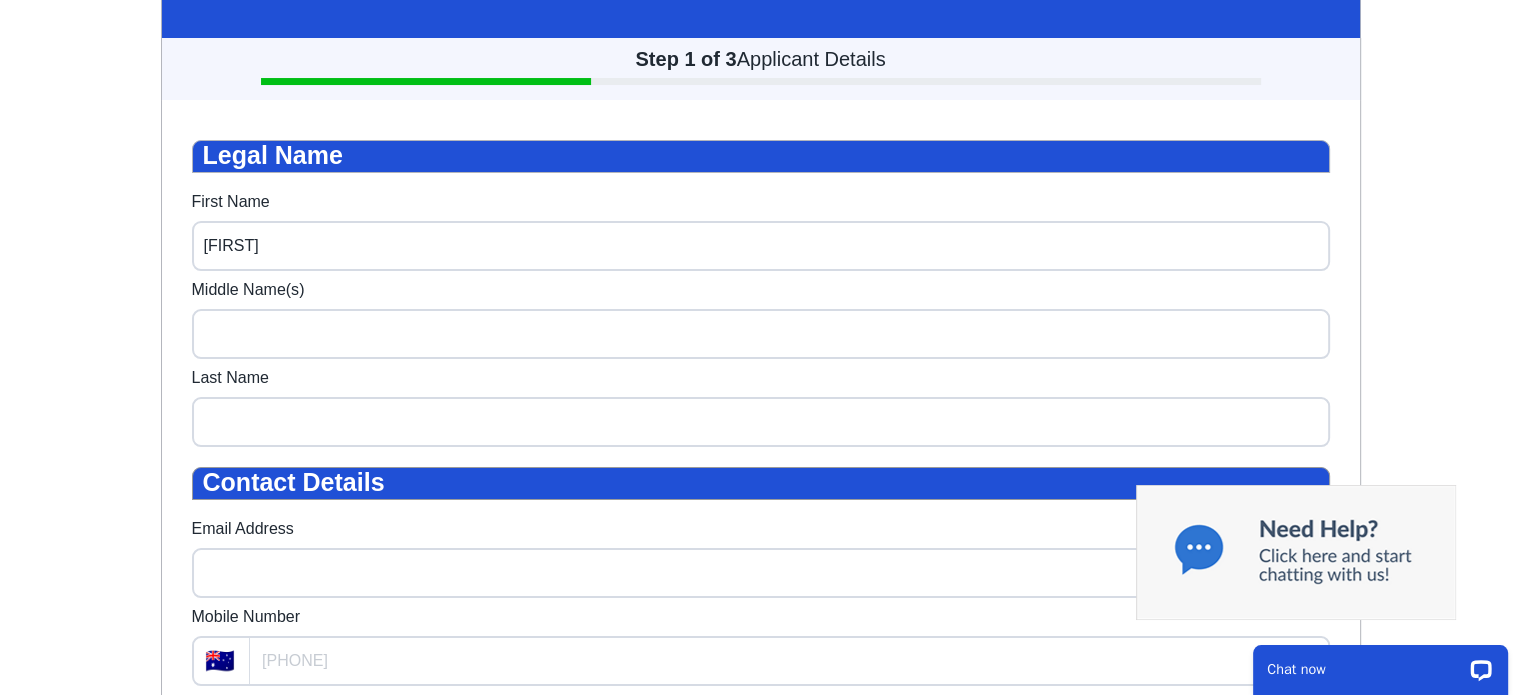 type on "Michael" 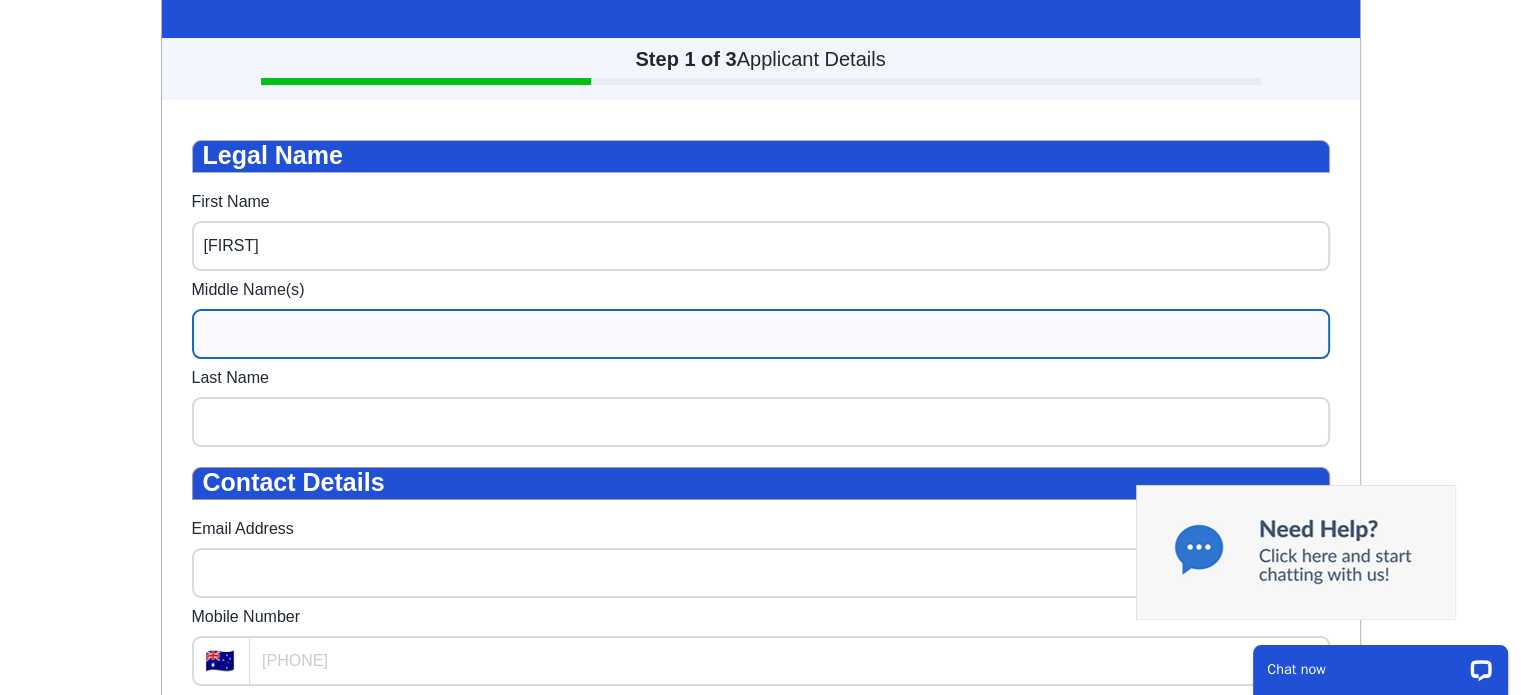 click on "Middle Name(s)" at bounding box center (761, 334) 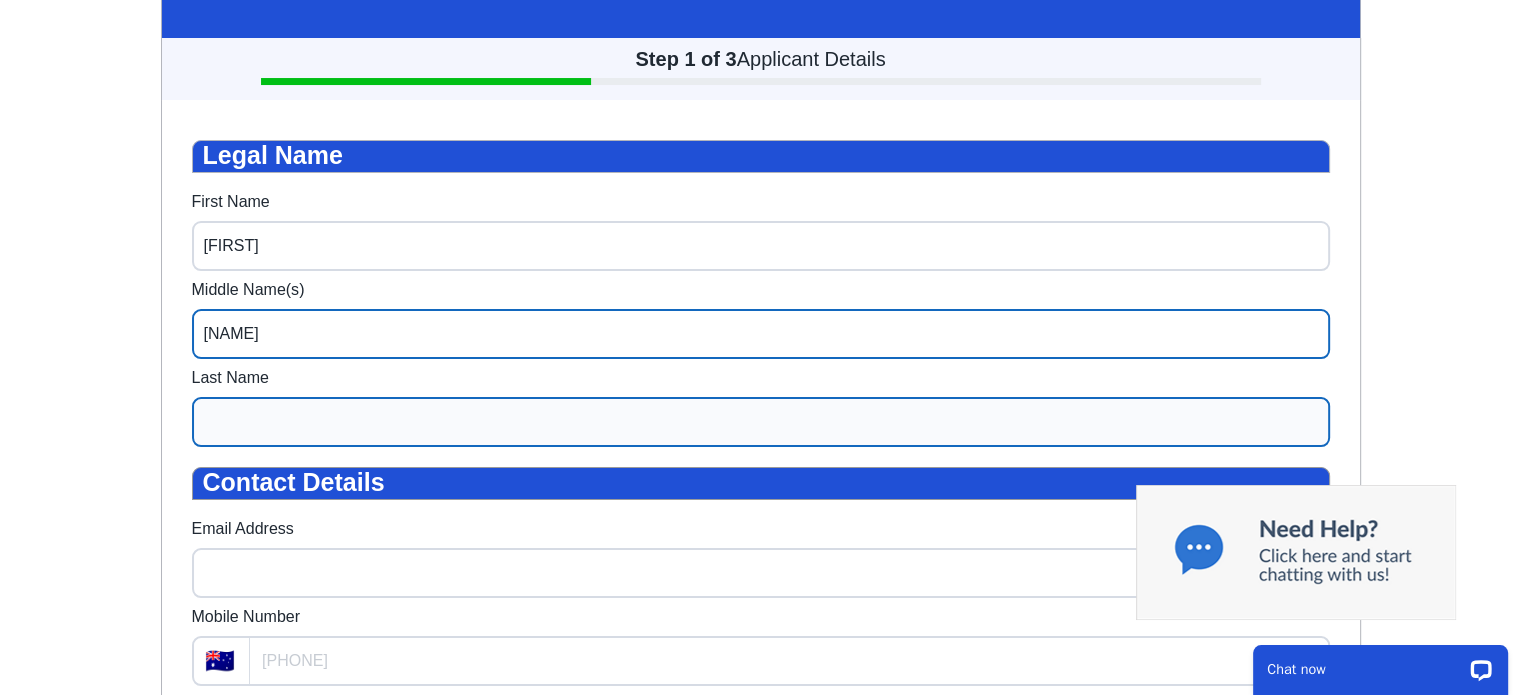 type on "John" 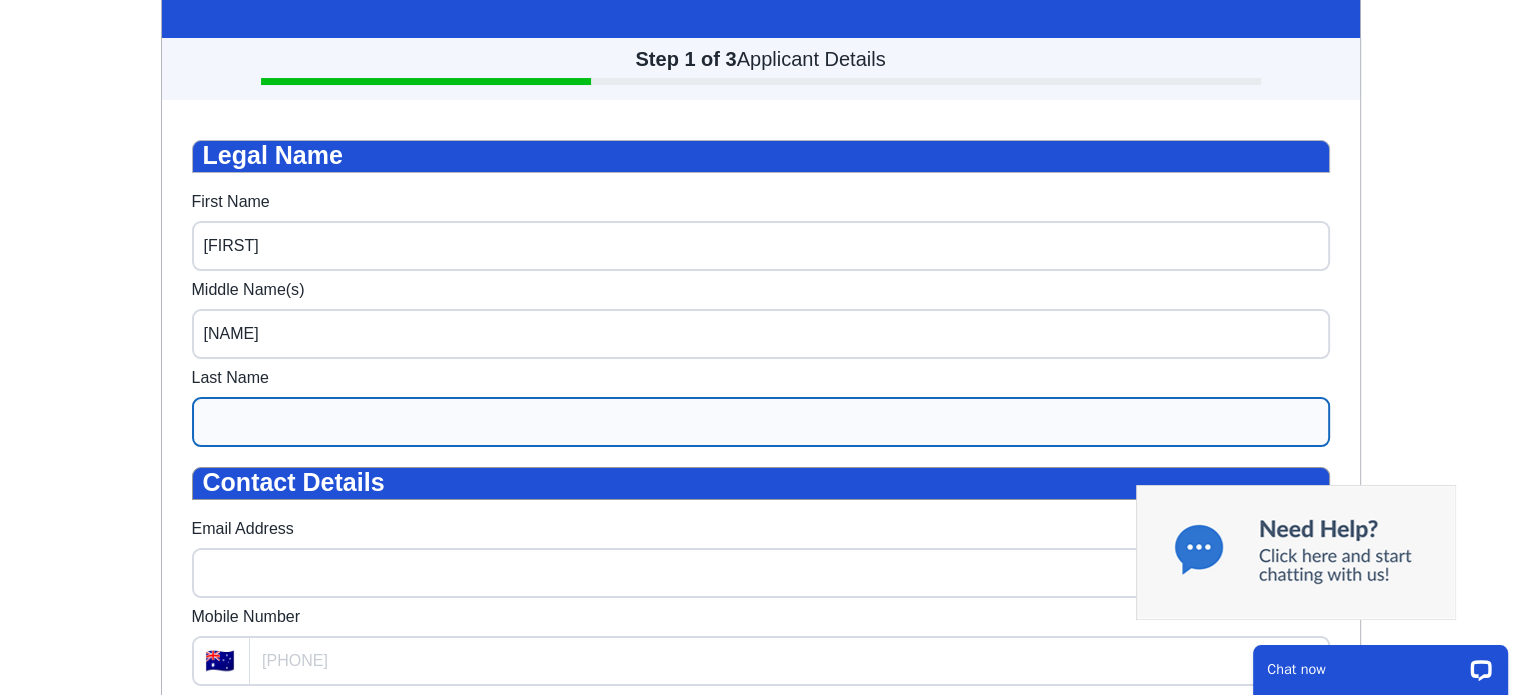 click on "Last Name" at bounding box center (761, 422) 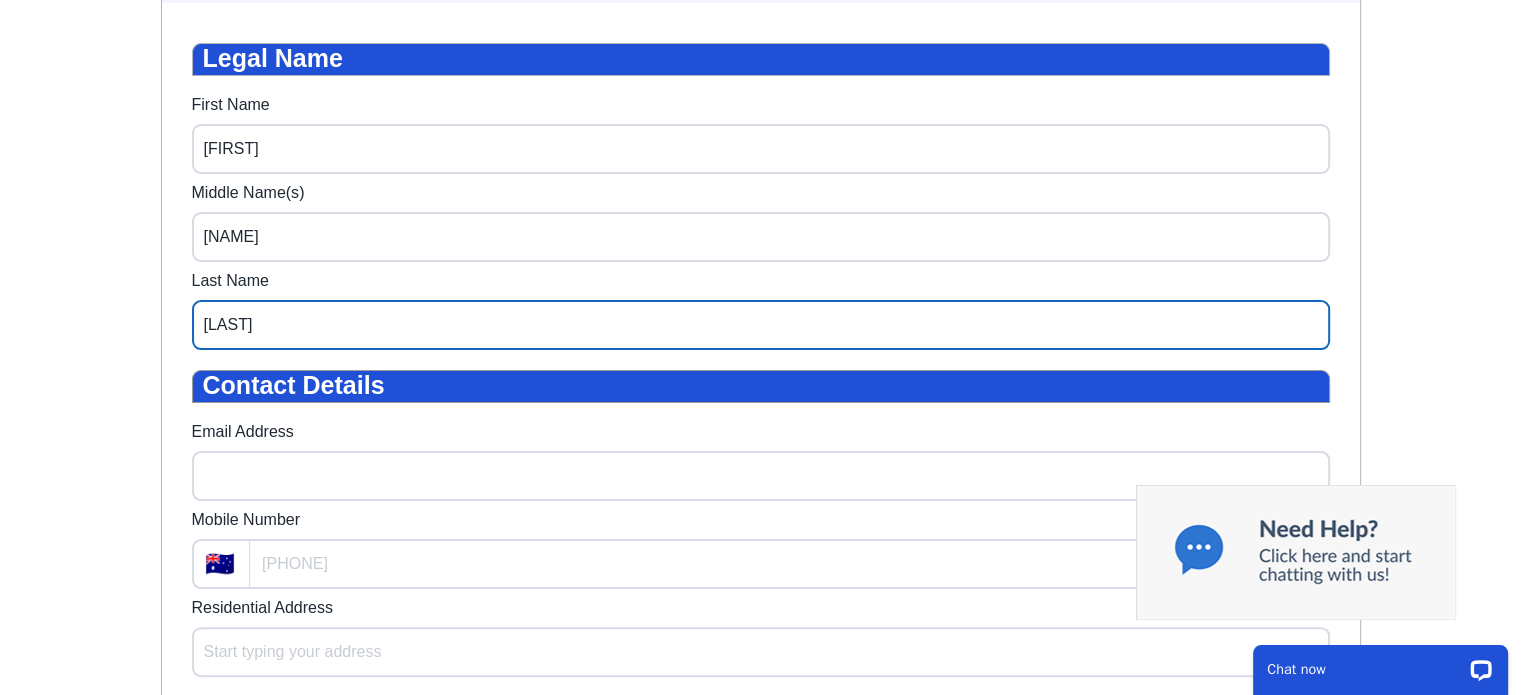 scroll, scrollTop: 360, scrollLeft: 0, axis: vertical 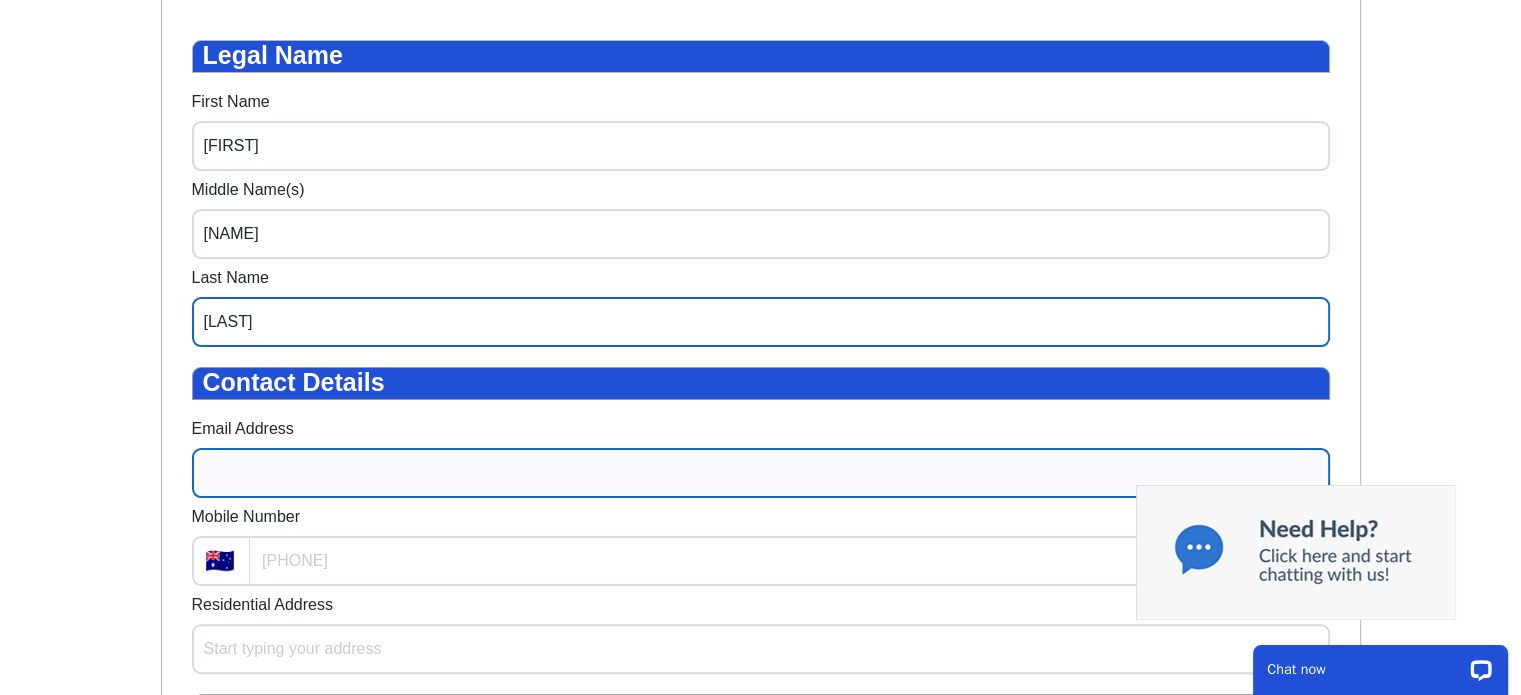 type on "Berman" 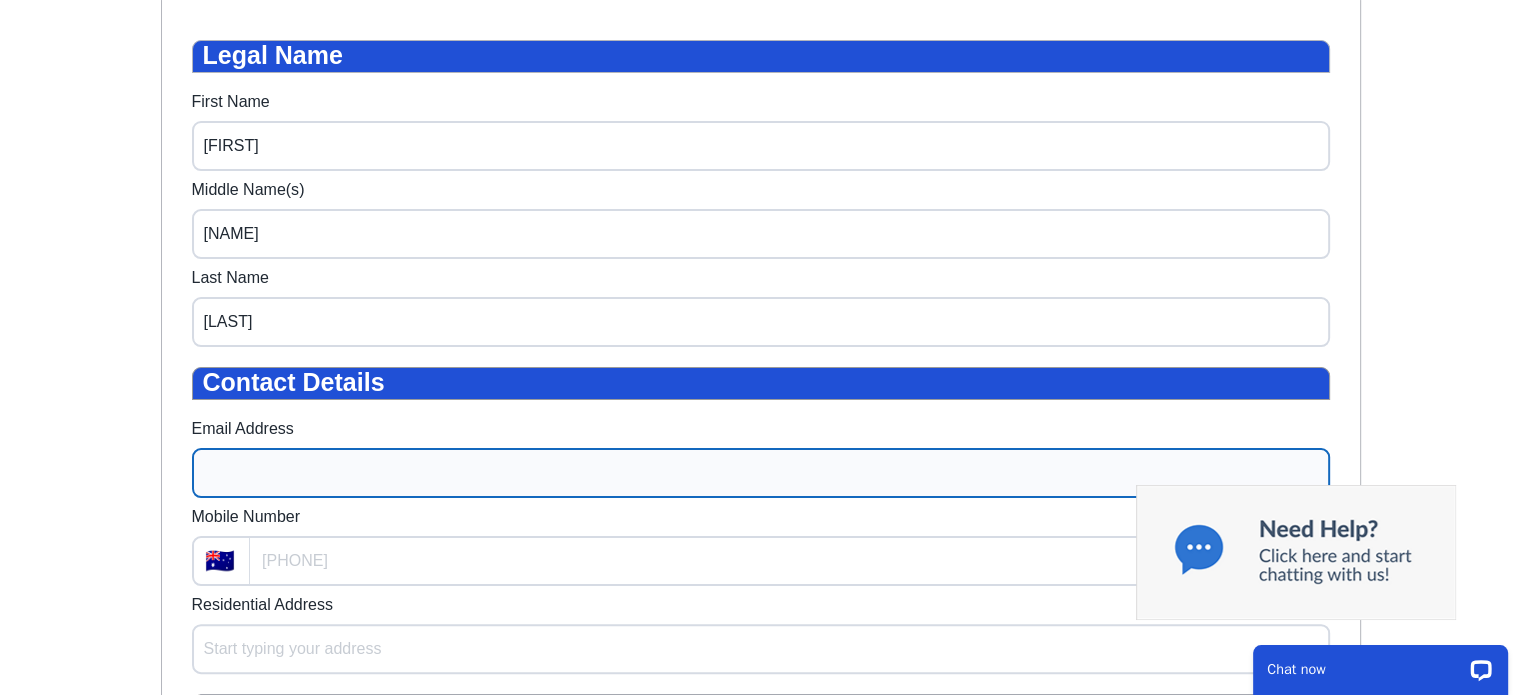 click on "Email Address" at bounding box center (761, 473) 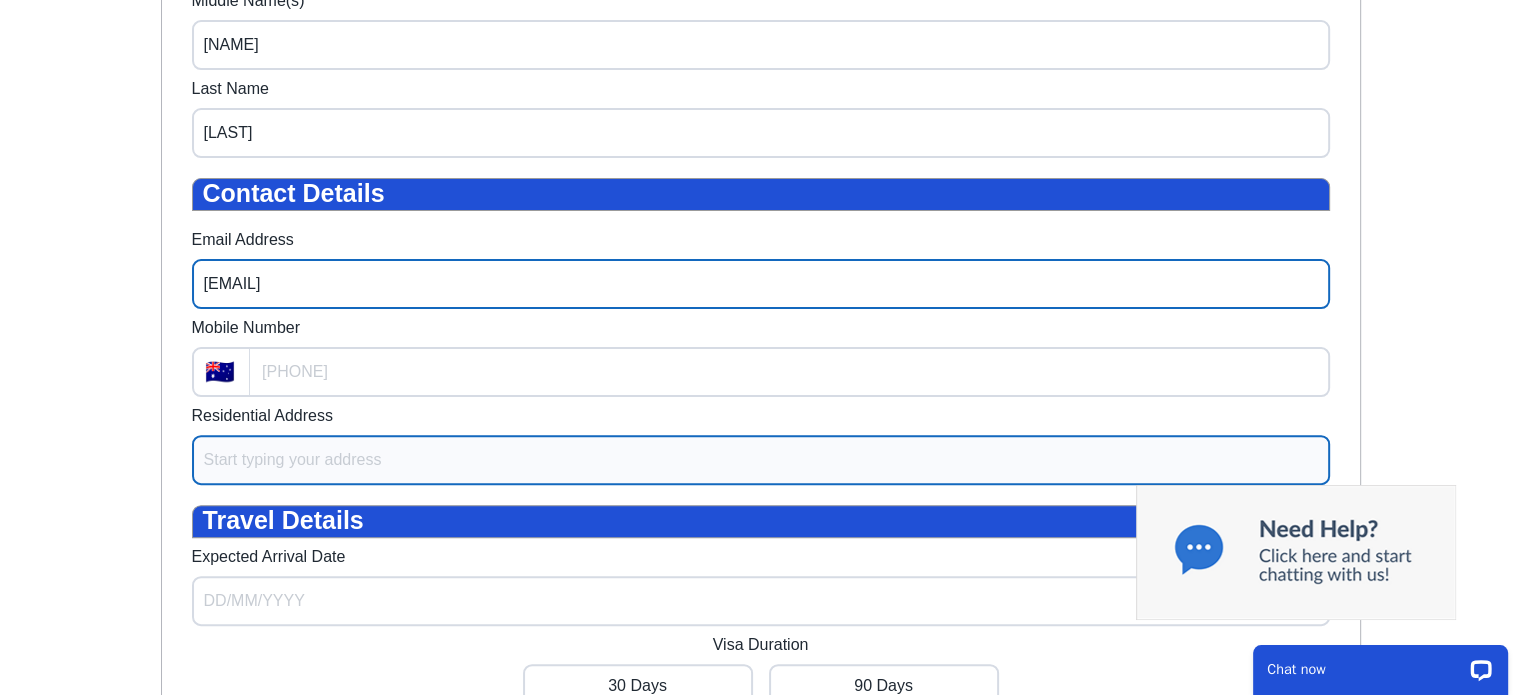 scroll, scrollTop: 560, scrollLeft: 0, axis: vertical 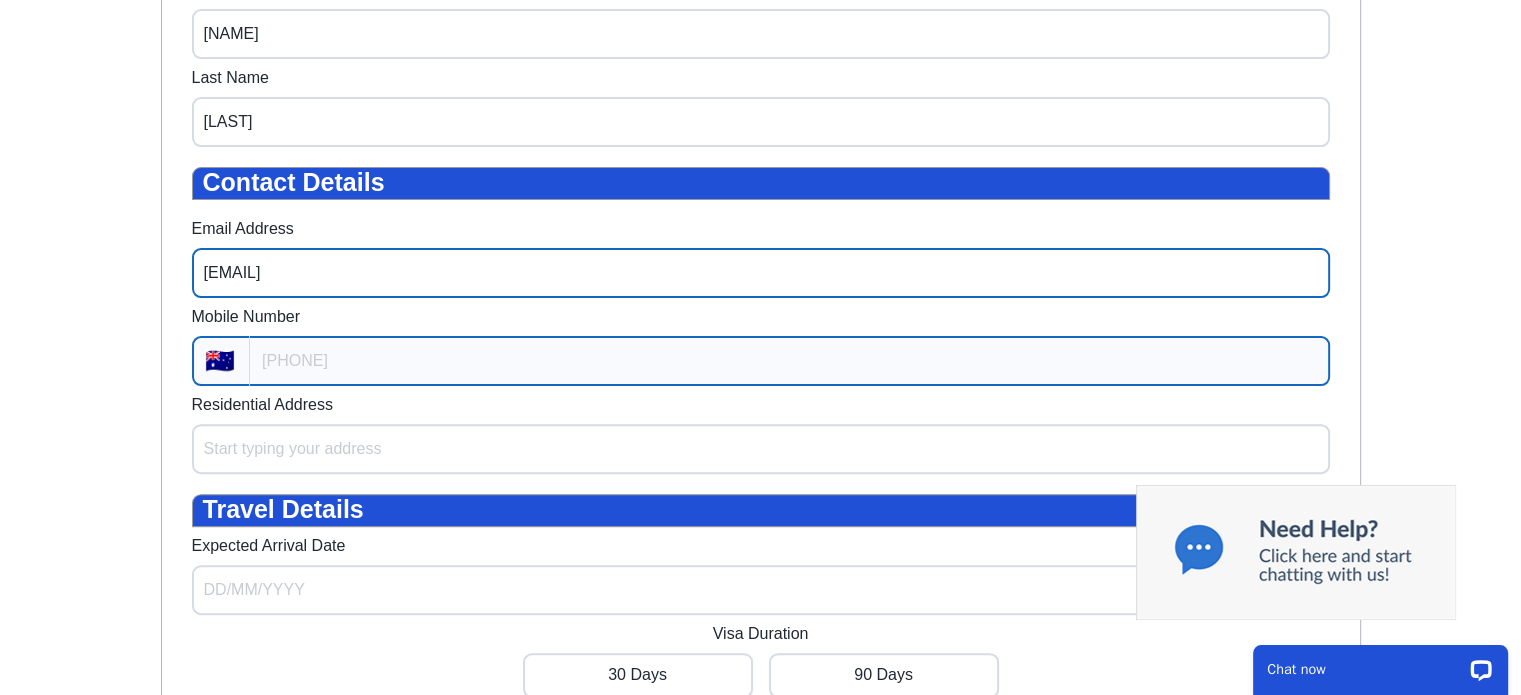 type on "mberman@goonuts.com.au" 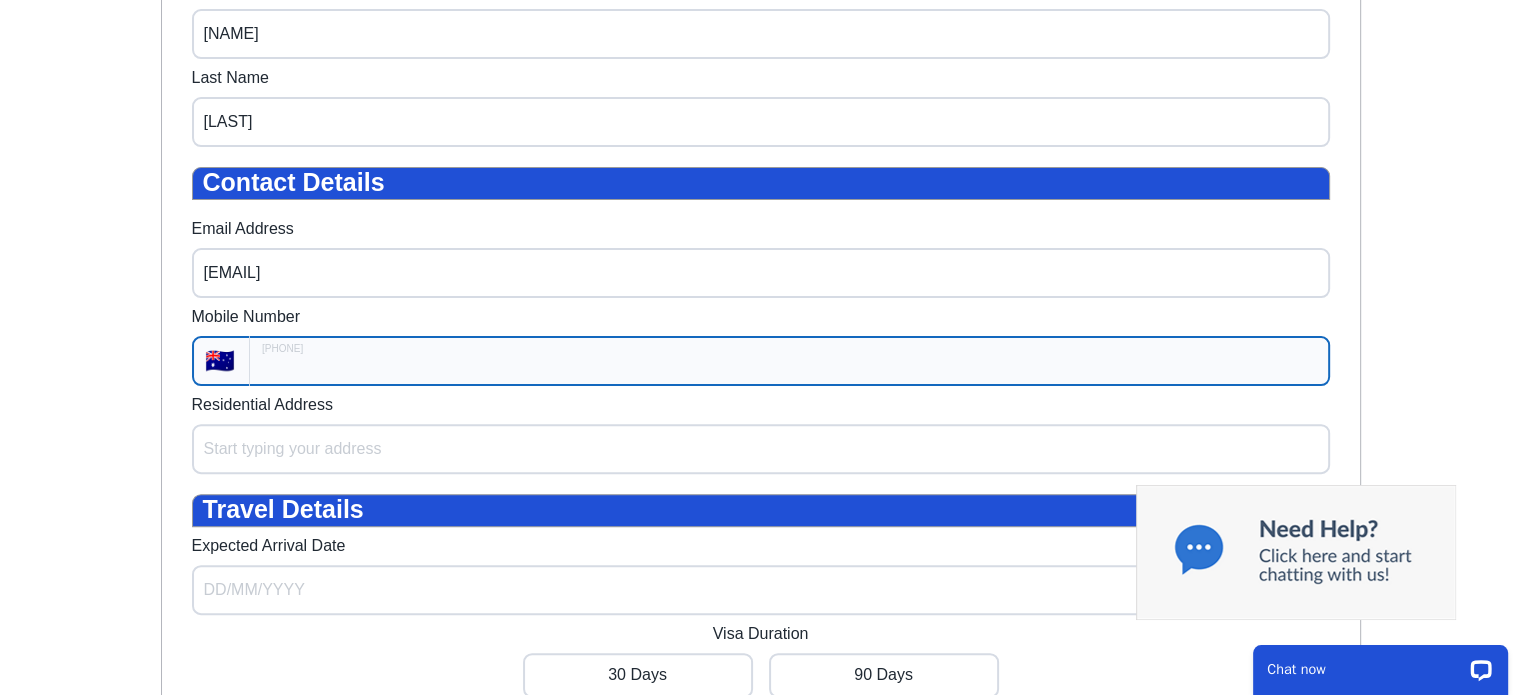 type on "+61" 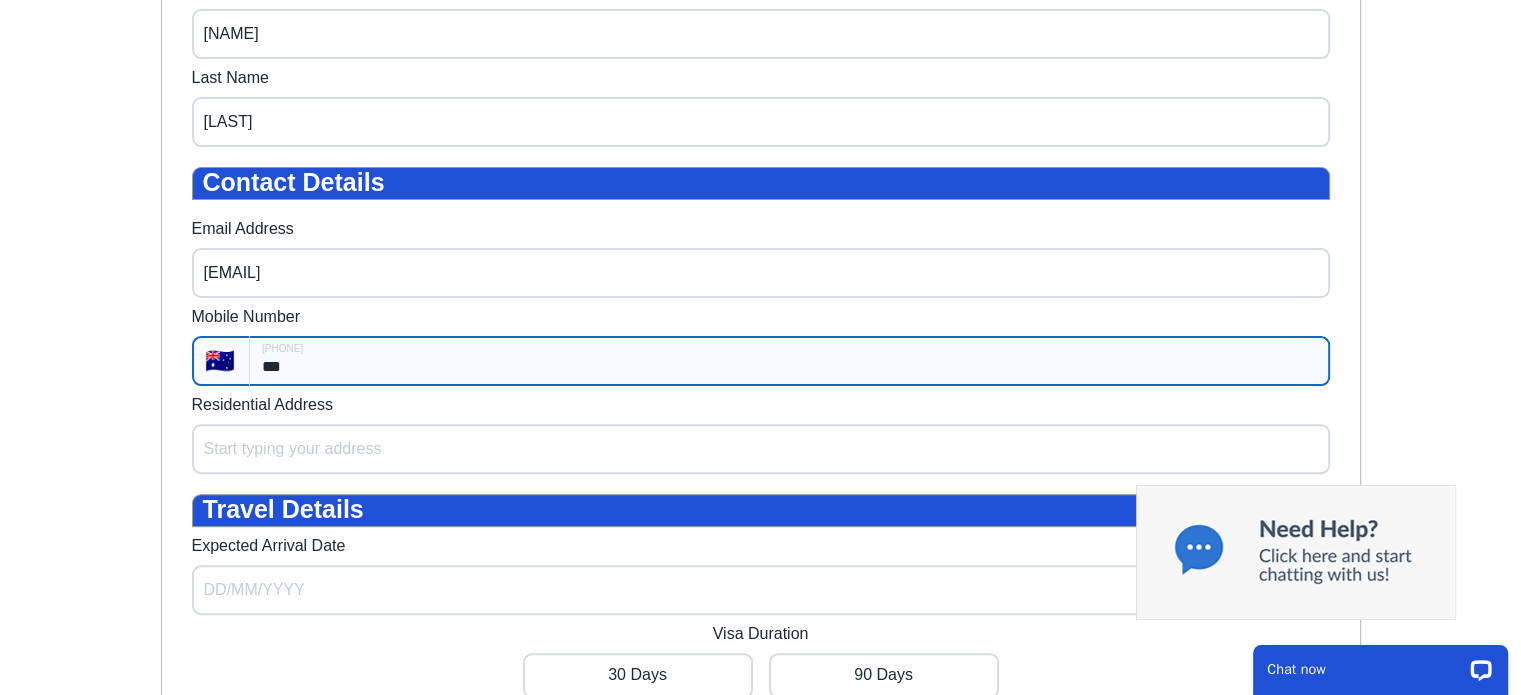 click on "***" at bounding box center (789, 361) 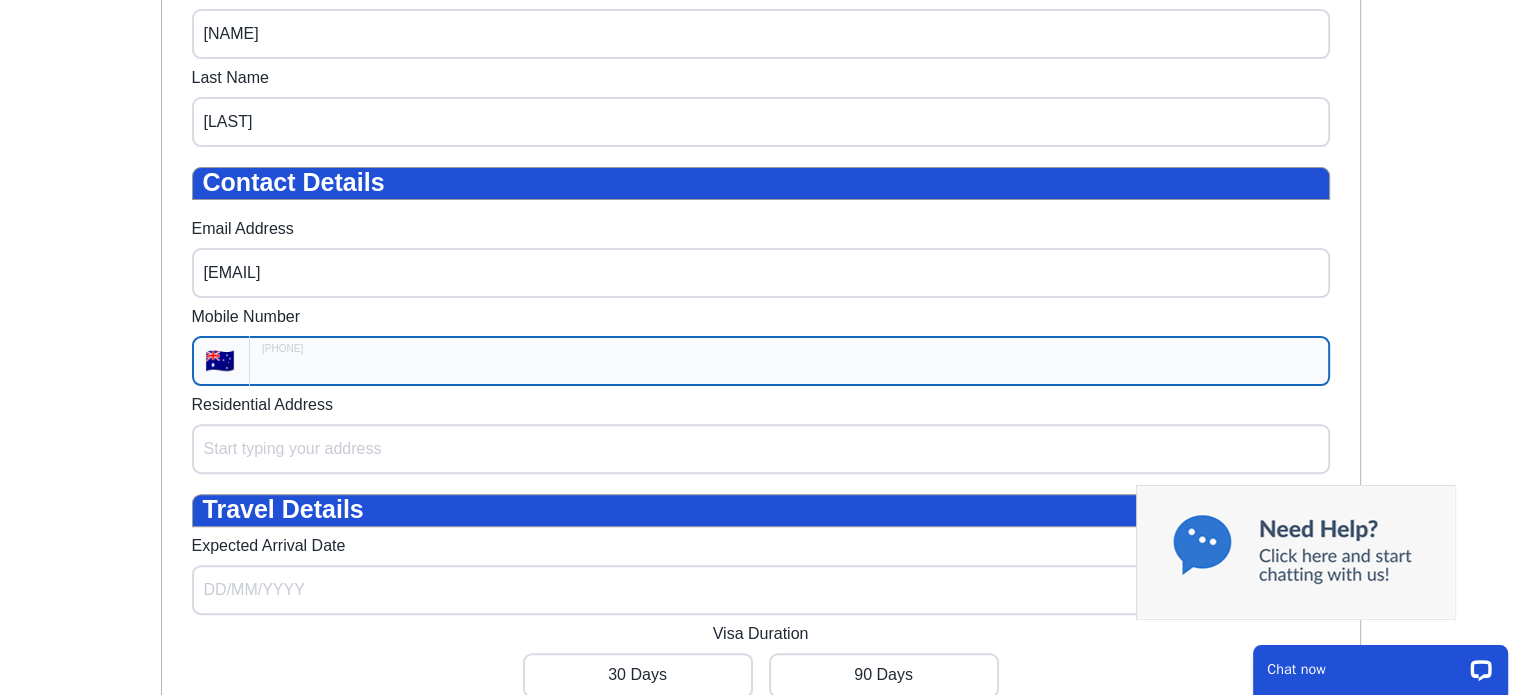 type on "***" 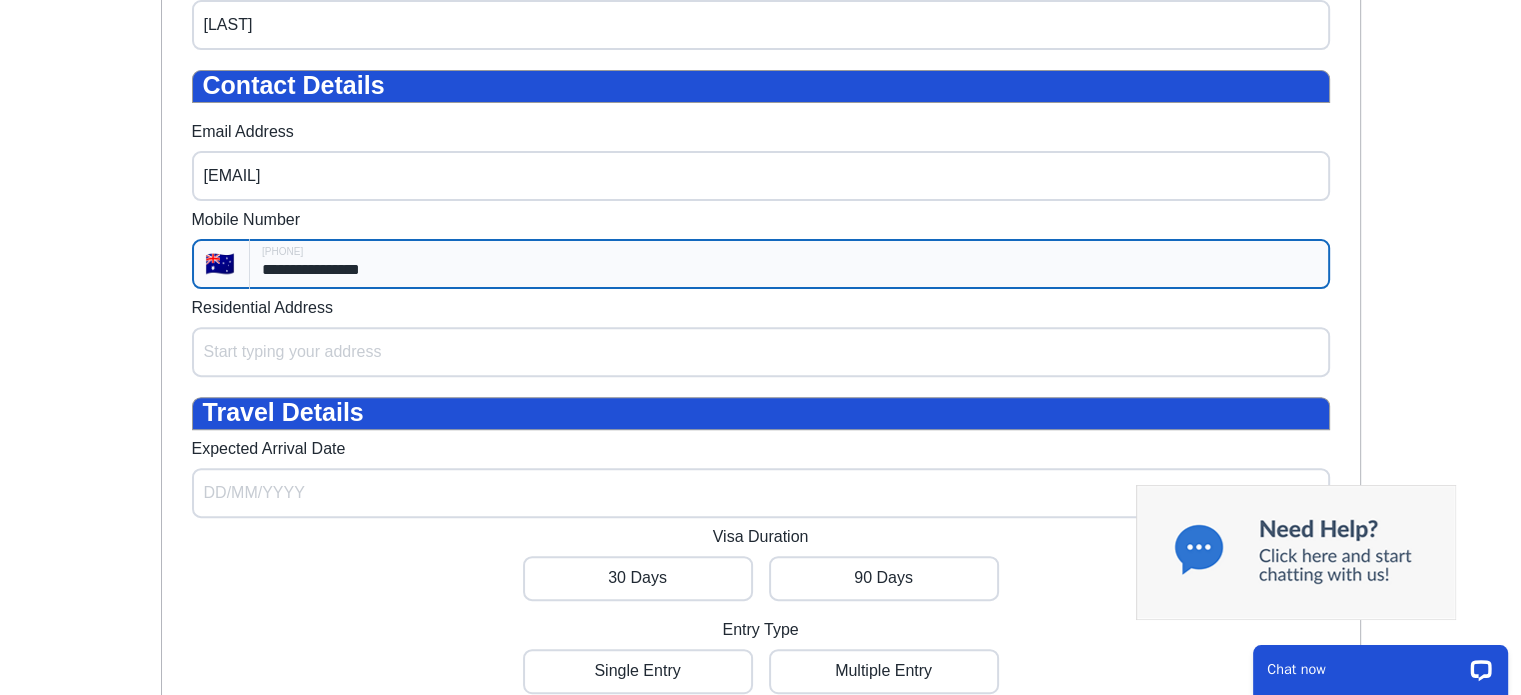 scroll, scrollTop: 660, scrollLeft: 0, axis: vertical 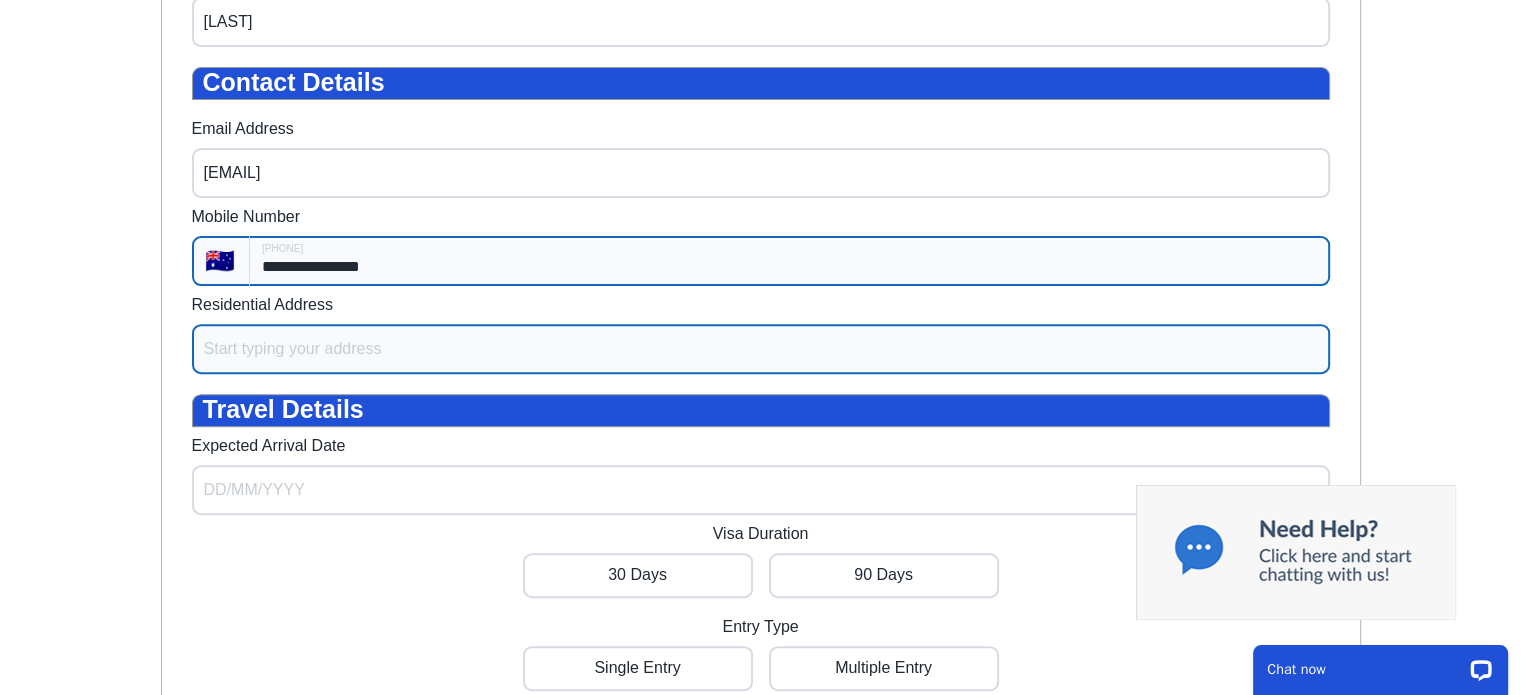 type on "**********" 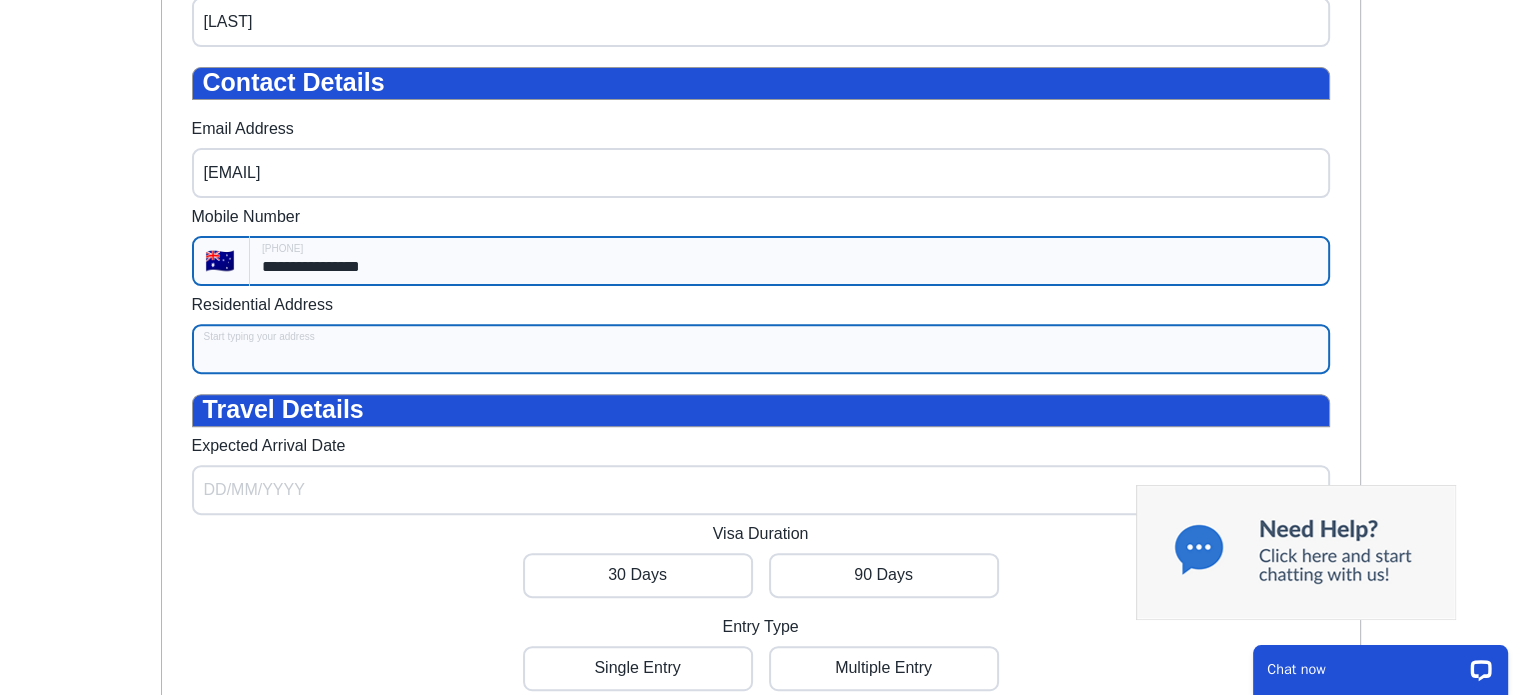click on "Residential Address" at bounding box center [761, 349] 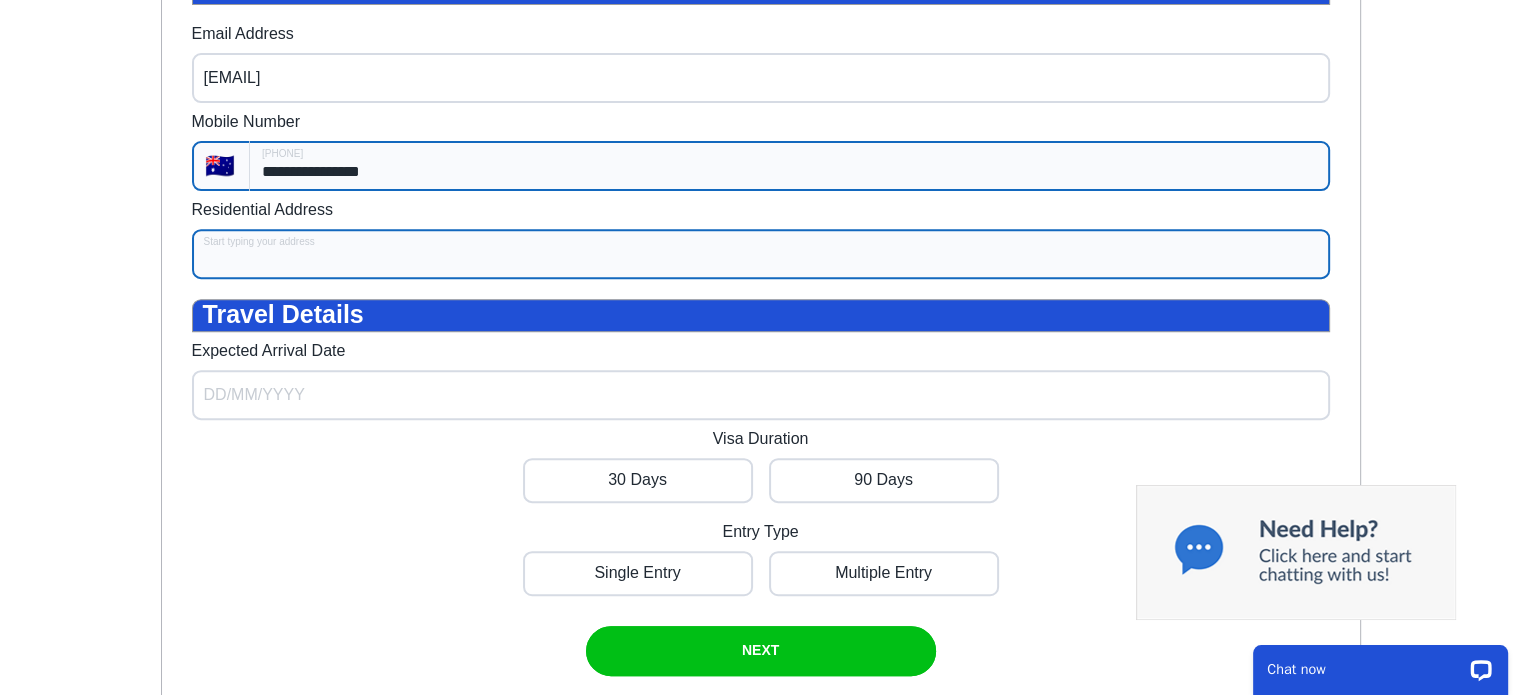 scroll, scrollTop: 760, scrollLeft: 0, axis: vertical 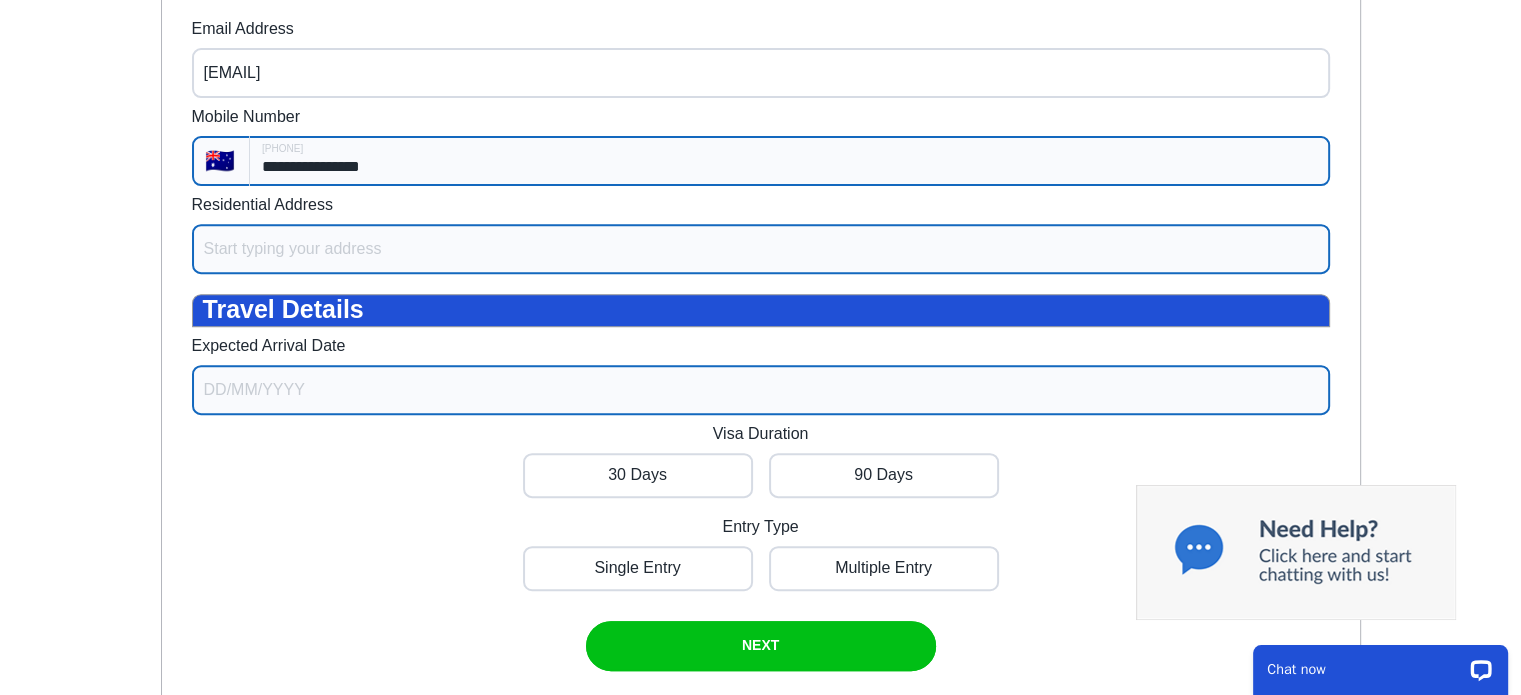 click on "Expected Arrival Date" at bounding box center [761, 390] 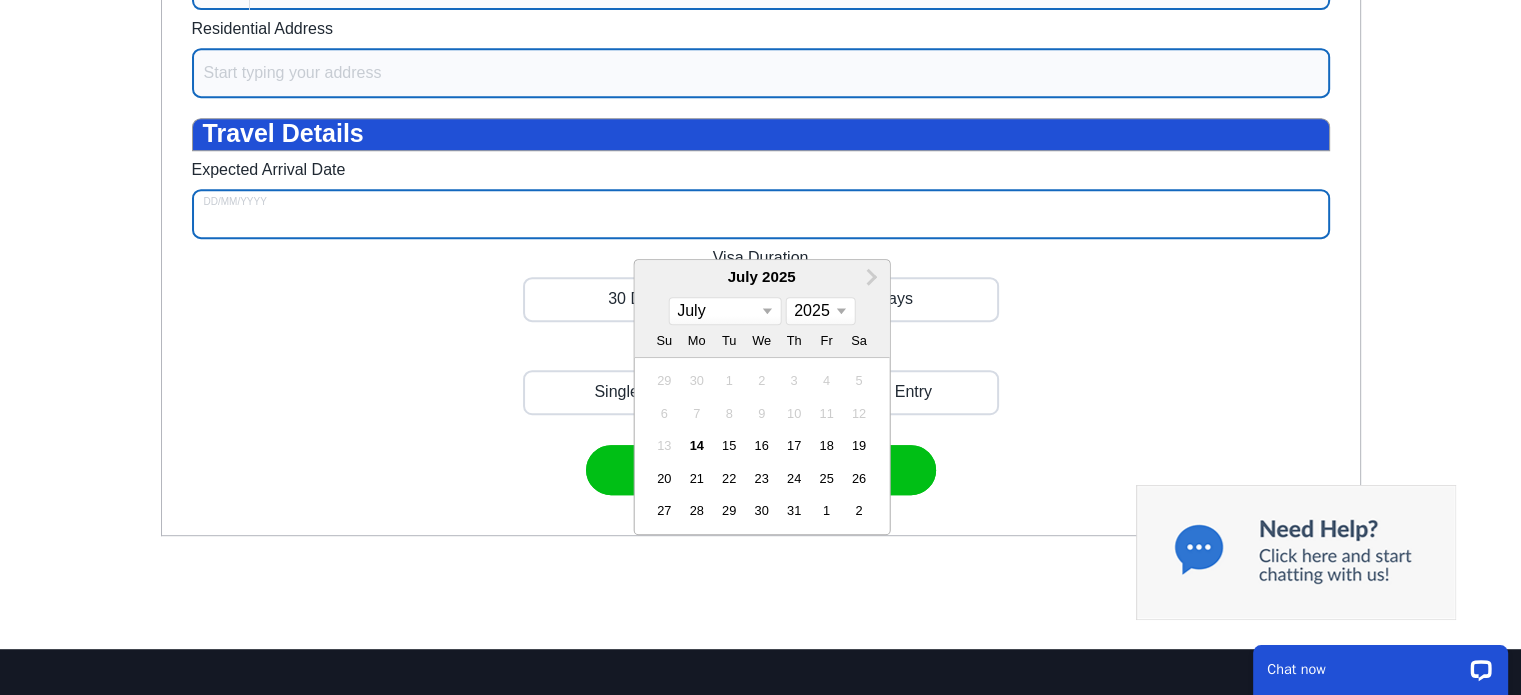 scroll, scrollTop: 960, scrollLeft: 0, axis: vertical 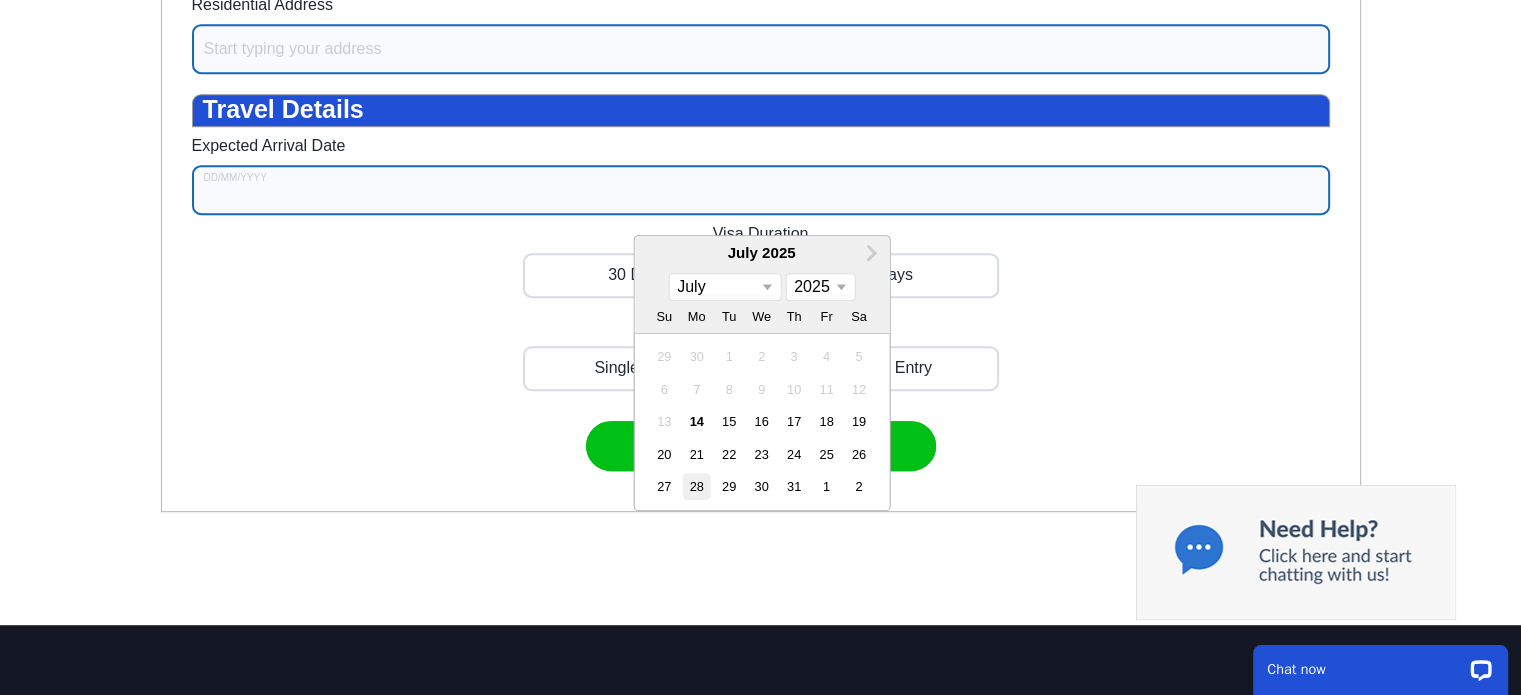 click on "28" at bounding box center [696, 486] 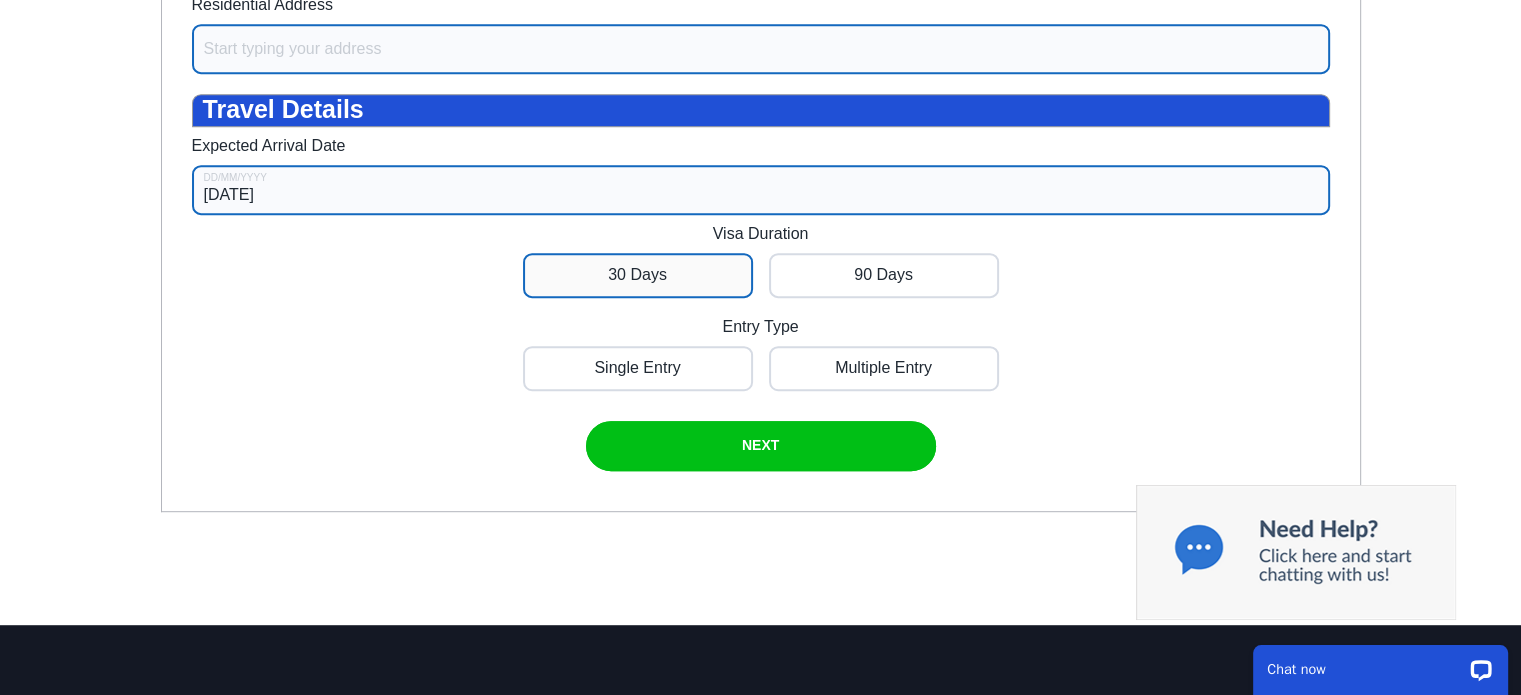 click at bounding box center [638, 275] 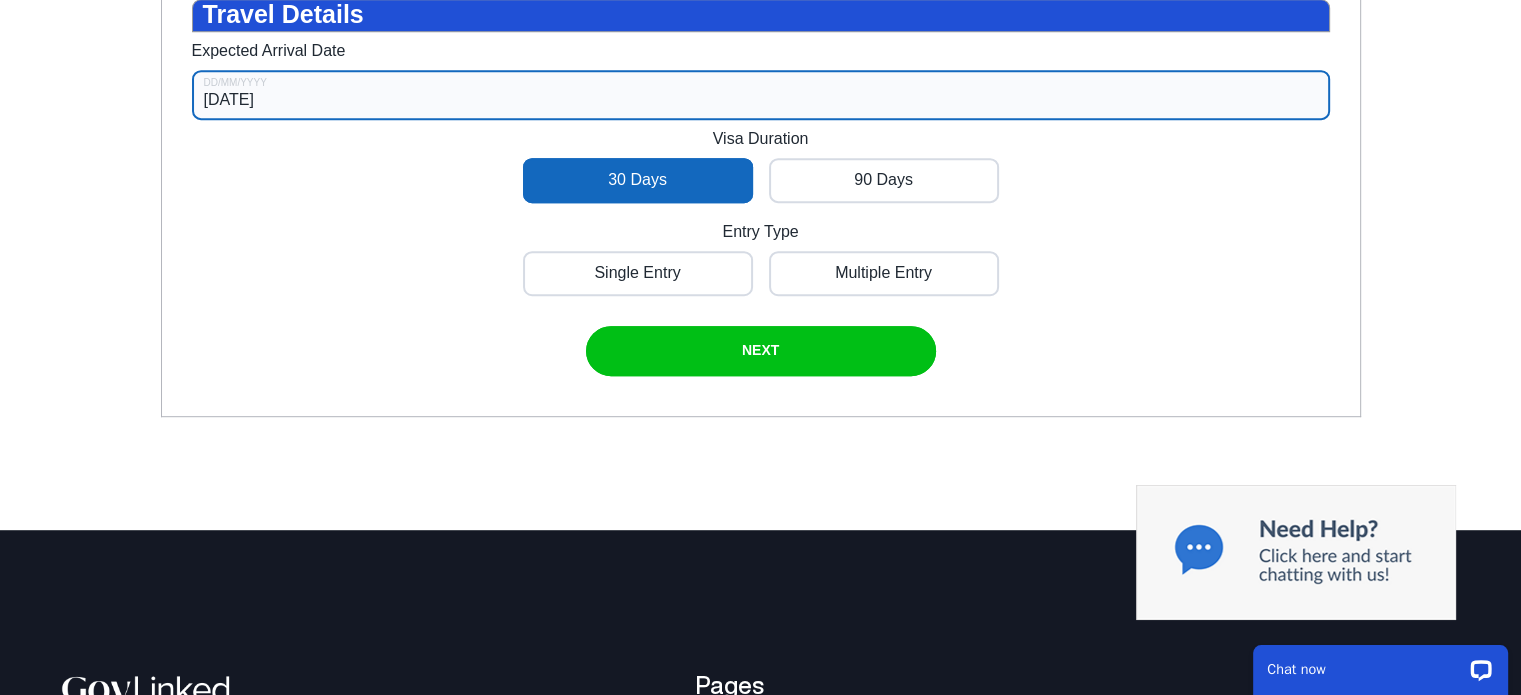 scroll, scrollTop: 1060, scrollLeft: 0, axis: vertical 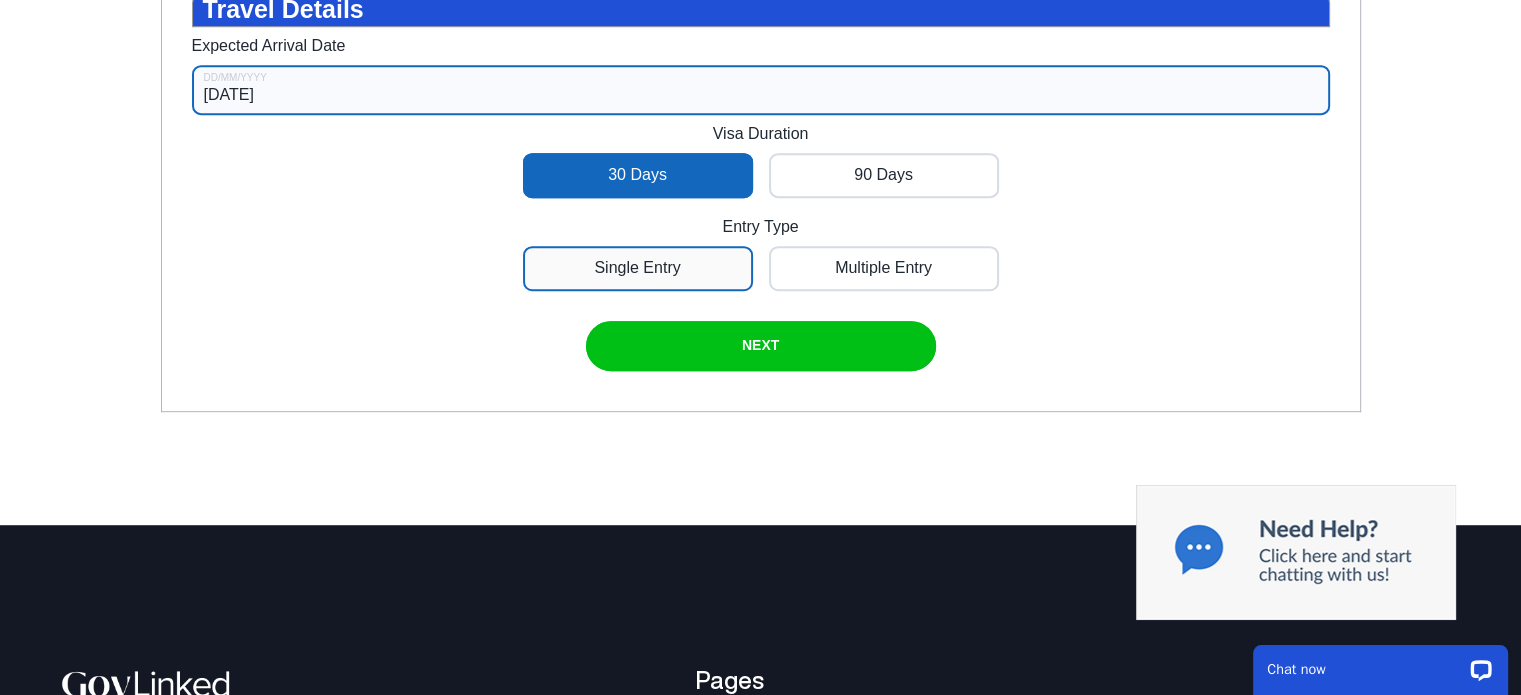 click at bounding box center (638, 268) 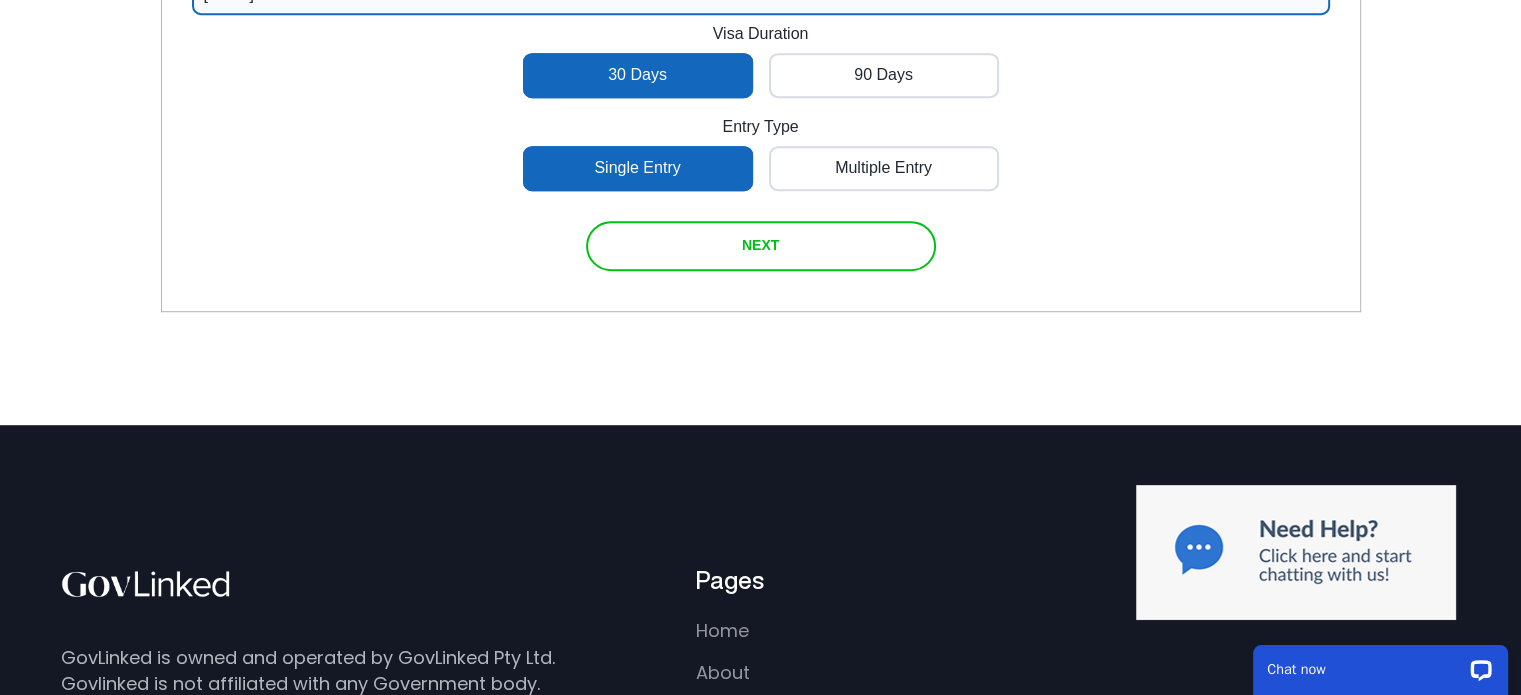 click on "NEXT" at bounding box center [760, 245] 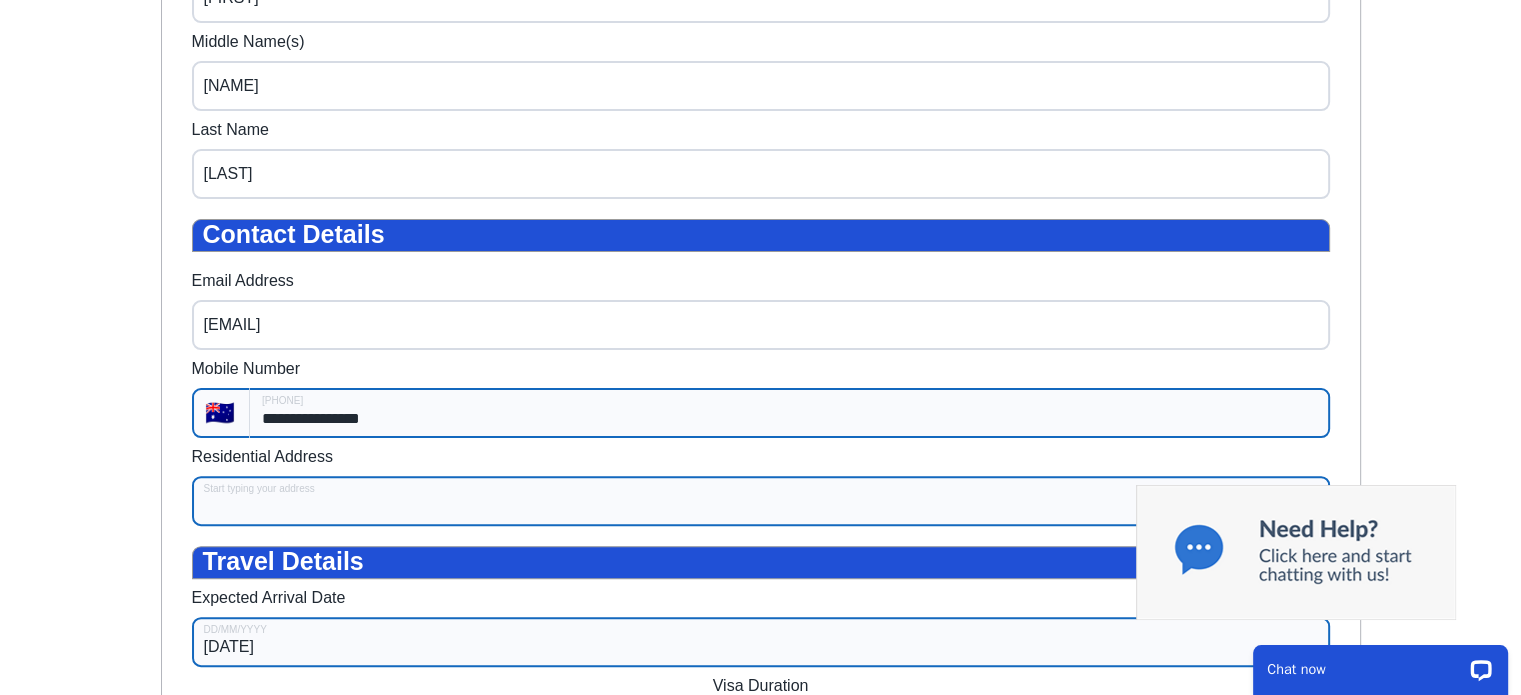 scroll, scrollTop: 506, scrollLeft: 0, axis: vertical 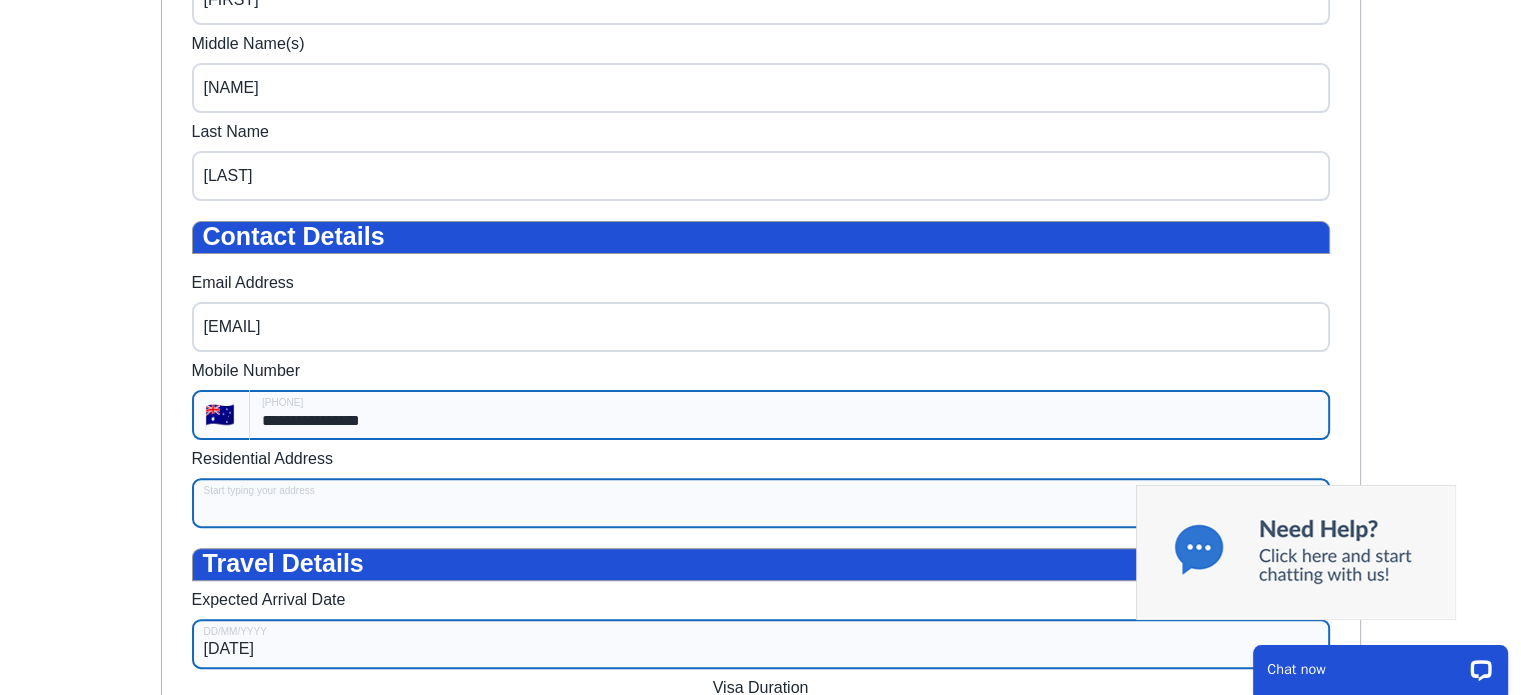 click on "Residential Address" at bounding box center [761, 503] 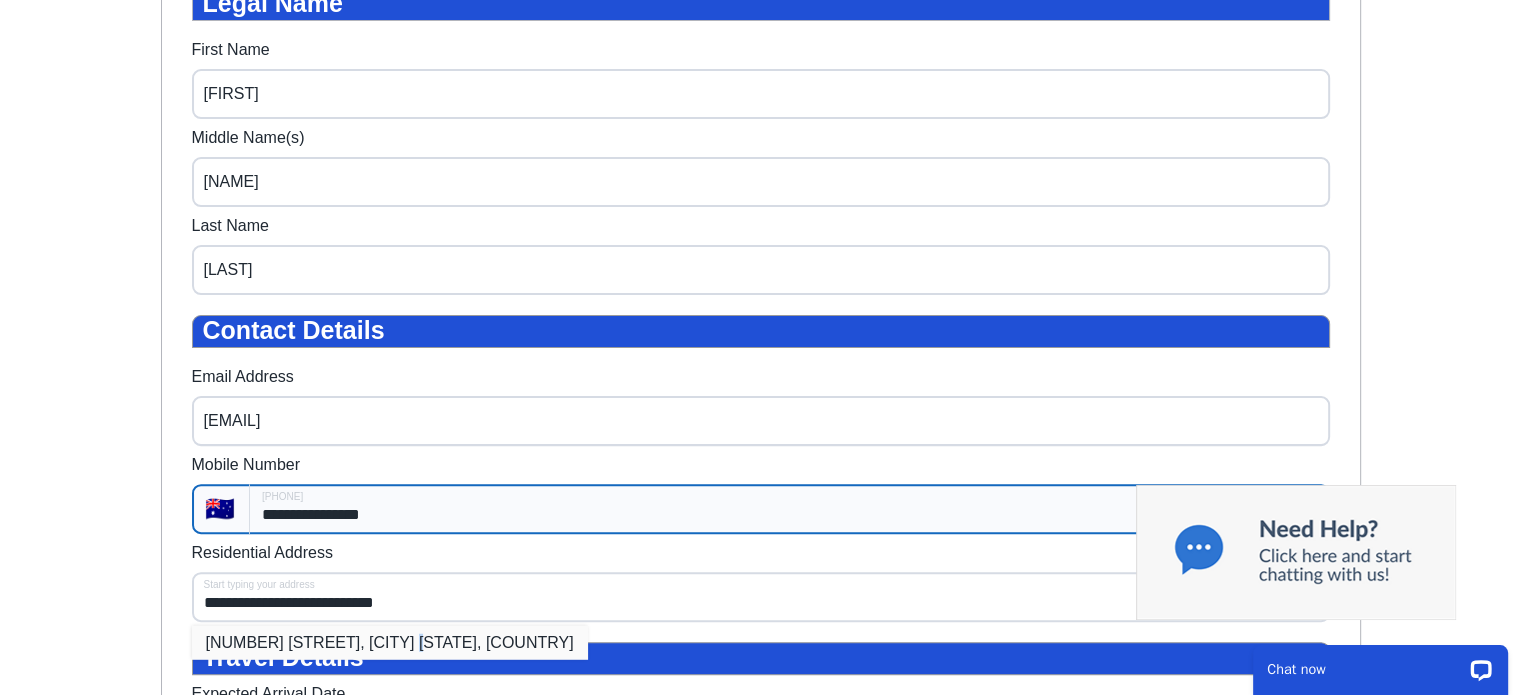 click on "14 Tressider Avenue, Haberfield NSW, Australia" at bounding box center (390, 642) 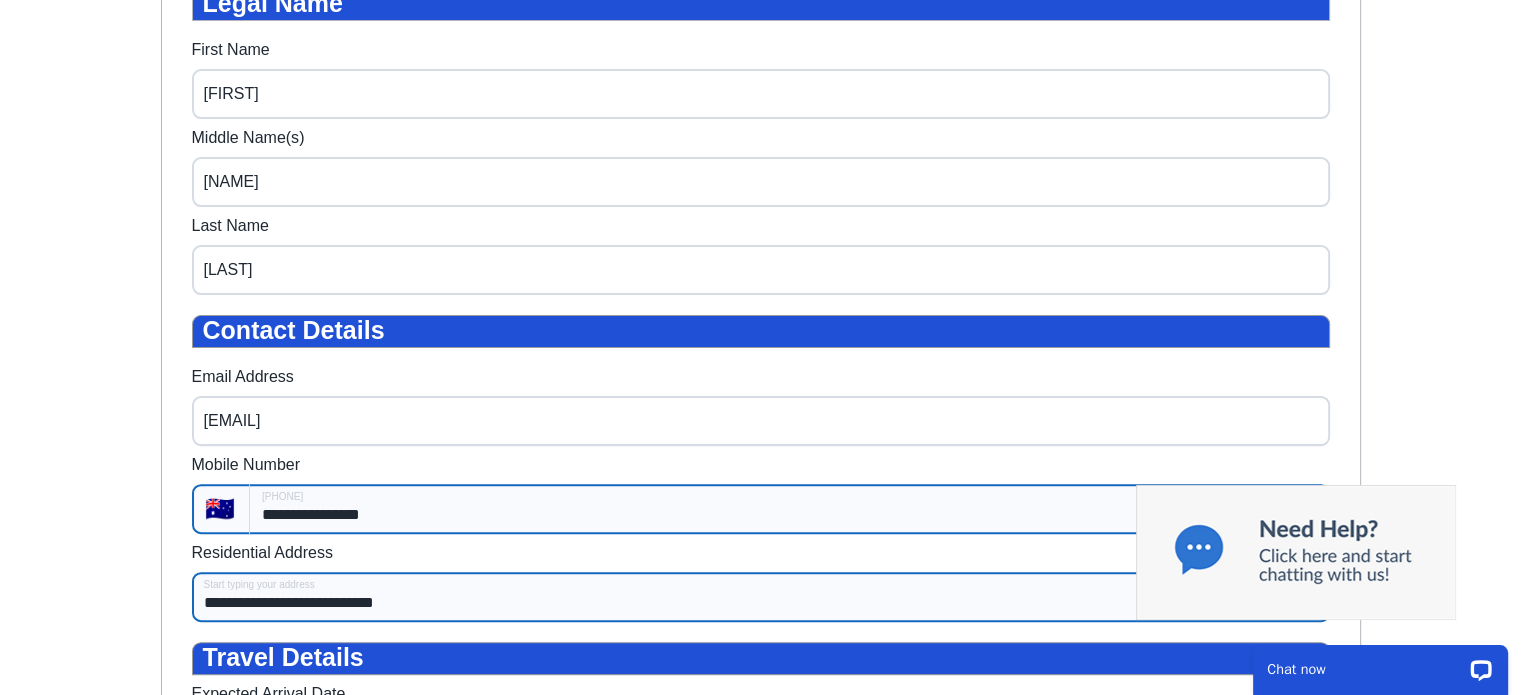type on "**********" 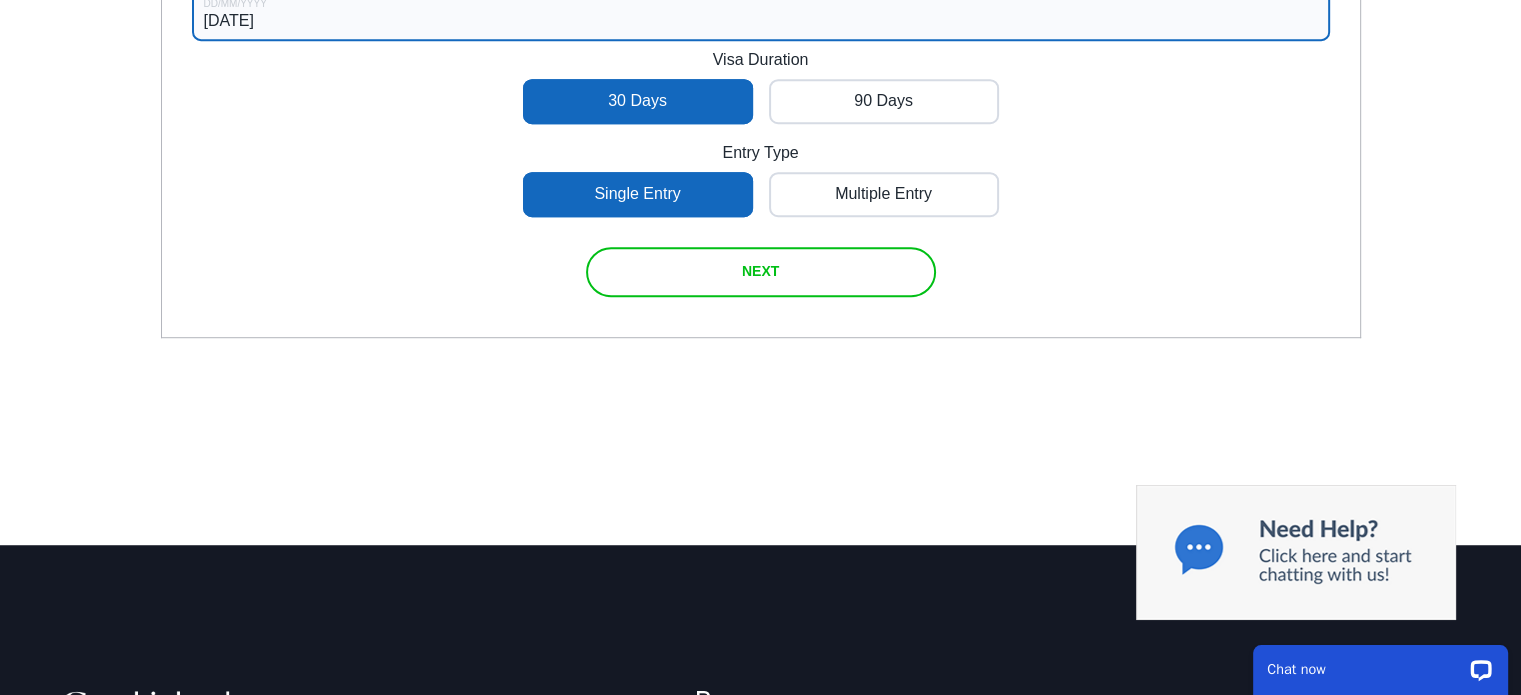 scroll, scrollTop: 1406, scrollLeft: 0, axis: vertical 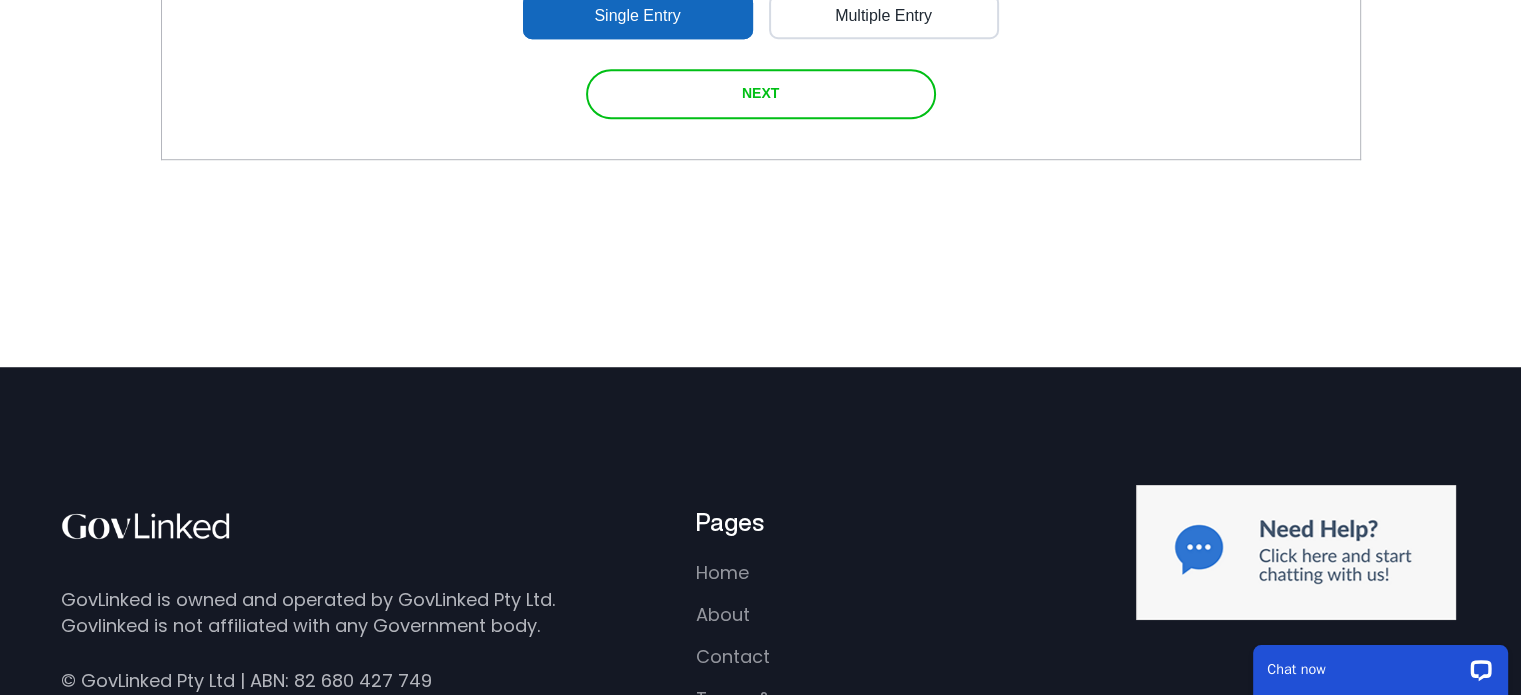 click at bounding box center [761, 94] 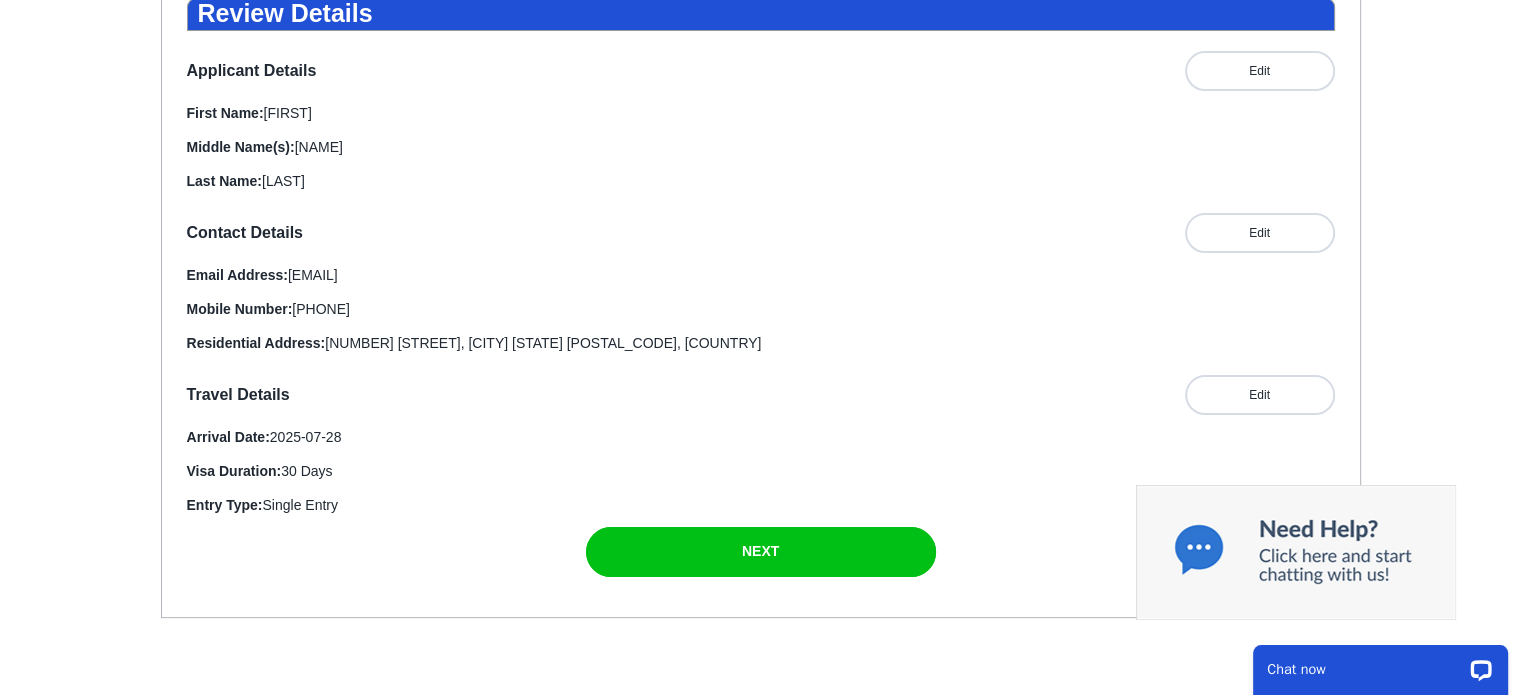 scroll, scrollTop: 360, scrollLeft: 0, axis: vertical 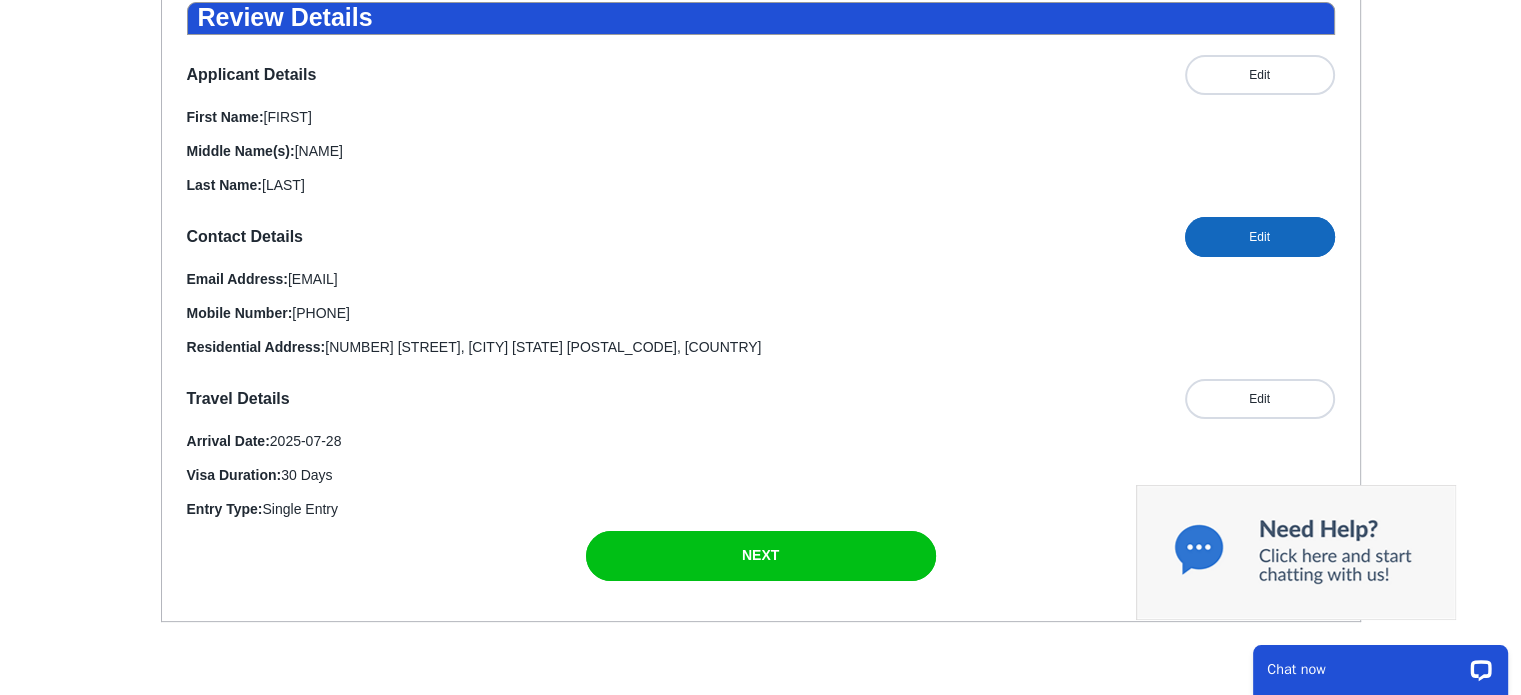 click at bounding box center [1260, 237] 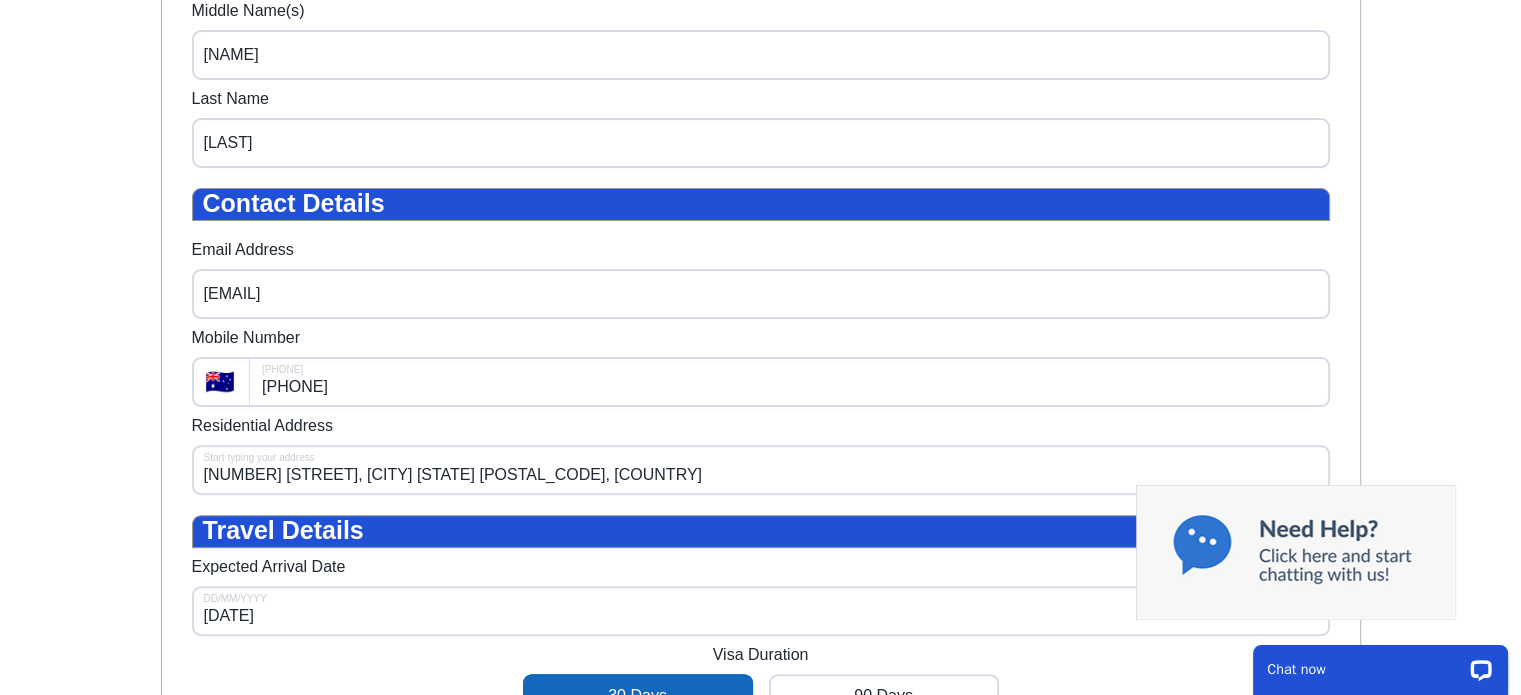 scroll, scrollTop: 538, scrollLeft: 0, axis: vertical 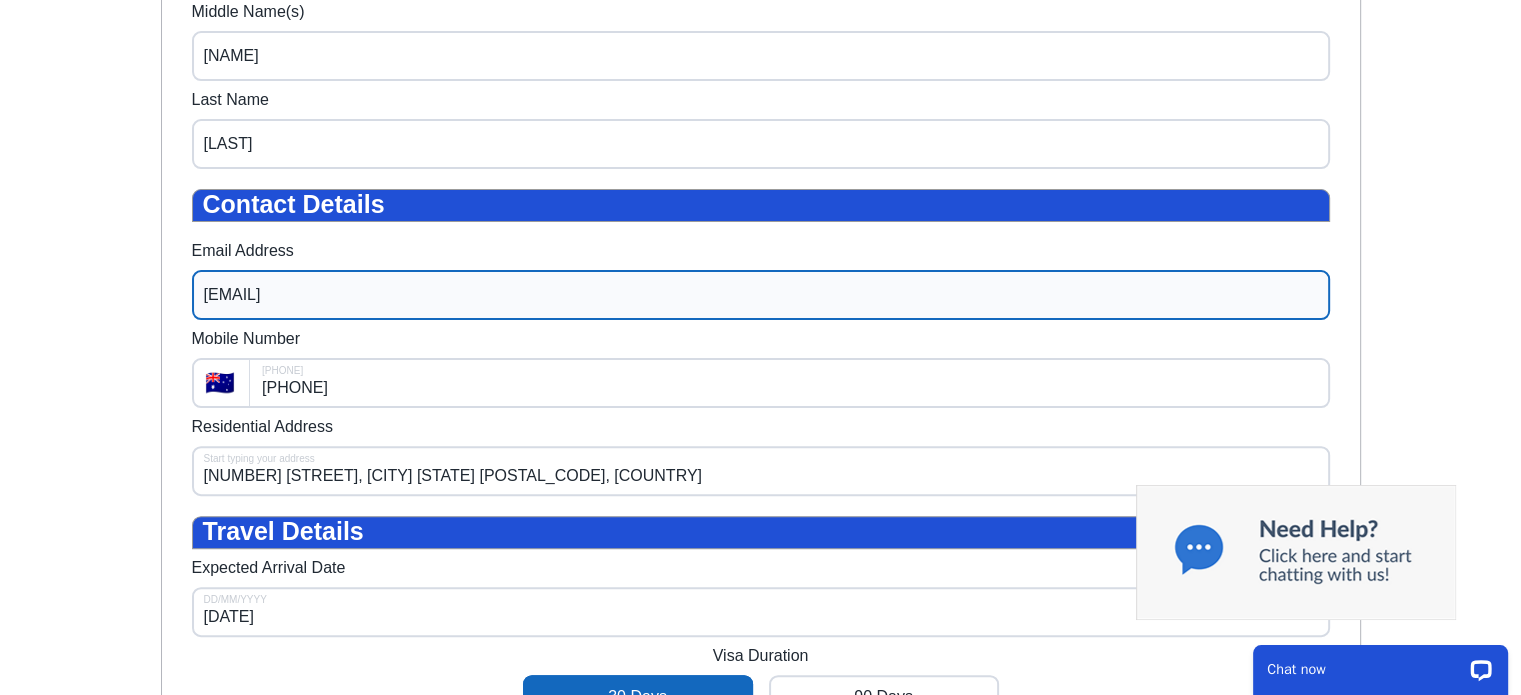 click on "mberman@goonuts.com.au" at bounding box center (761, 295) 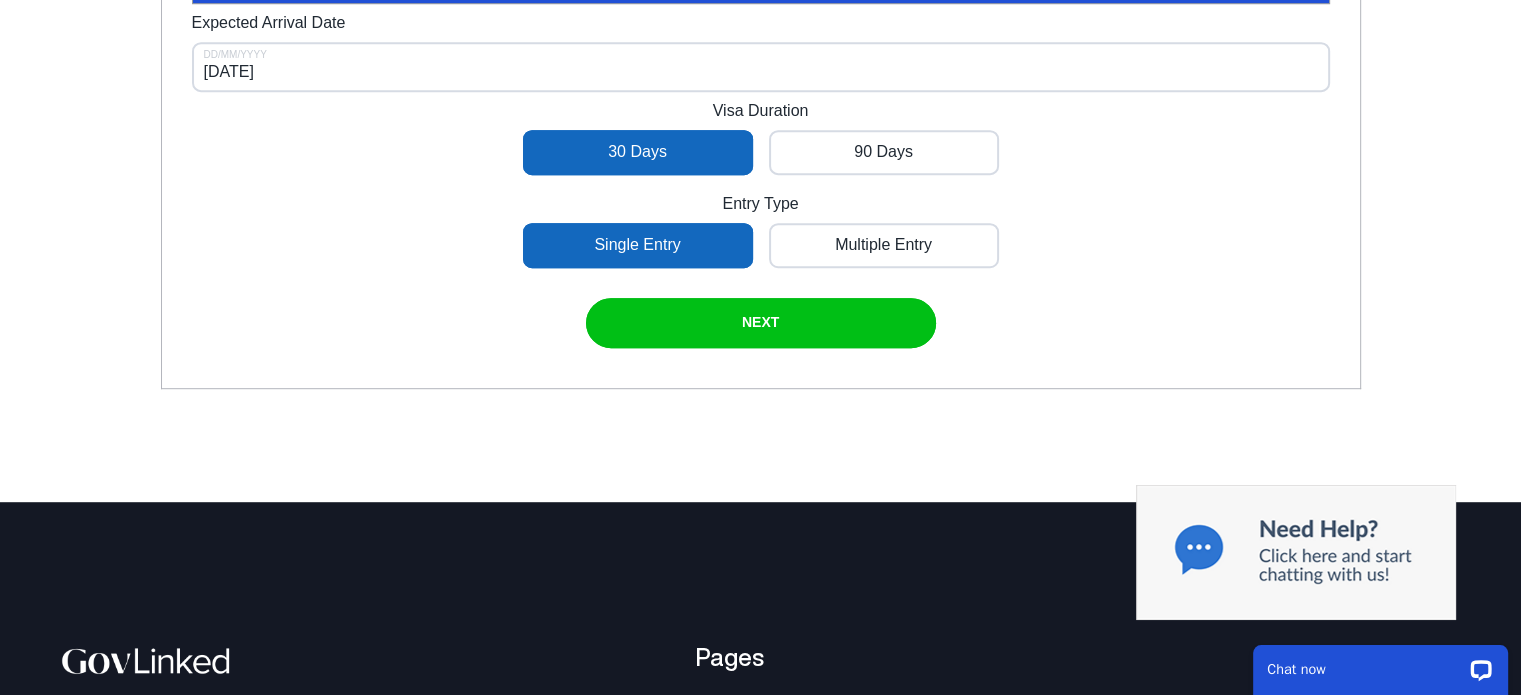 scroll, scrollTop: 1082, scrollLeft: 0, axis: vertical 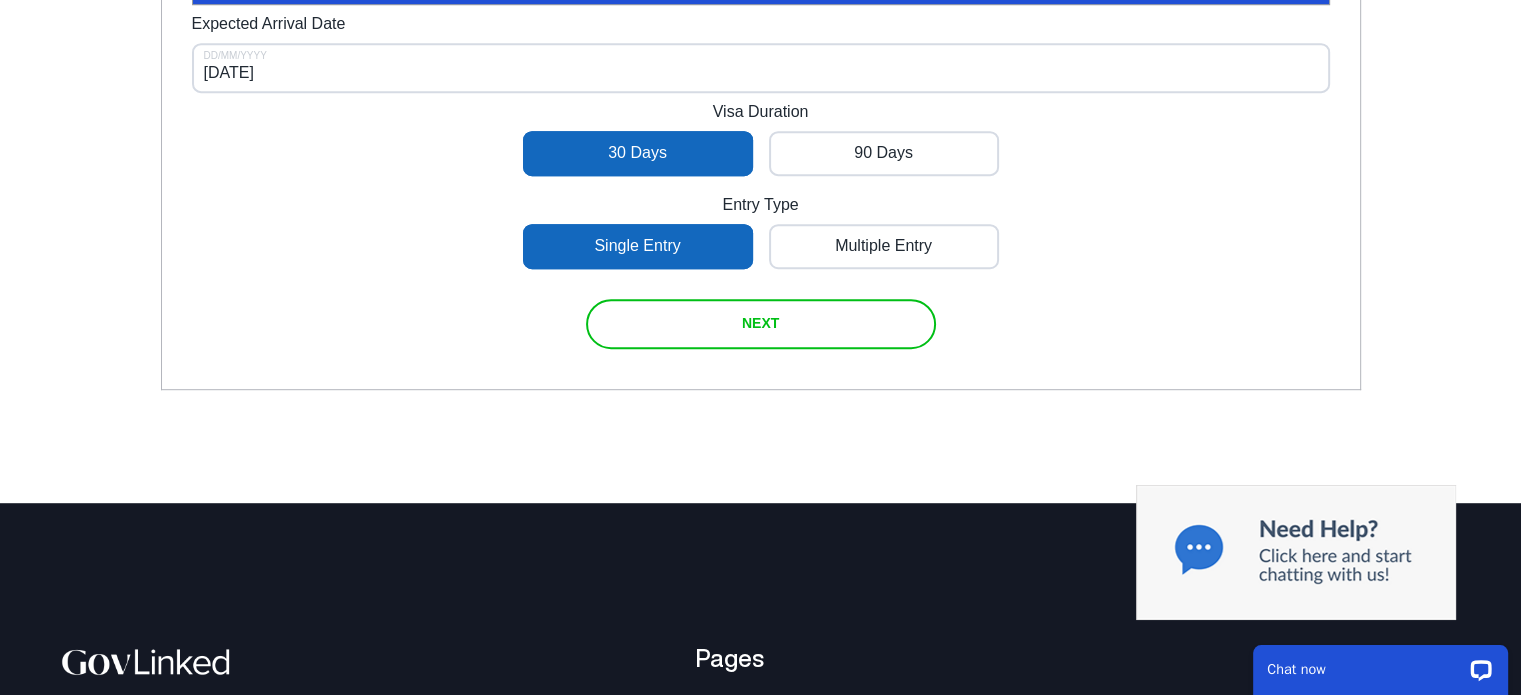 type on "mberman@goodnuts.com.au" 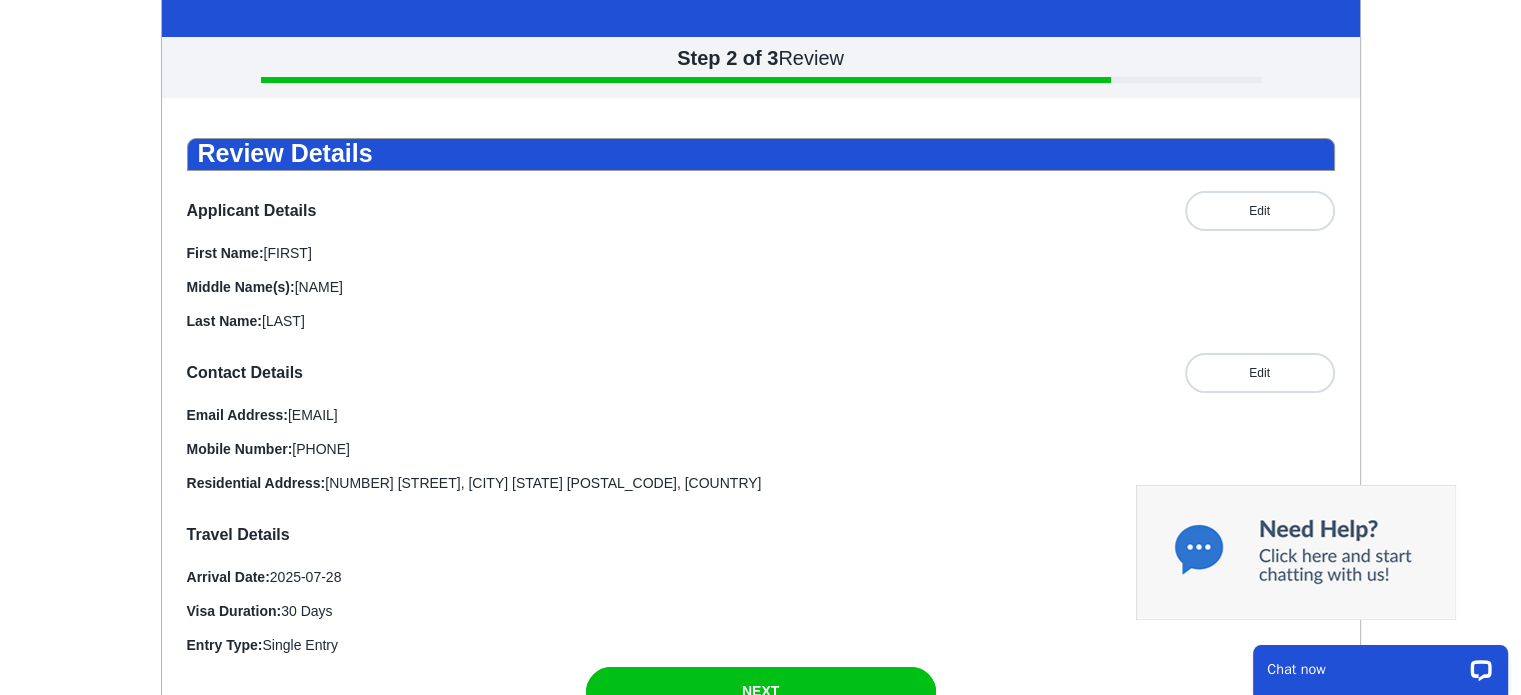 scroll, scrollTop: 444, scrollLeft: 0, axis: vertical 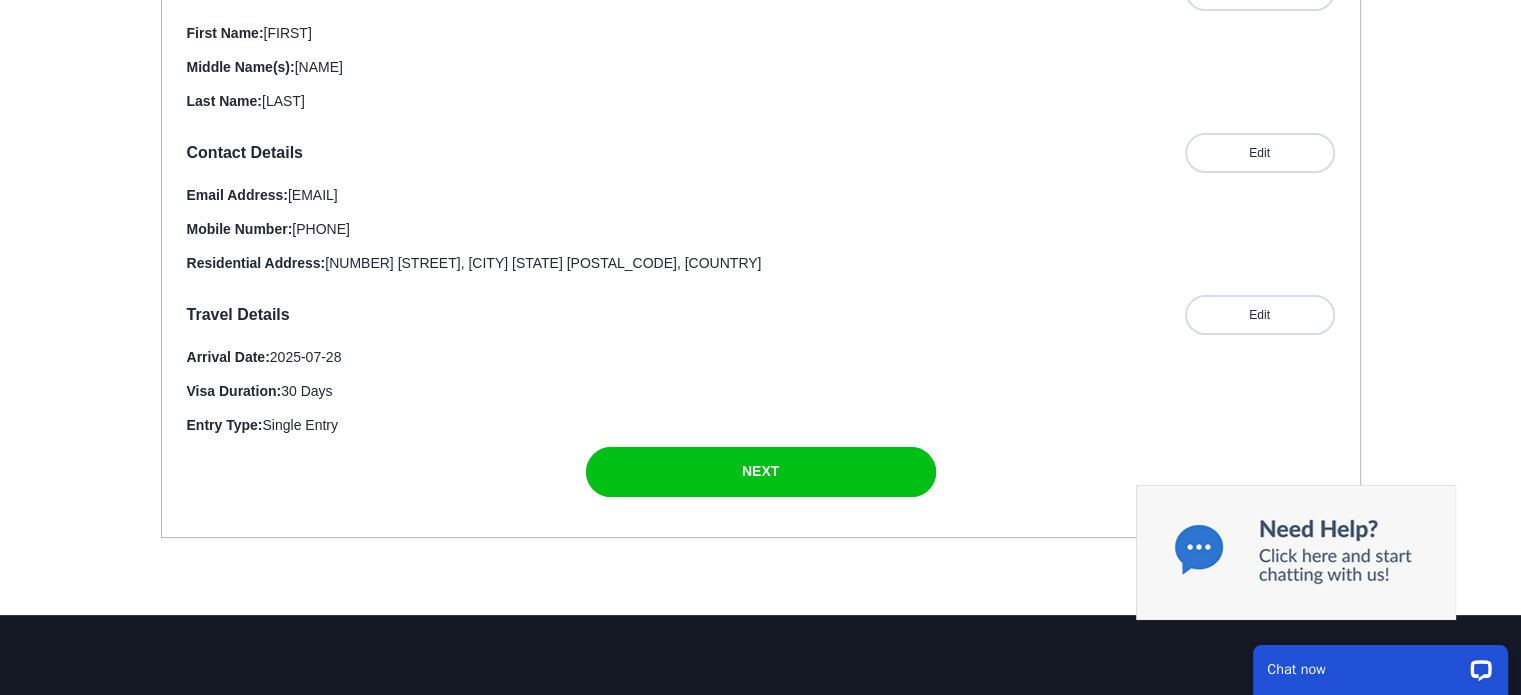 click on "Review Details  Applicant Details Edit First Name:  Michael   Middle Name(s):  John  Last Name:  Berman   Contact Details Edit Email Address:  mberman@goodnuts.com.au  Mobile Number:  610408433147  Residential Address:  14 Tressider Ave, Haberfield NSW 2045, Australia  Travel Details Edit Arrival Date:  2025-07-28  Visa Duration:  30 Days  Entry Type:  Single Entry  NEXT" at bounding box center [761, 207] 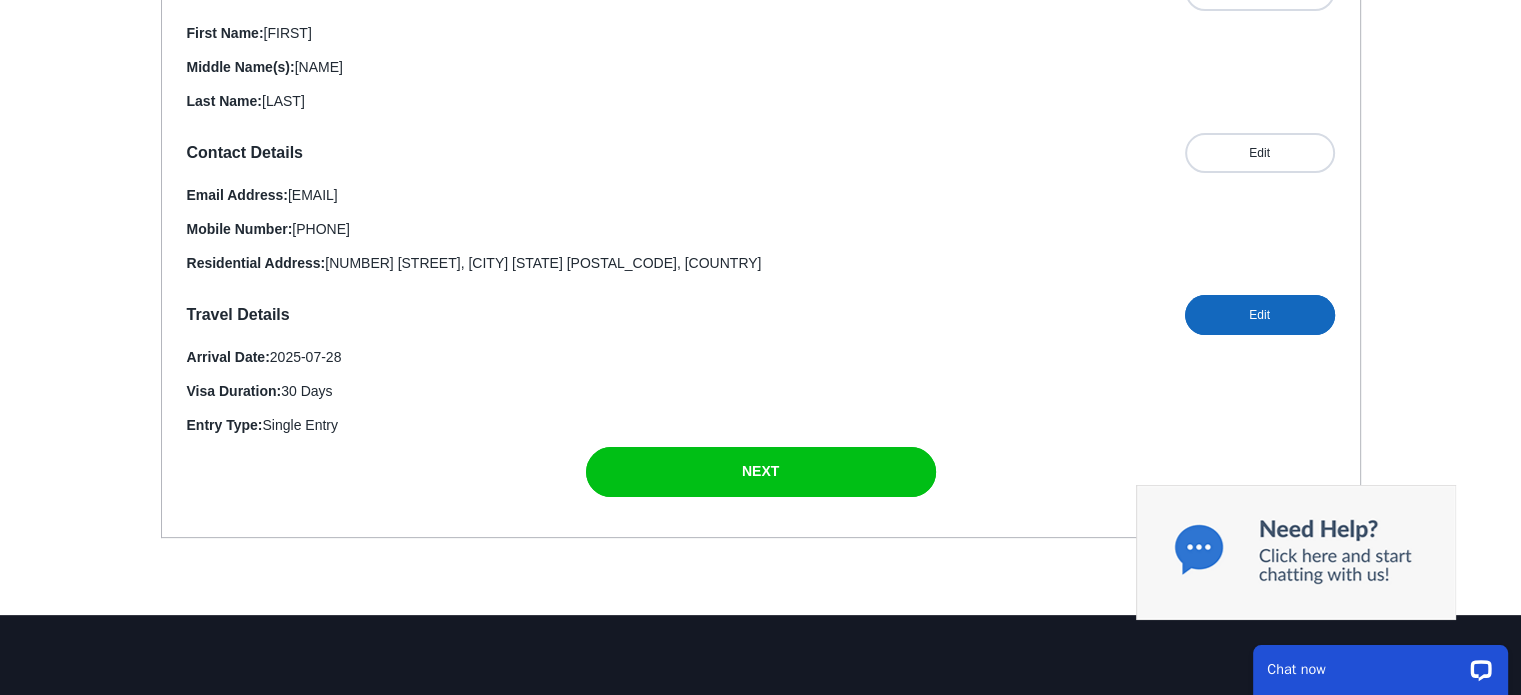 click at bounding box center [1260, 315] 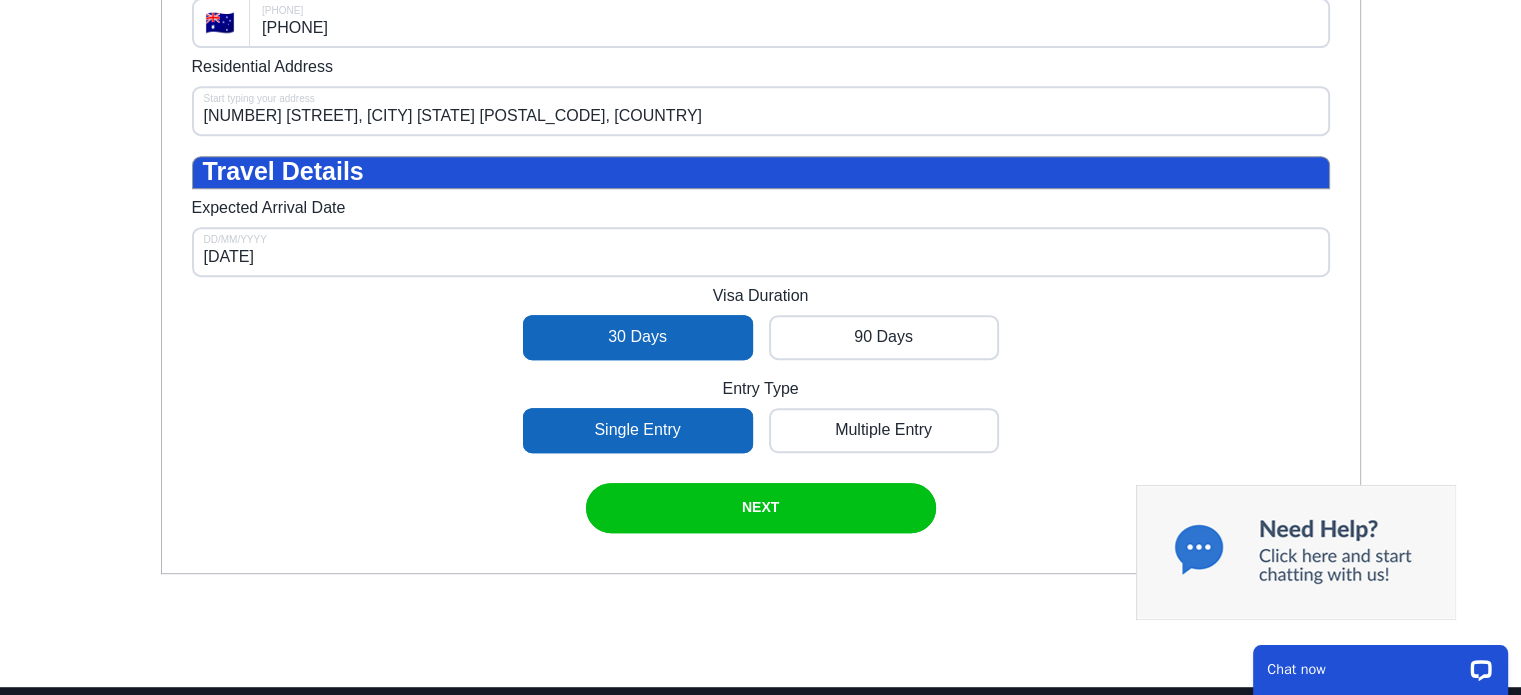 scroll, scrollTop: 906, scrollLeft: 0, axis: vertical 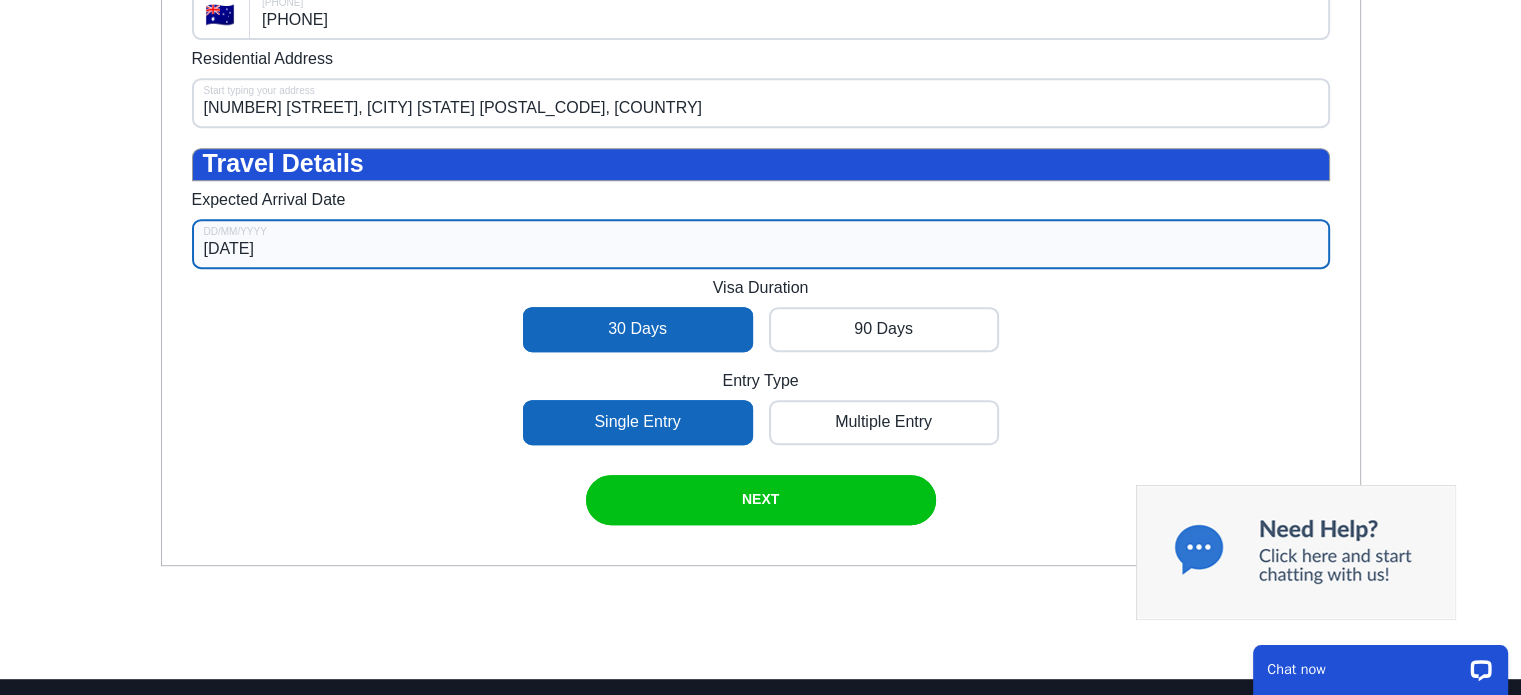 select on "6" 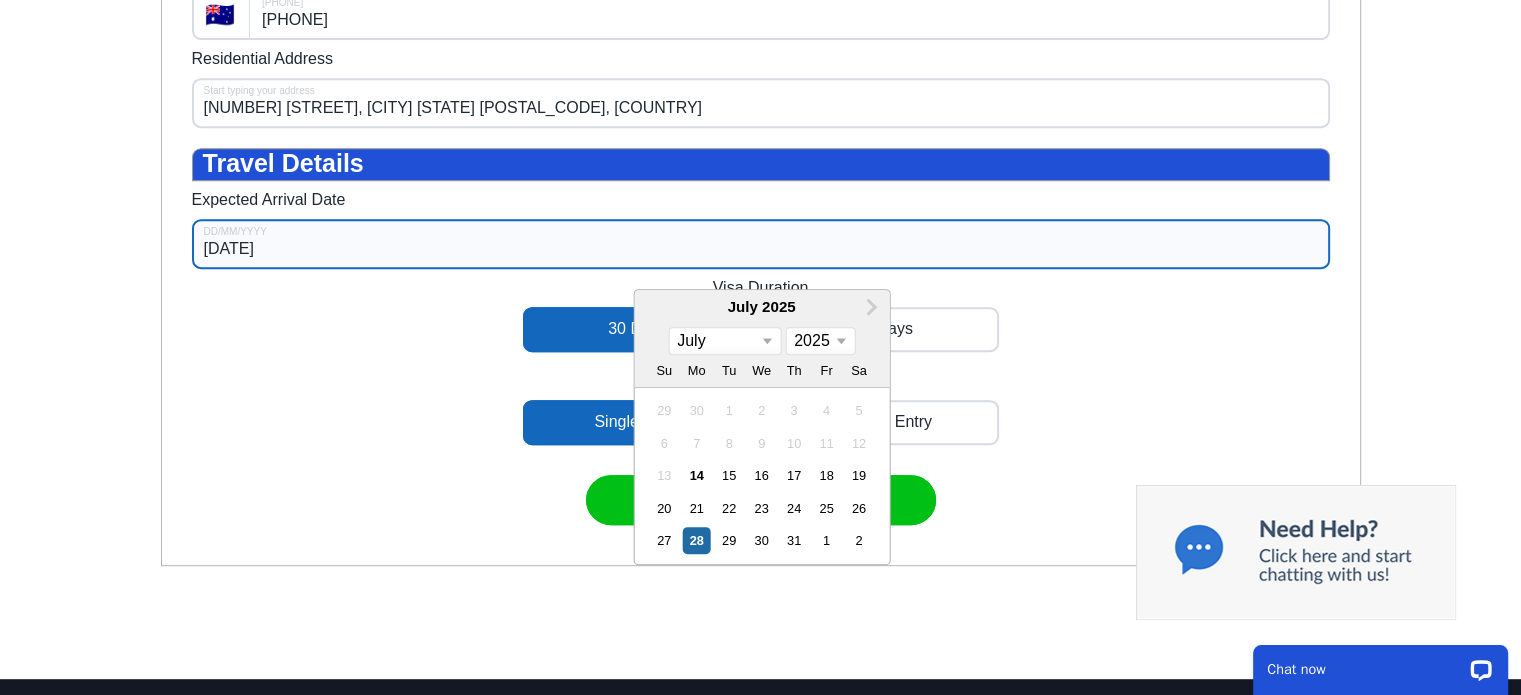 click on "28/07/2025" at bounding box center [761, 244] 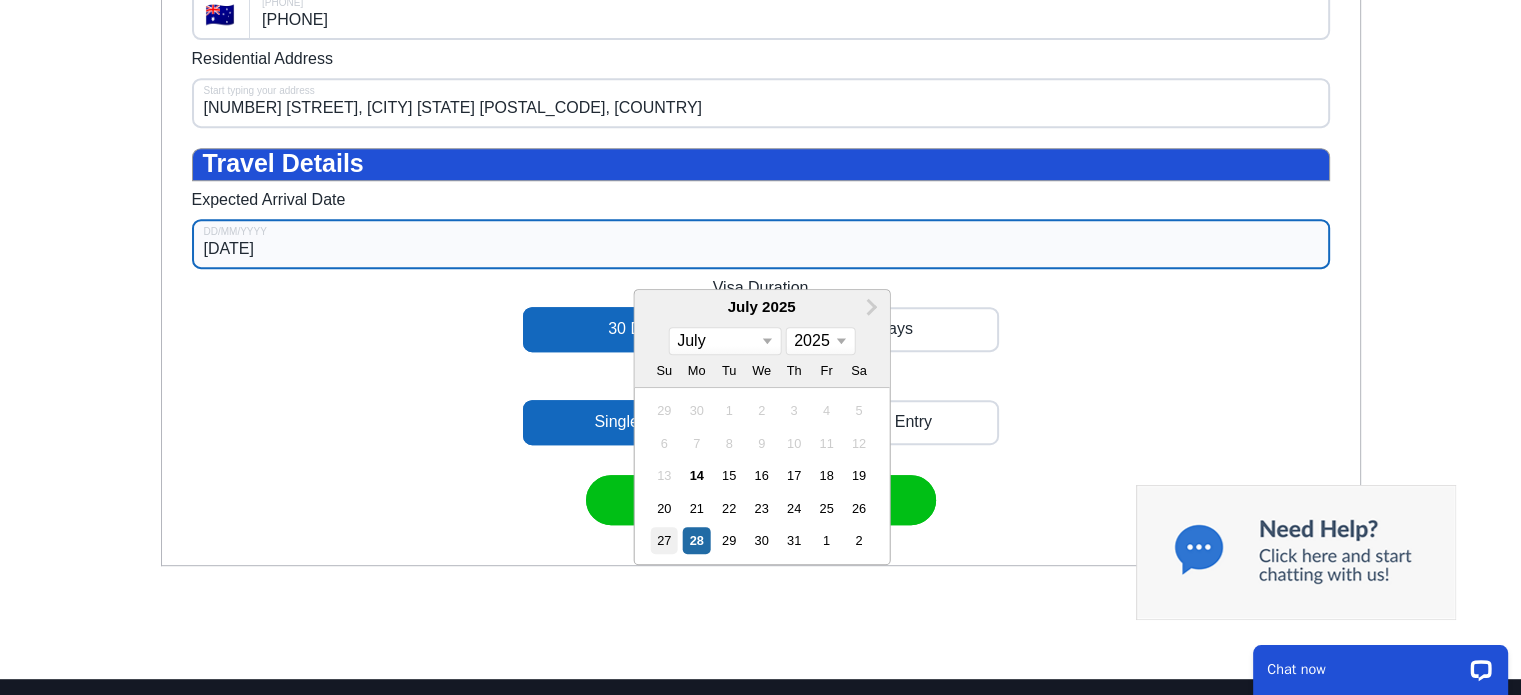 click on "27" at bounding box center (664, 540) 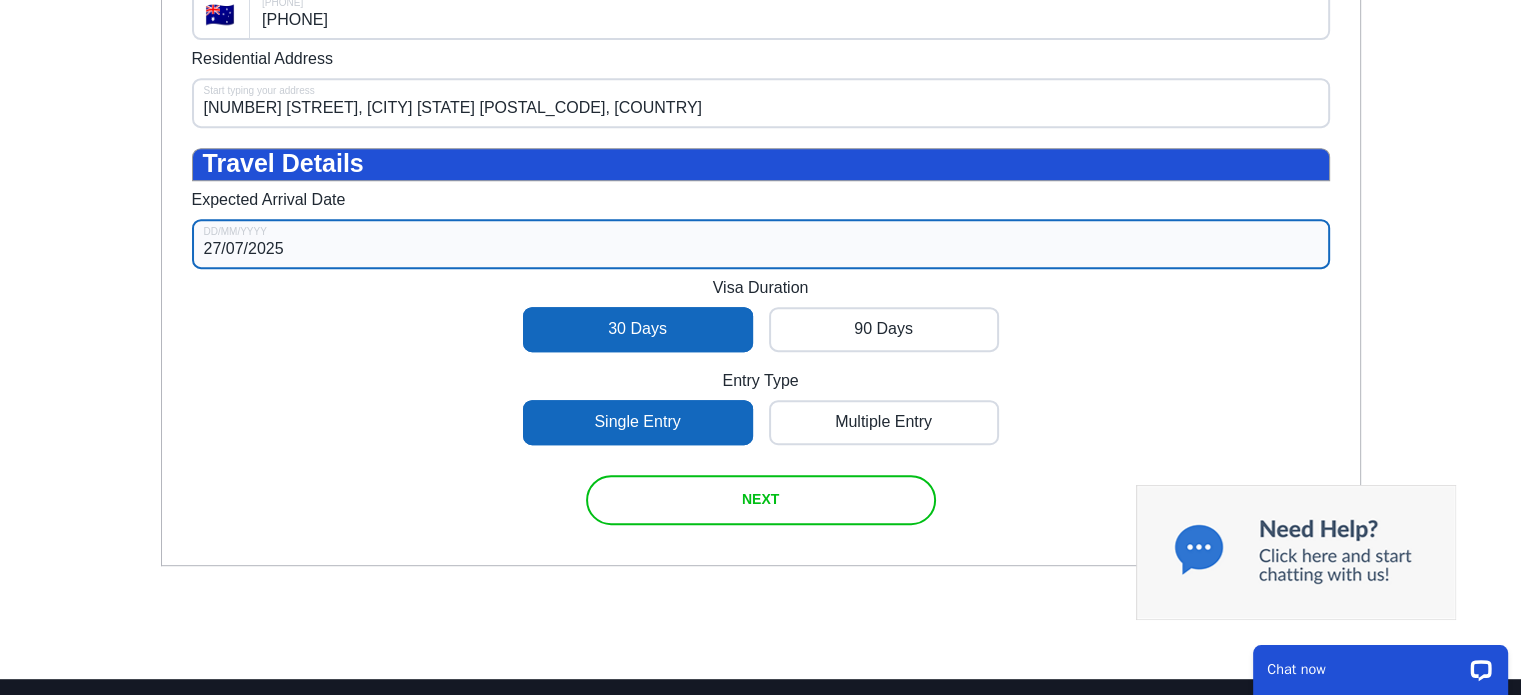 click at bounding box center [761, 500] 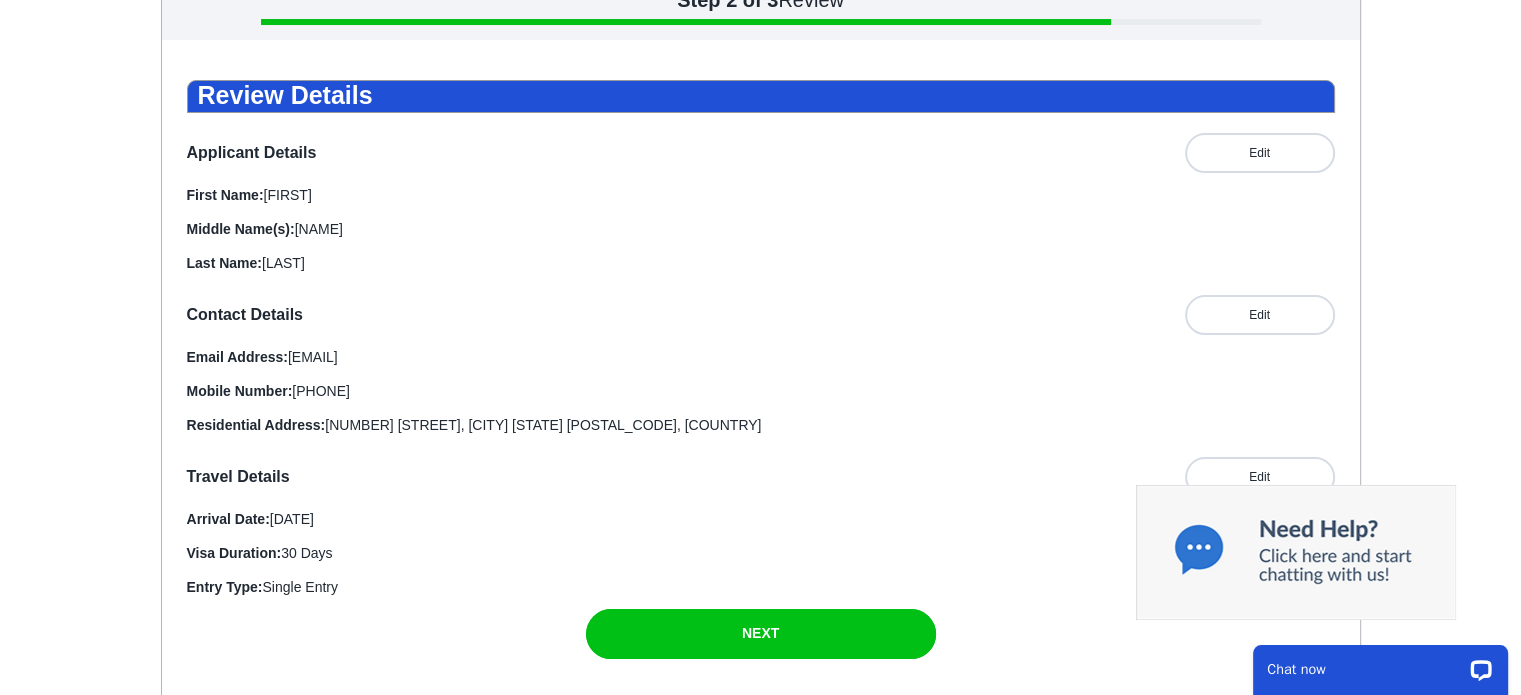 scroll, scrollTop: 379, scrollLeft: 0, axis: vertical 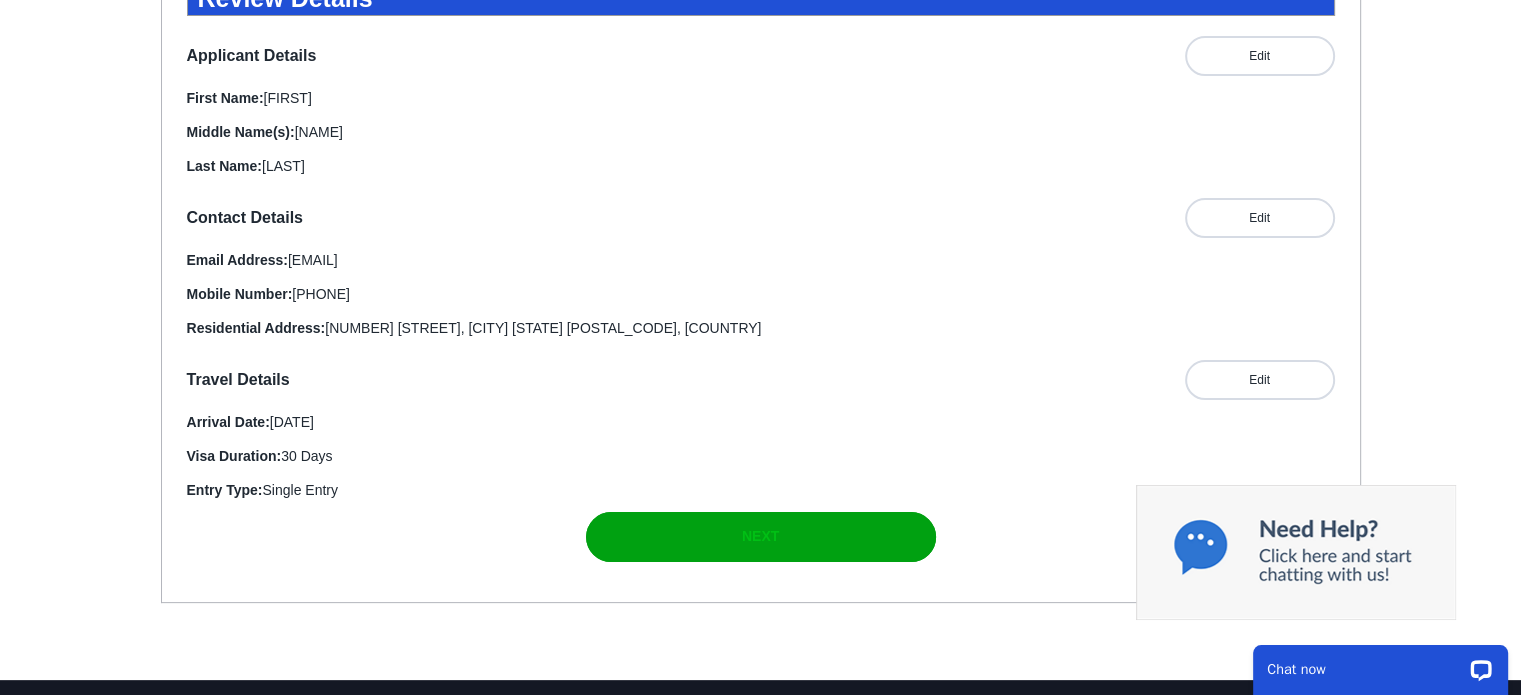 click on "NEXT" at bounding box center (760, 537) 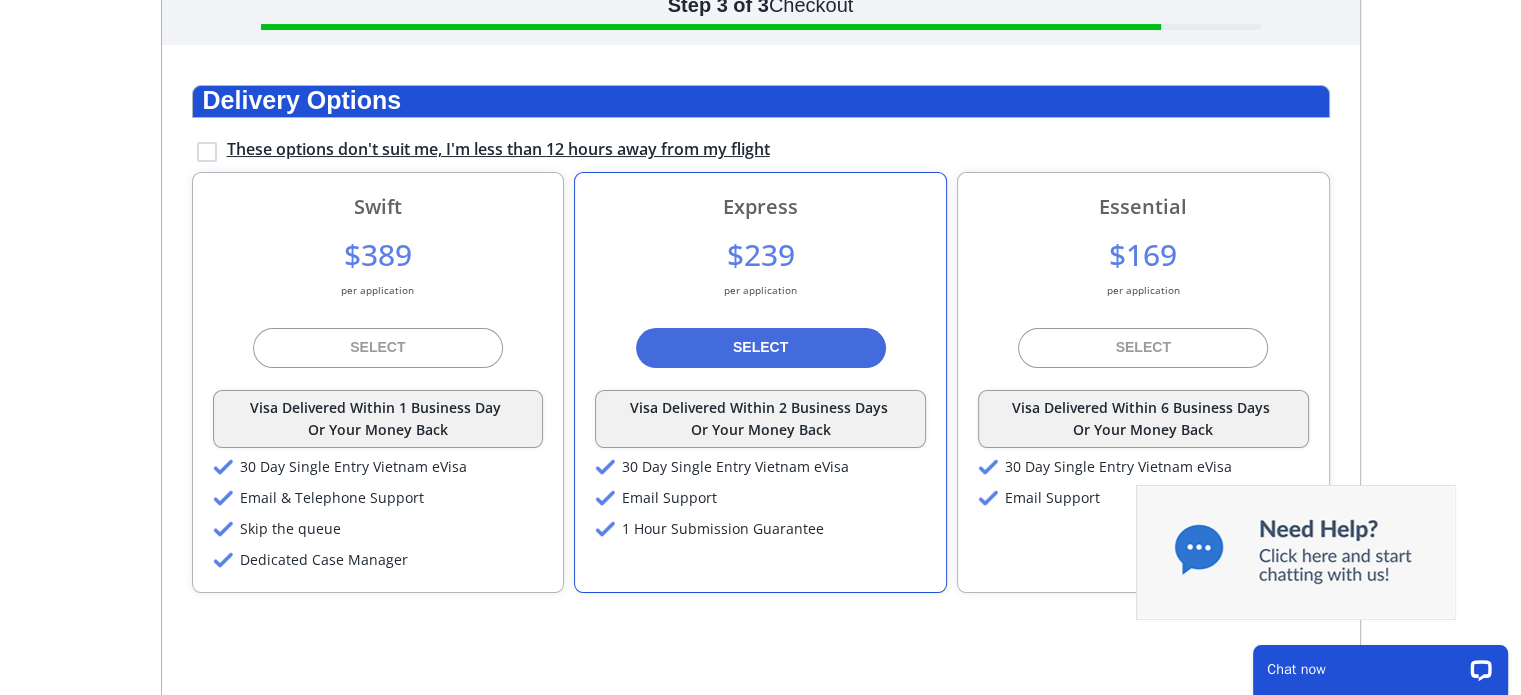 scroll, scrollTop: 276, scrollLeft: 0, axis: vertical 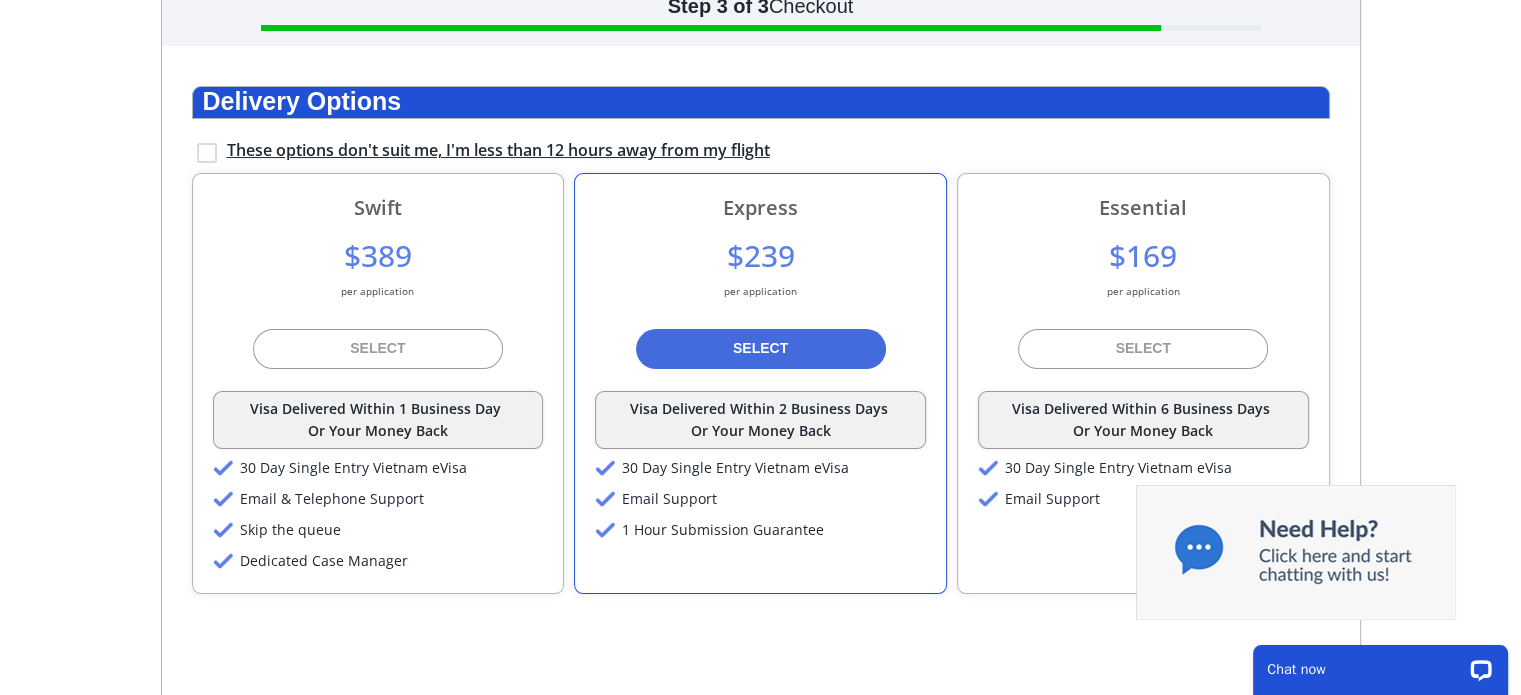 click on "Delivery Options These options don't suit me, I'm less than 12 hours away from my flight  Swift $389 per application SELECT Visa Delivered Within 1 Business Day
Or Your Money Back 30 Day Single Entry Vietnam eVisa Email & Telephone Support Skip the queue Dedicated Case Manager  Express $239 per application SELECT Visa Delivered Within 2 Business Days
Or Your Money Back 30 Day Single Entry Vietnam eVisa Email Support 1 Hour Submission Guarantee  Essential $169 per application SELECT Visa Delivered Within 6 Business Days
Or Your Money Back 30 Day Single Entry Vietnam eVisa  Email Support" at bounding box center (761, 446) 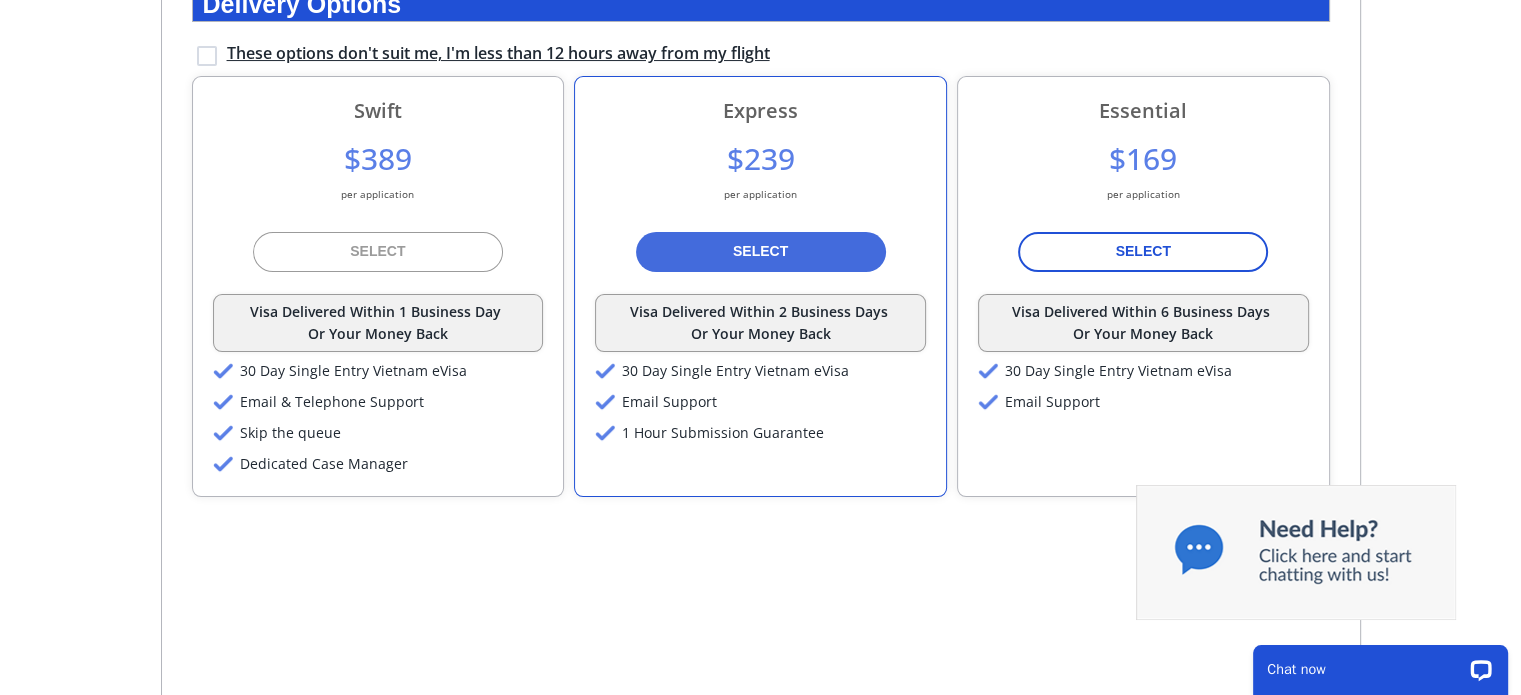 scroll, scrollTop: 376, scrollLeft: 0, axis: vertical 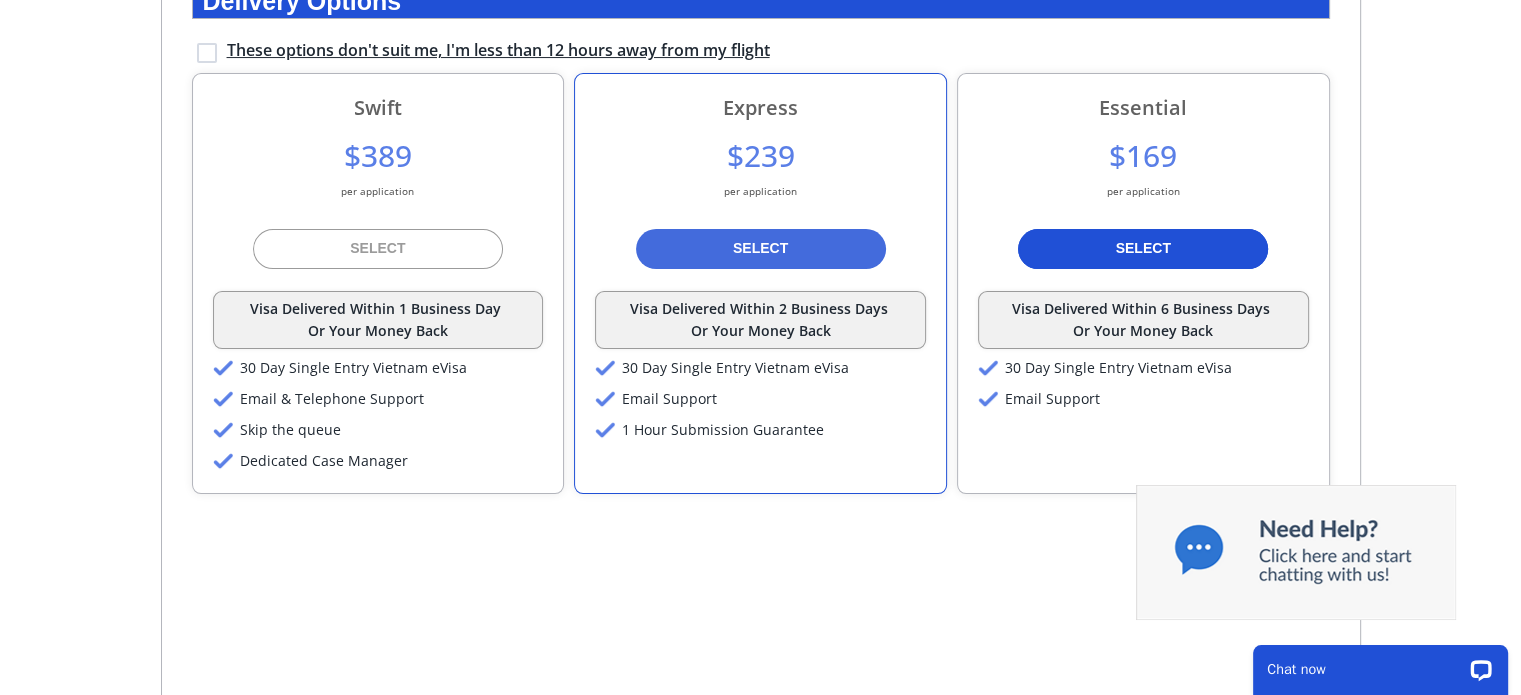 click at bounding box center [1143, 249] 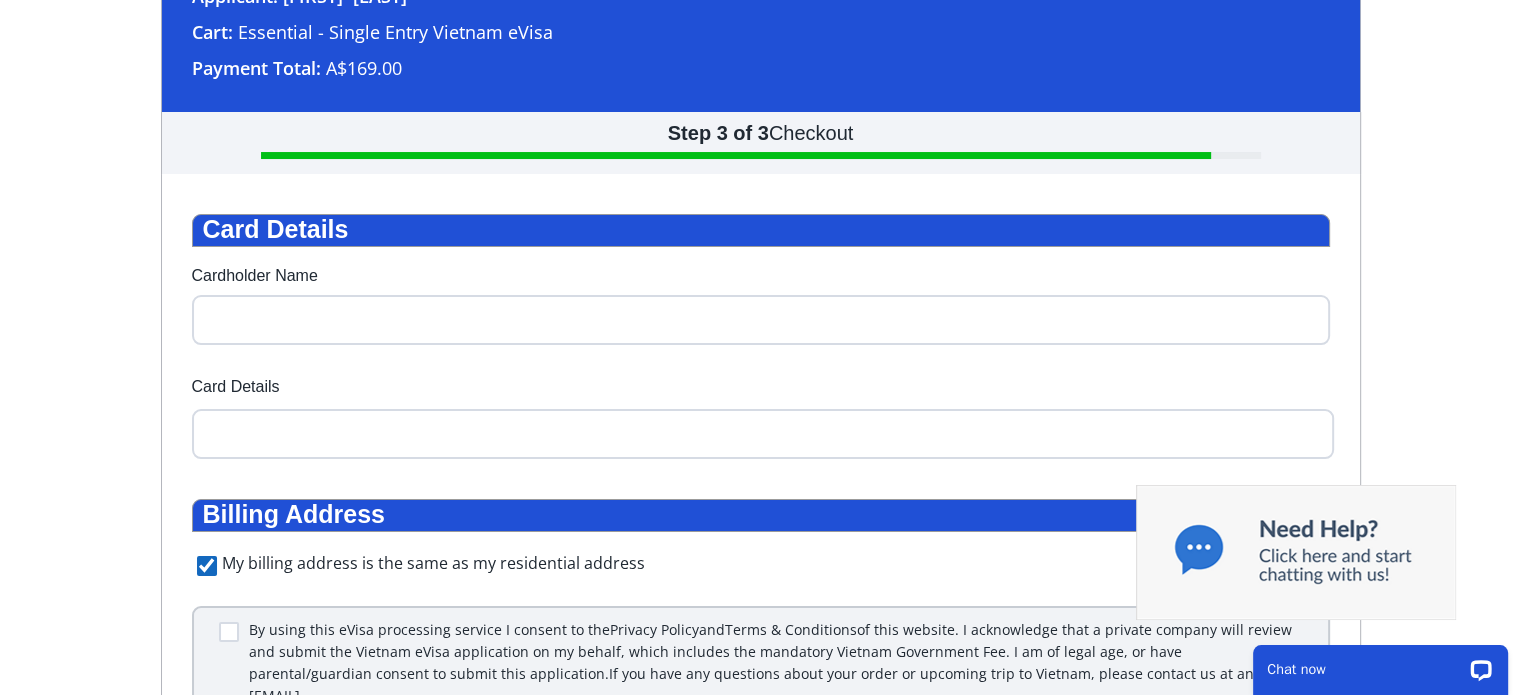 scroll, scrollTop: 260, scrollLeft: 0, axis: vertical 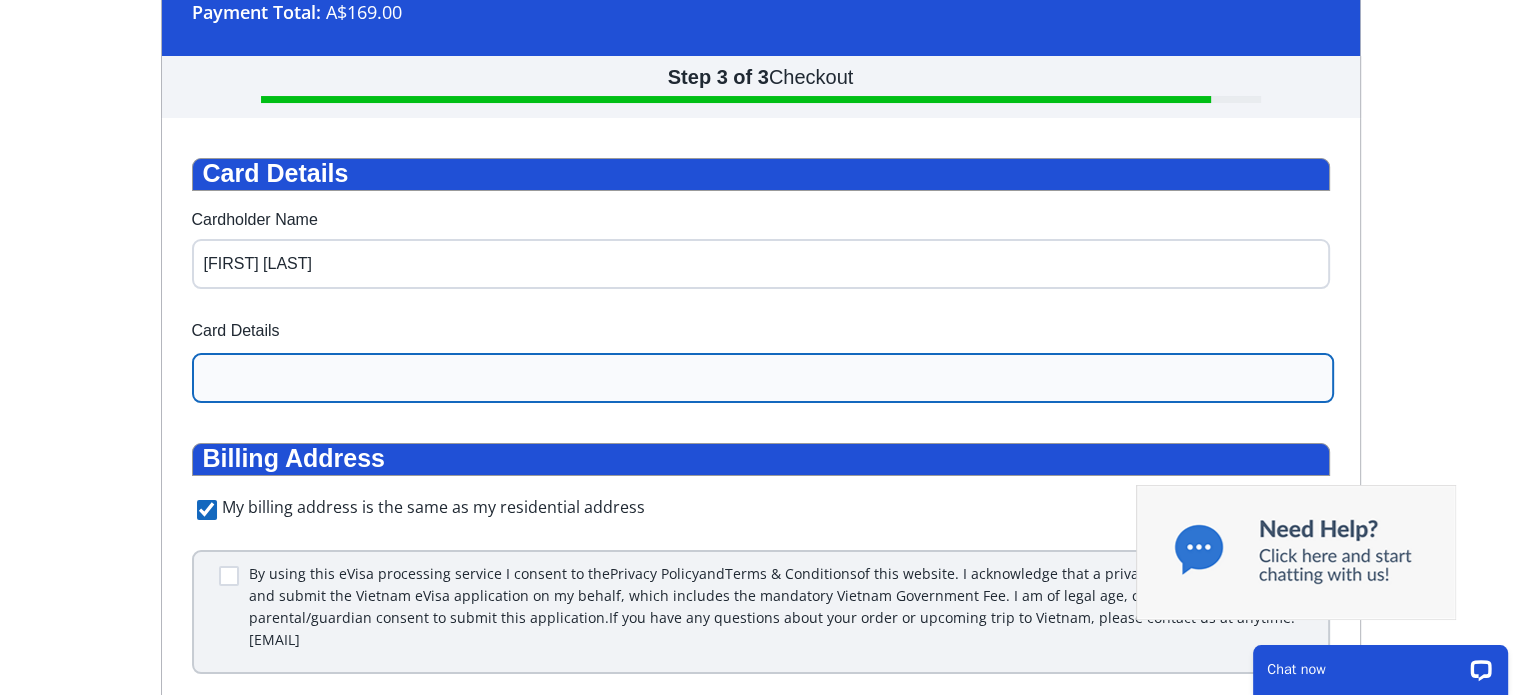 type on "Michael Berman" 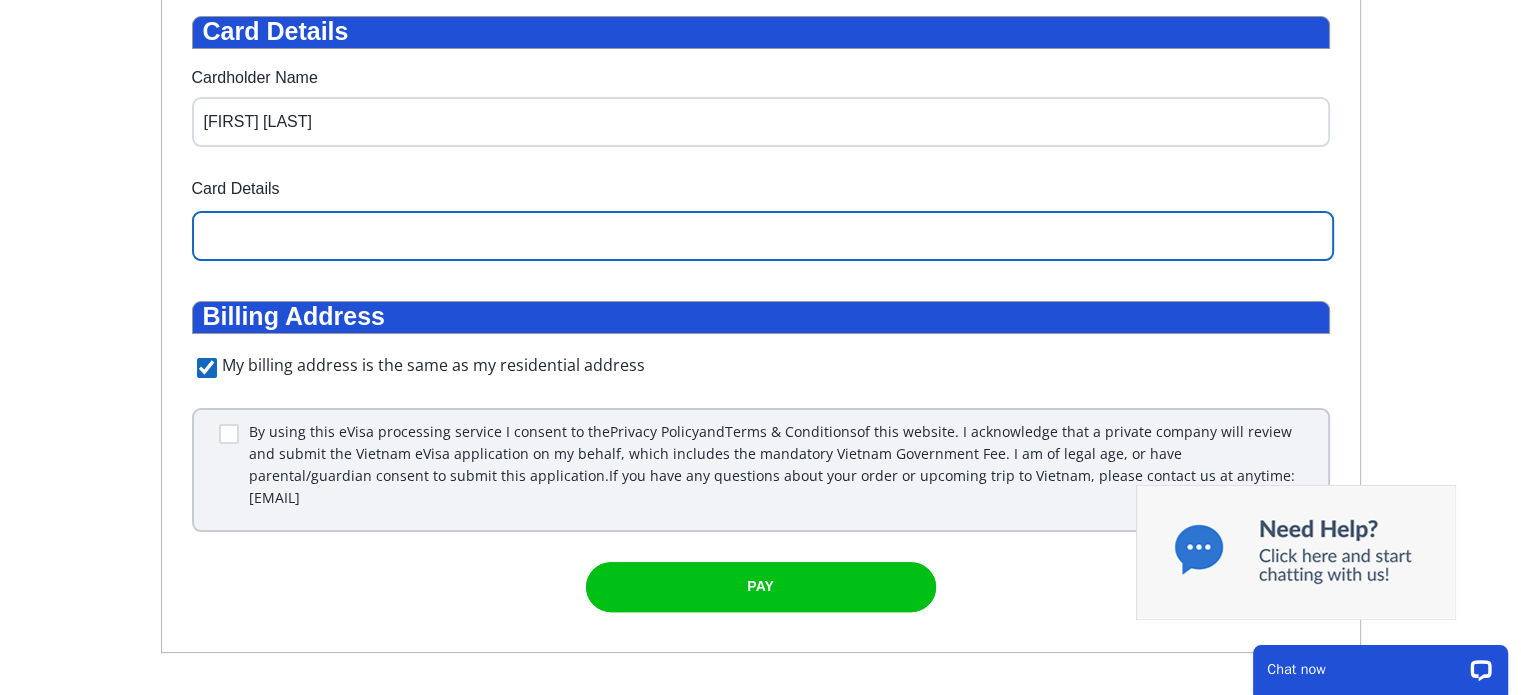 scroll, scrollTop: 460, scrollLeft: 0, axis: vertical 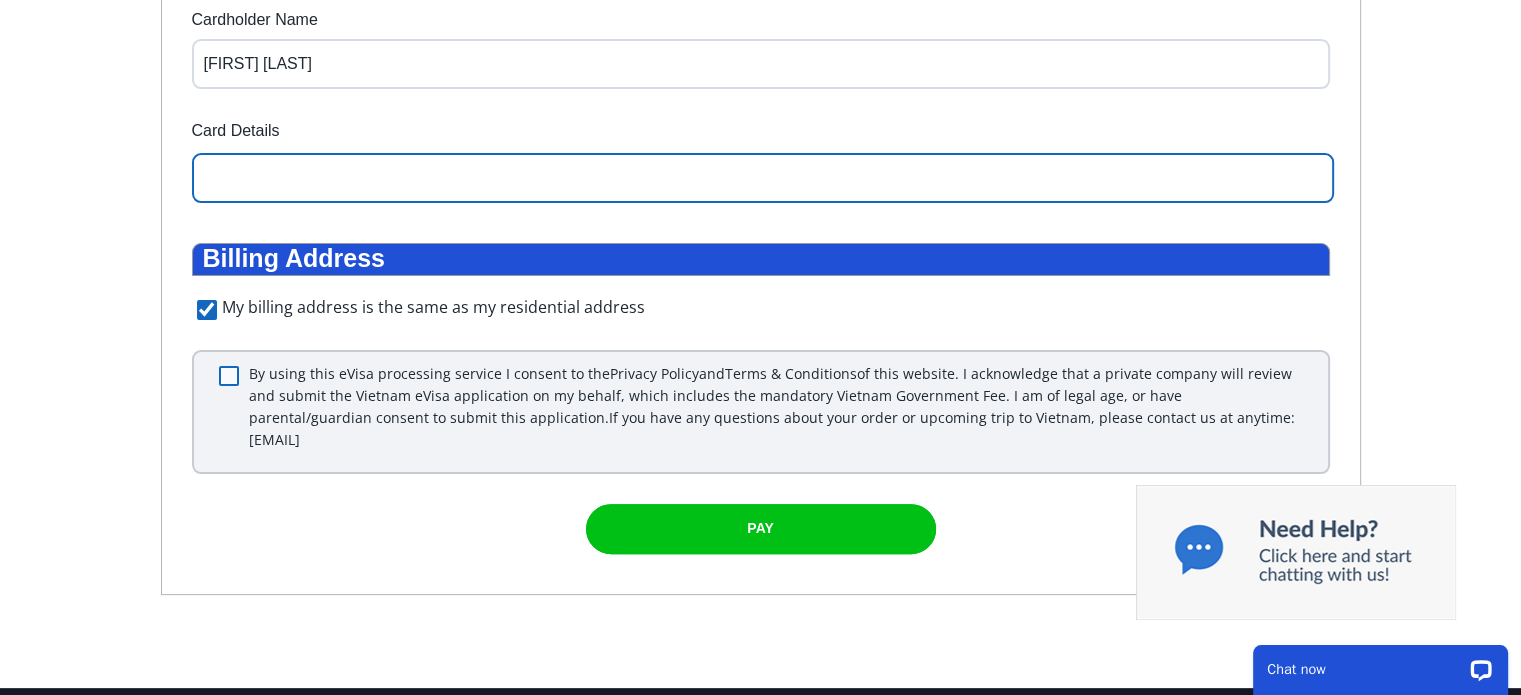 click at bounding box center [229, 376] 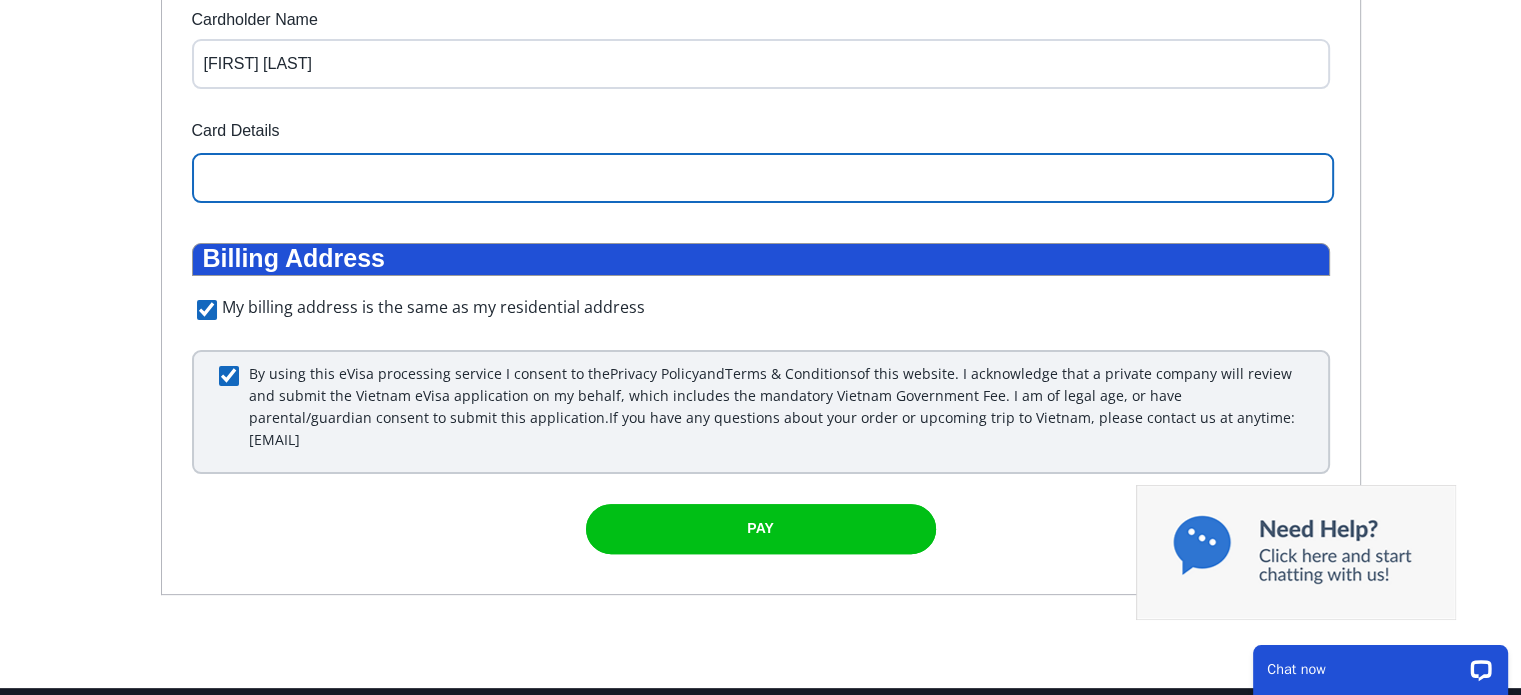 checkbox on "true" 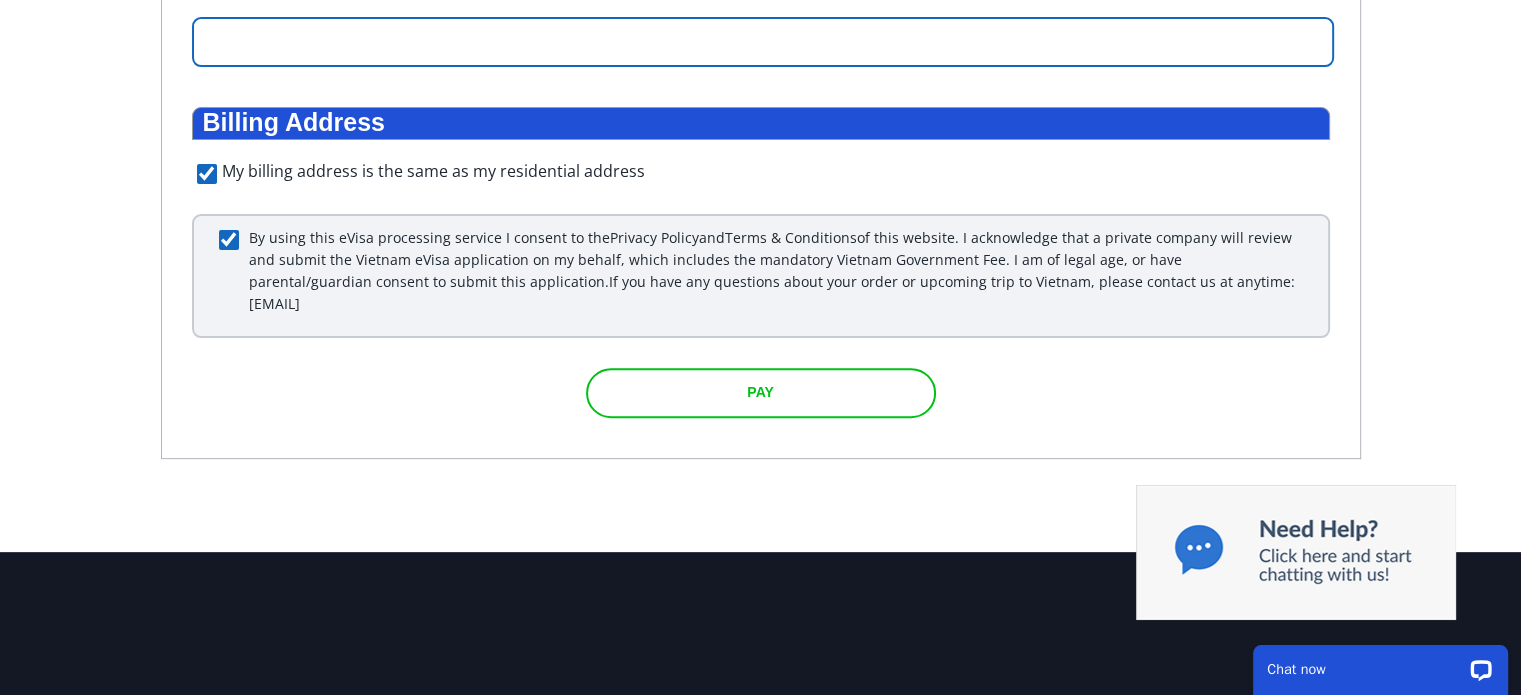 scroll, scrollTop: 560, scrollLeft: 0, axis: vertical 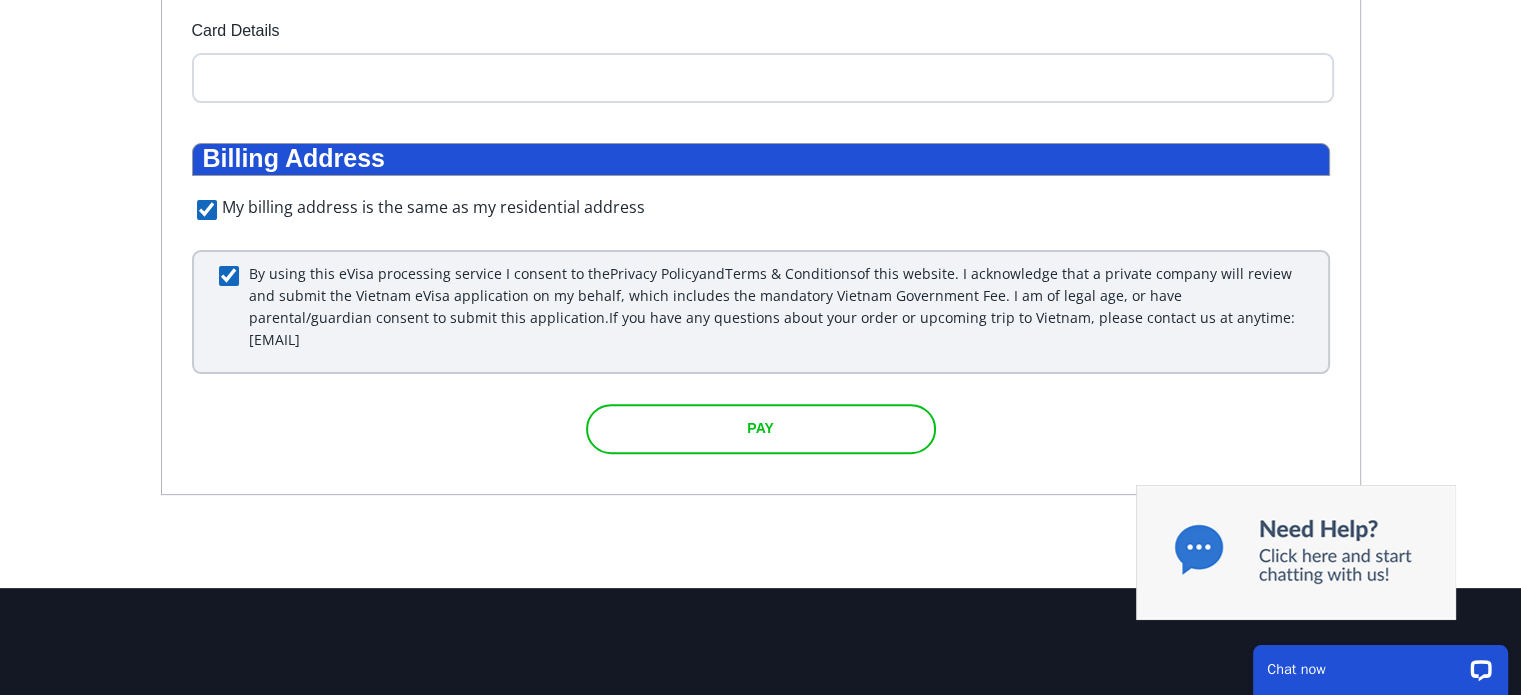 click at bounding box center [761, 429] 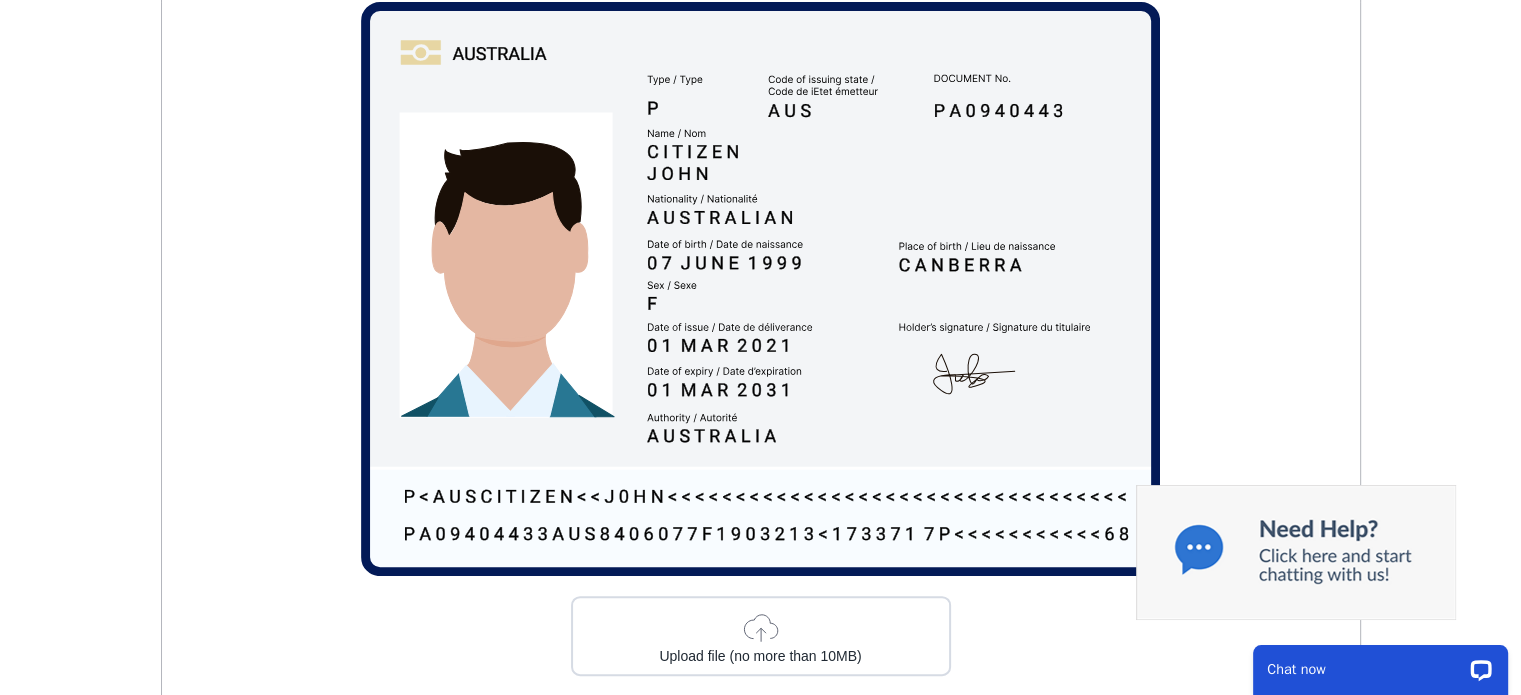 scroll, scrollTop: 460, scrollLeft: 0, axis: vertical 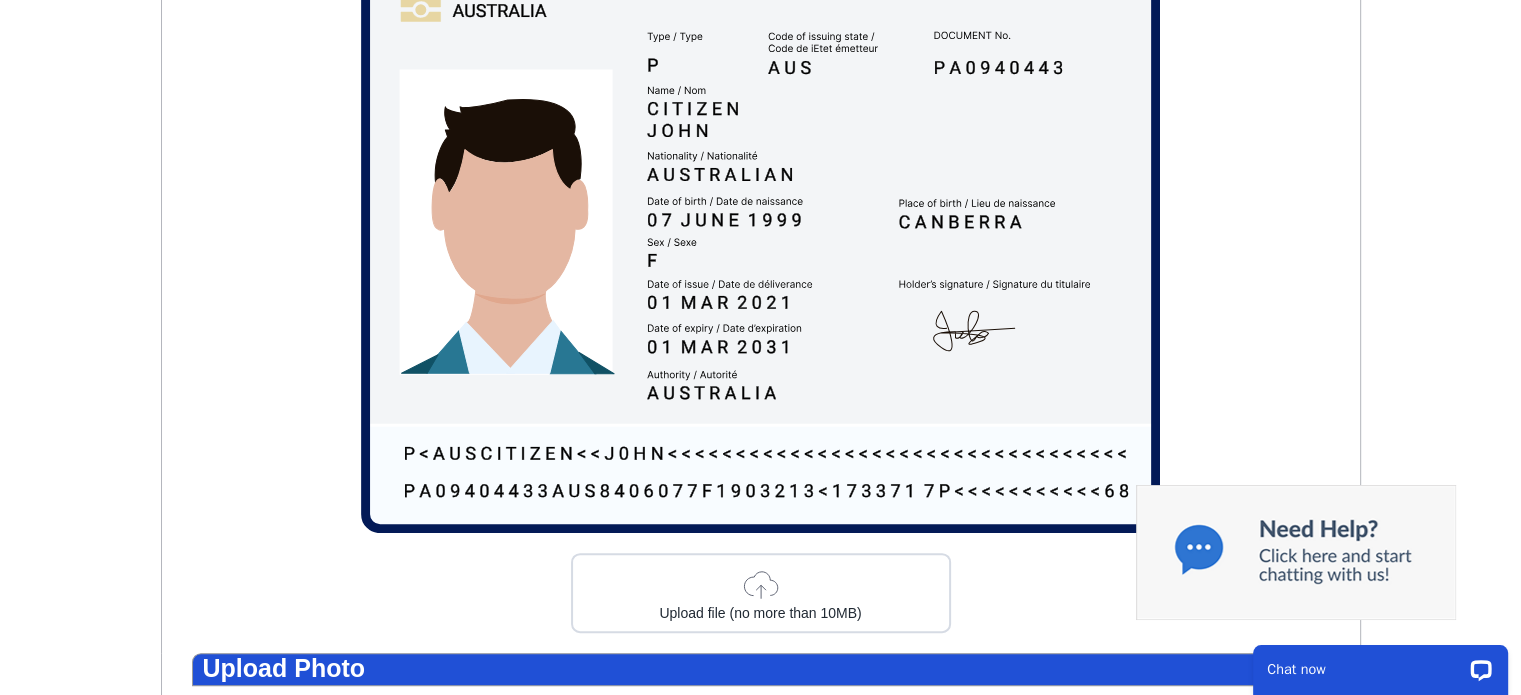 click on "Upload file (no more than 10MB)" at bounding box center (761, 593) 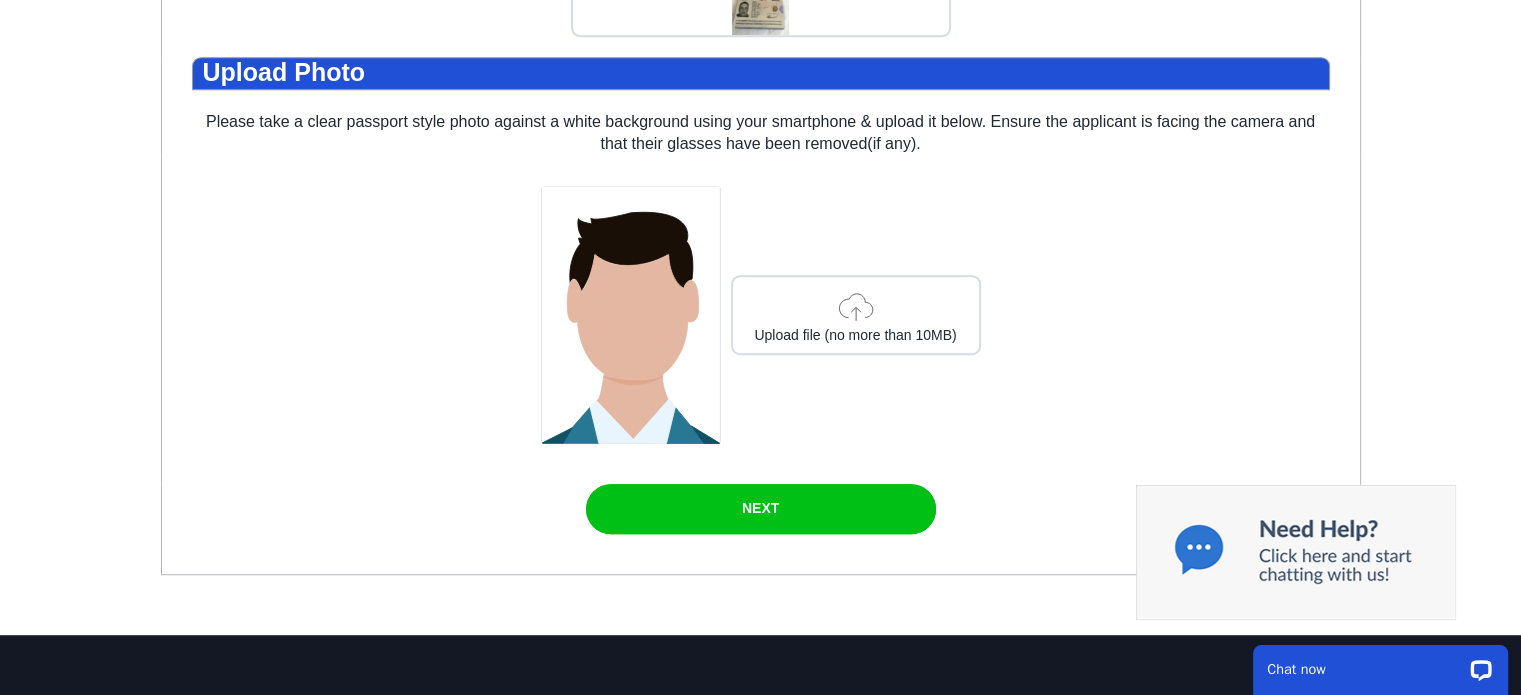 scroll, scrollTop: 1060, scrollLeft: 0, axis: vertical 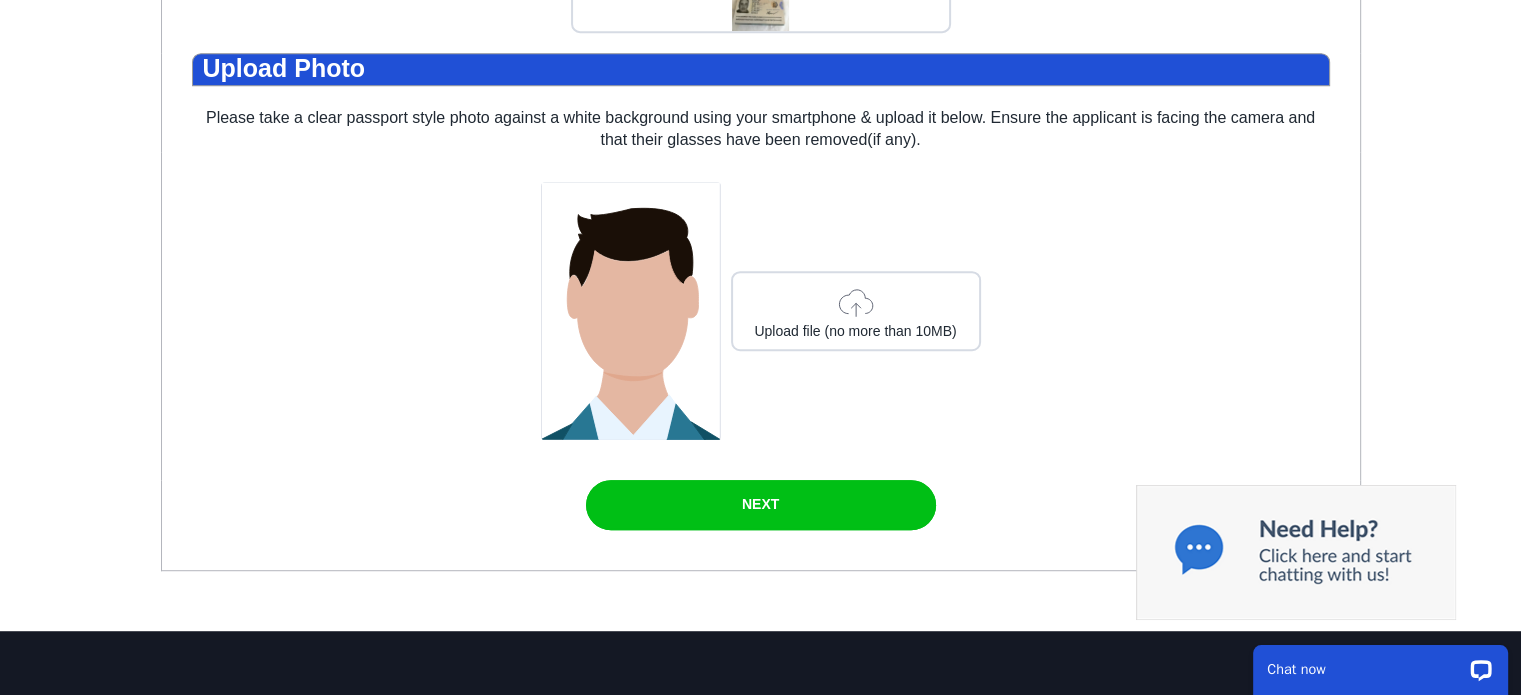 click on "Upload file (no more than 10MB)" at bounding box center [856, 311] 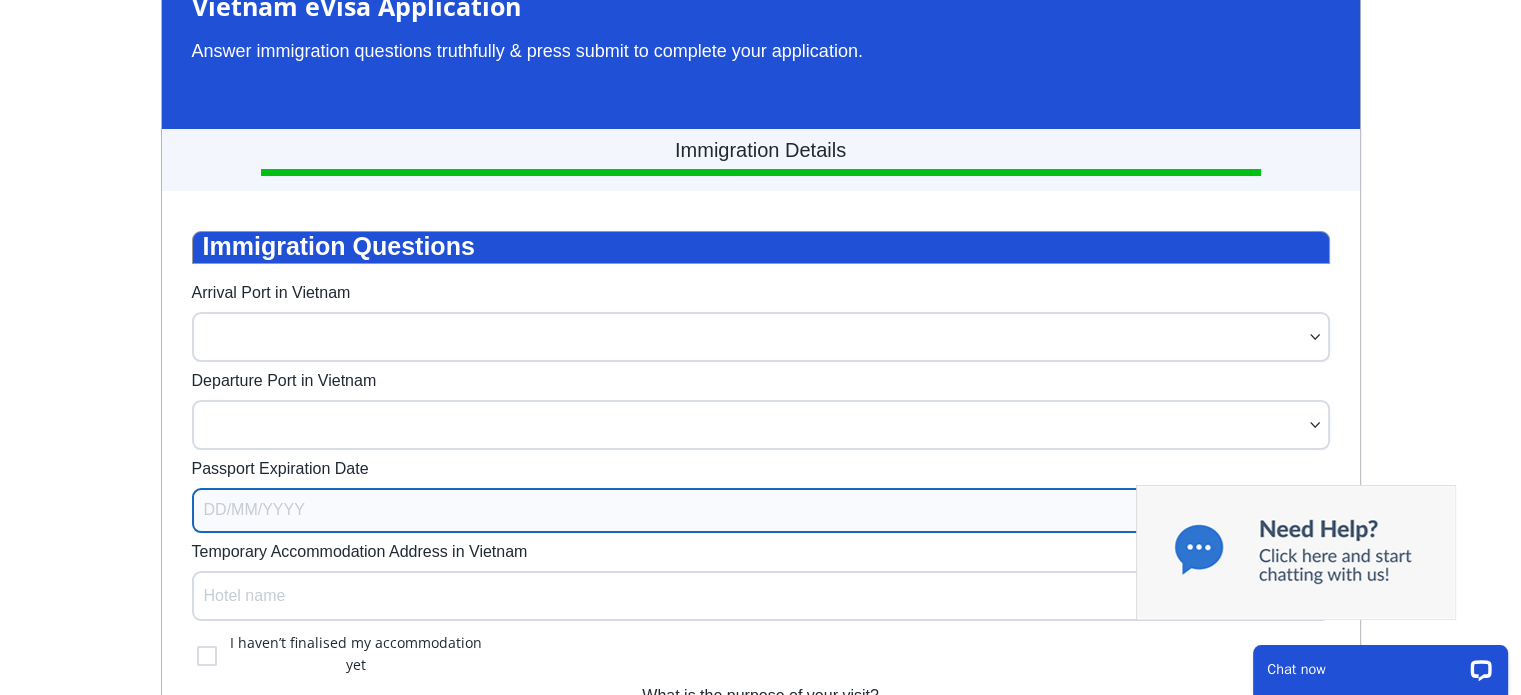 scroll, scrollTop: 160, scrollLeft: 0, axis: vertical 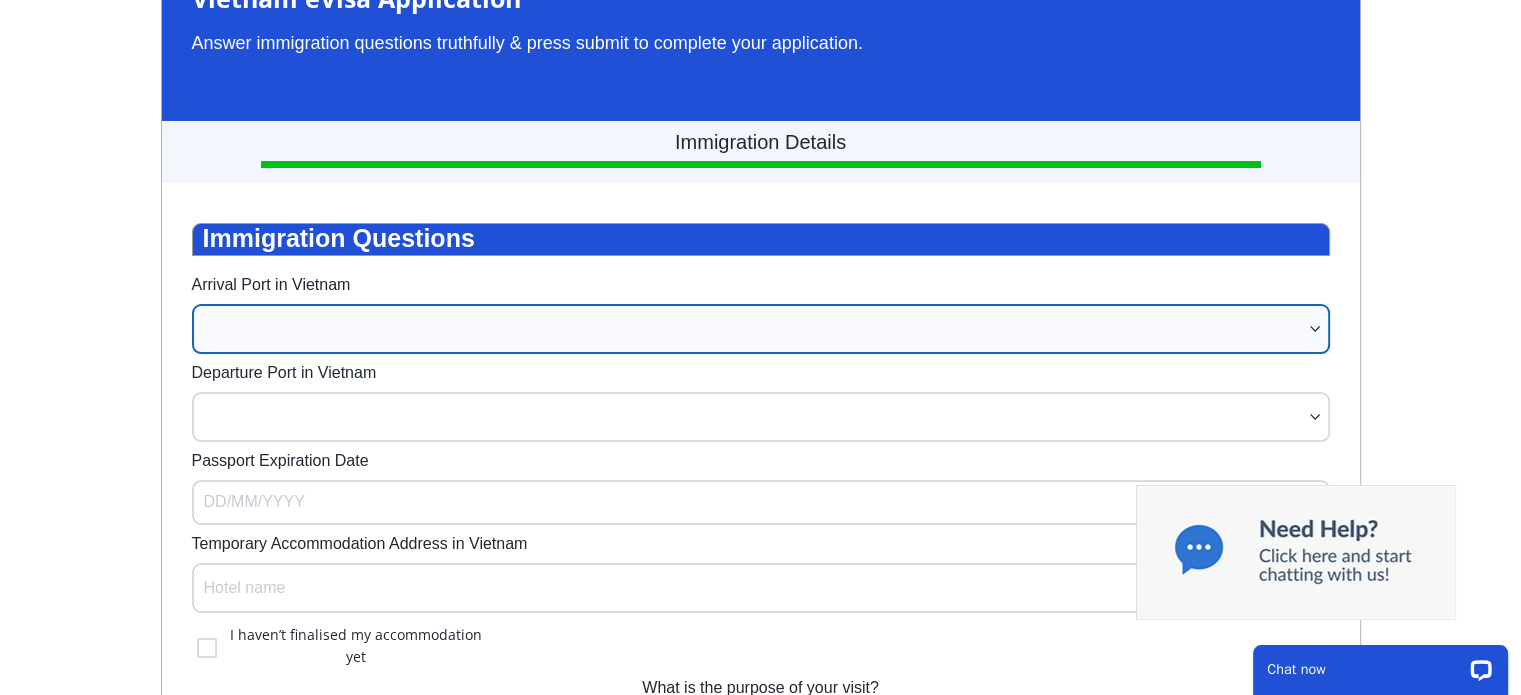 click at bounding box center (751, 329) 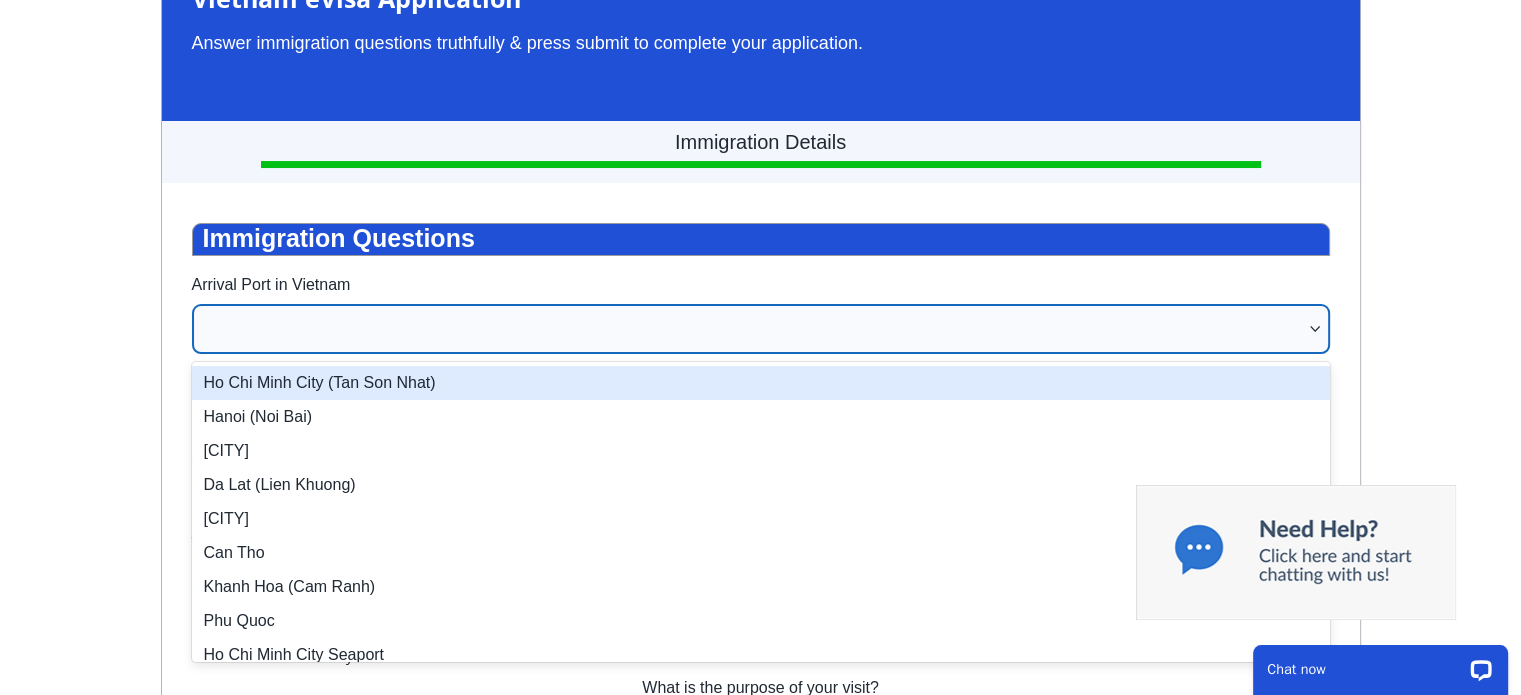 click on "Ho Chi Minh City (Tan Son Nhat)" at bounding box center (761, 383) 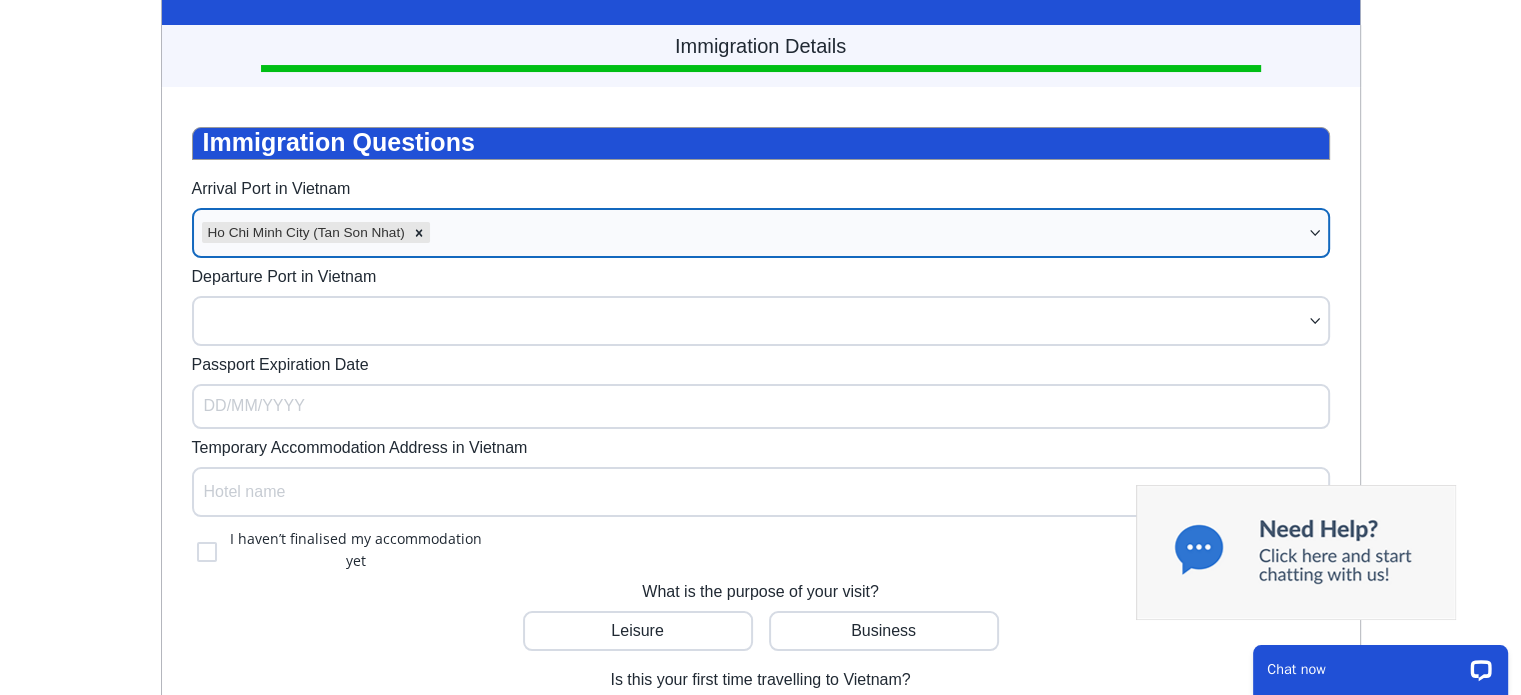 scroll, scrollTop: 260, scrollLeft: 0, axis: vertical 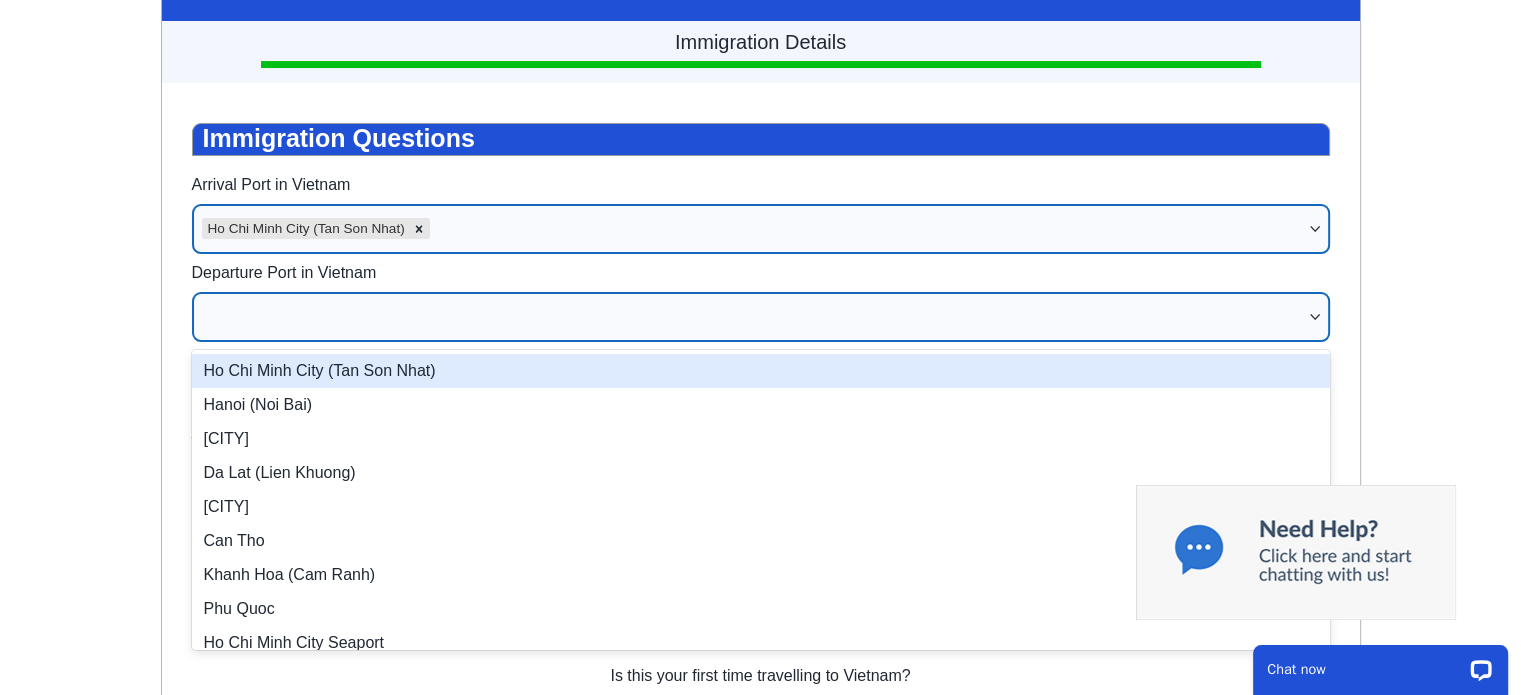 click at bounding box center [761, 317] 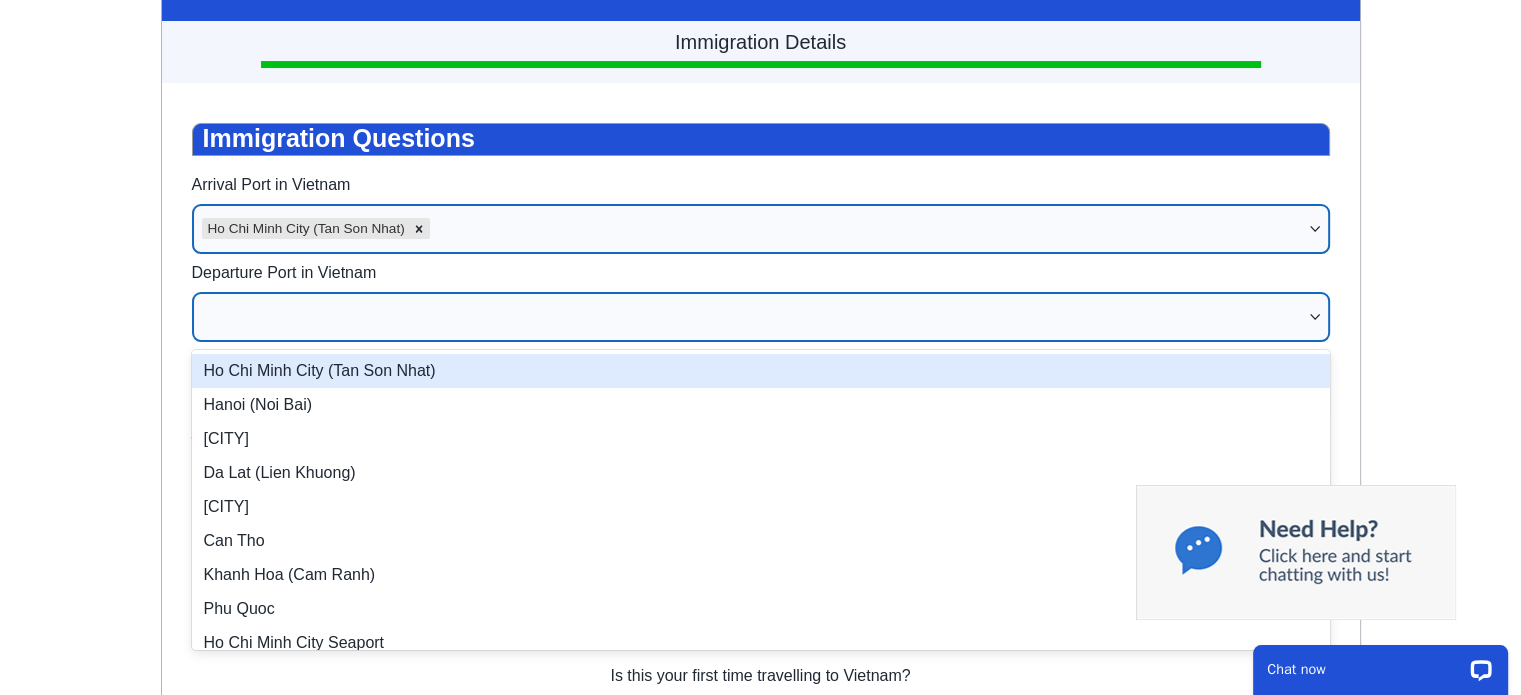 click on "Ho Chi Minh City (Tan Son Nhat)" at bounding box center (761, 371) 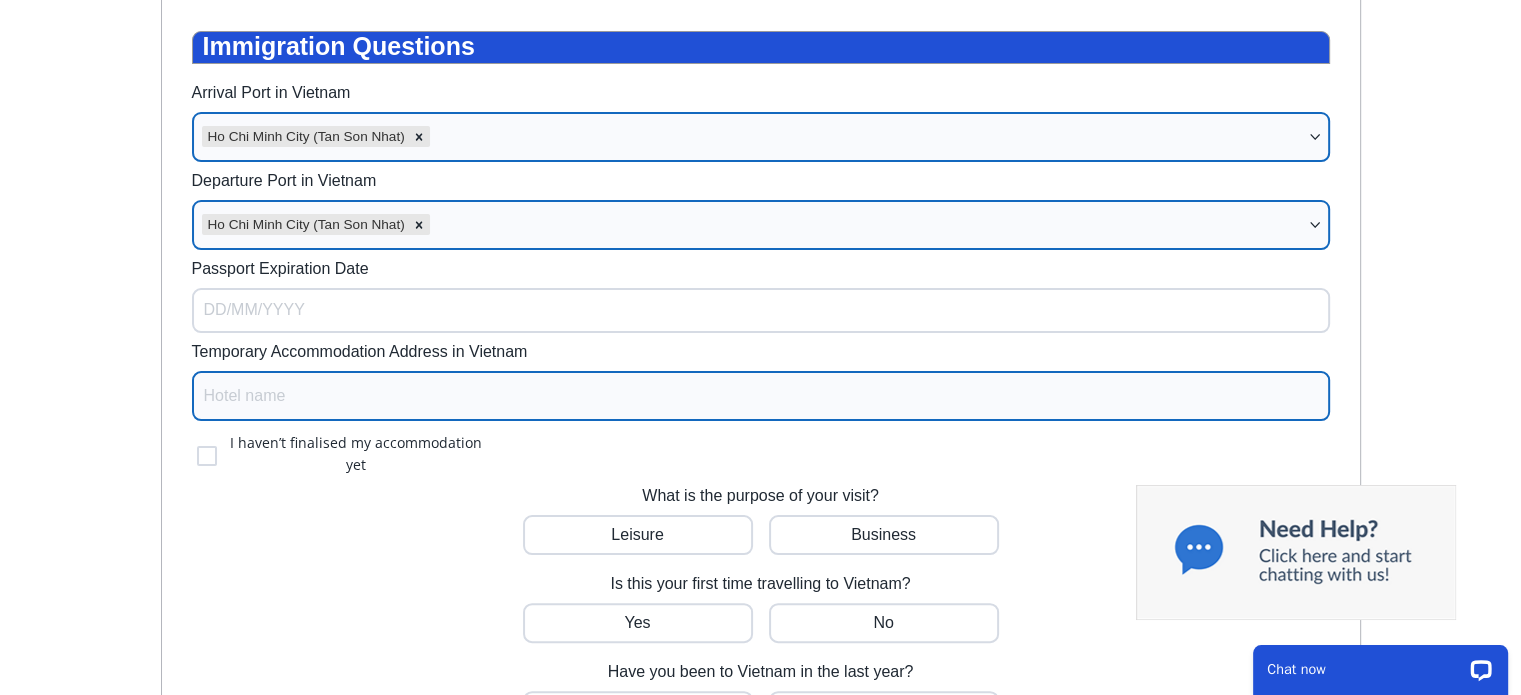 scroll, scrollTop: 360, scrollLeft: 0, axis: vertical 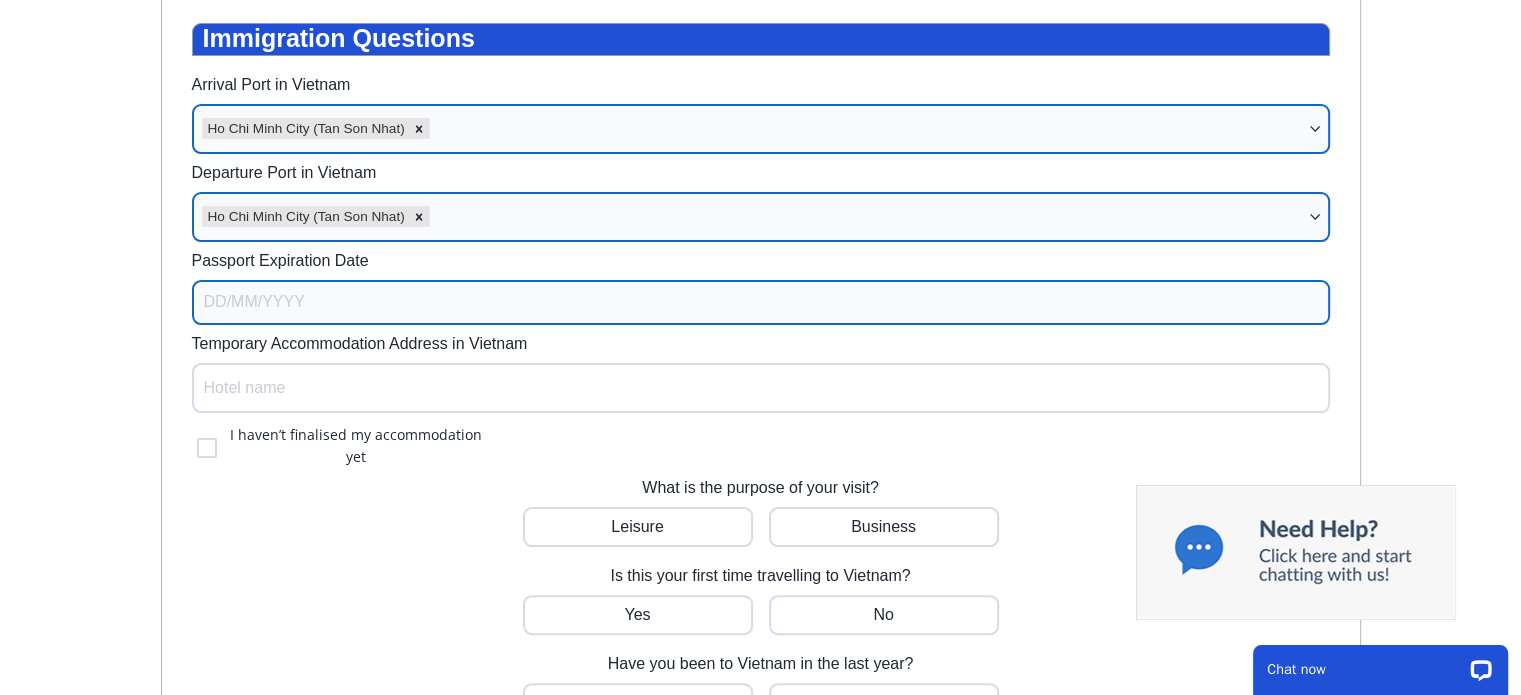 select on "6" 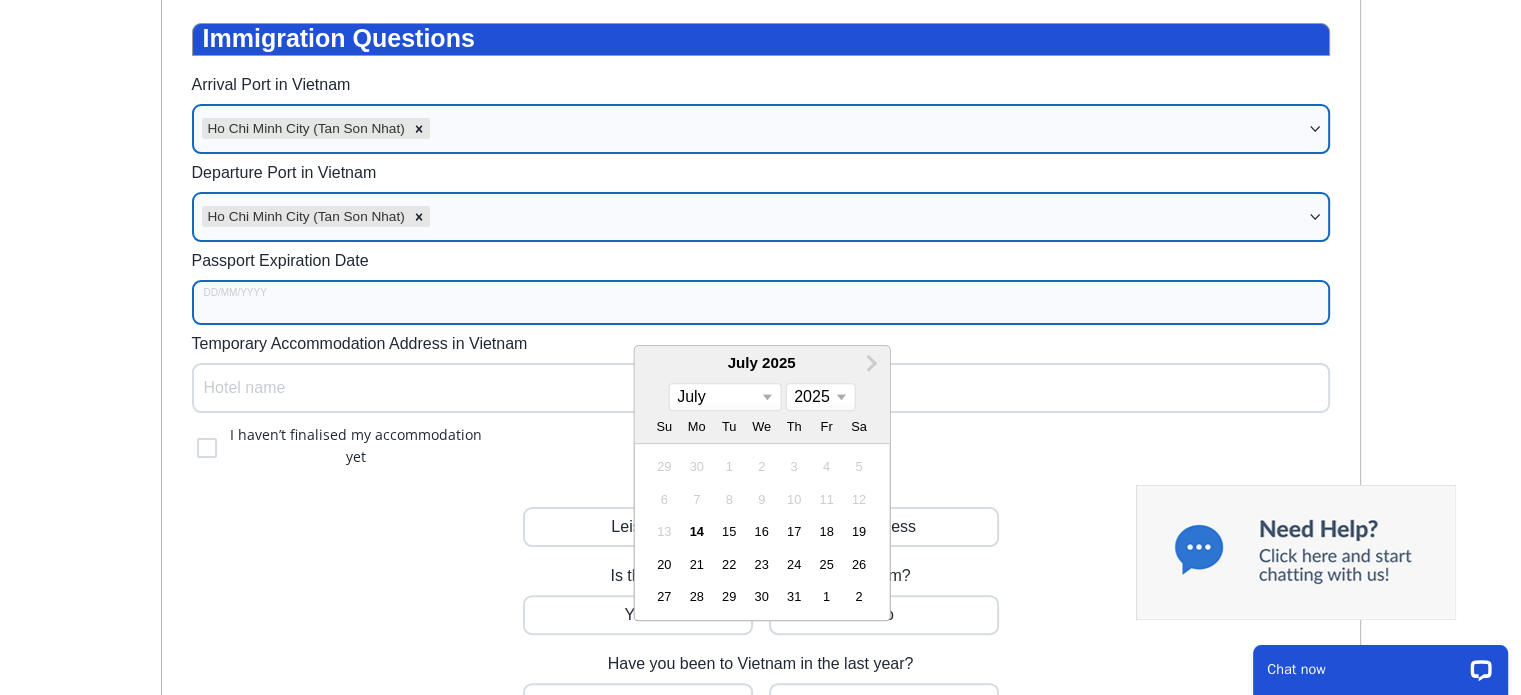 click on "Passport Expiration Date" at bounding box center [761, 302] 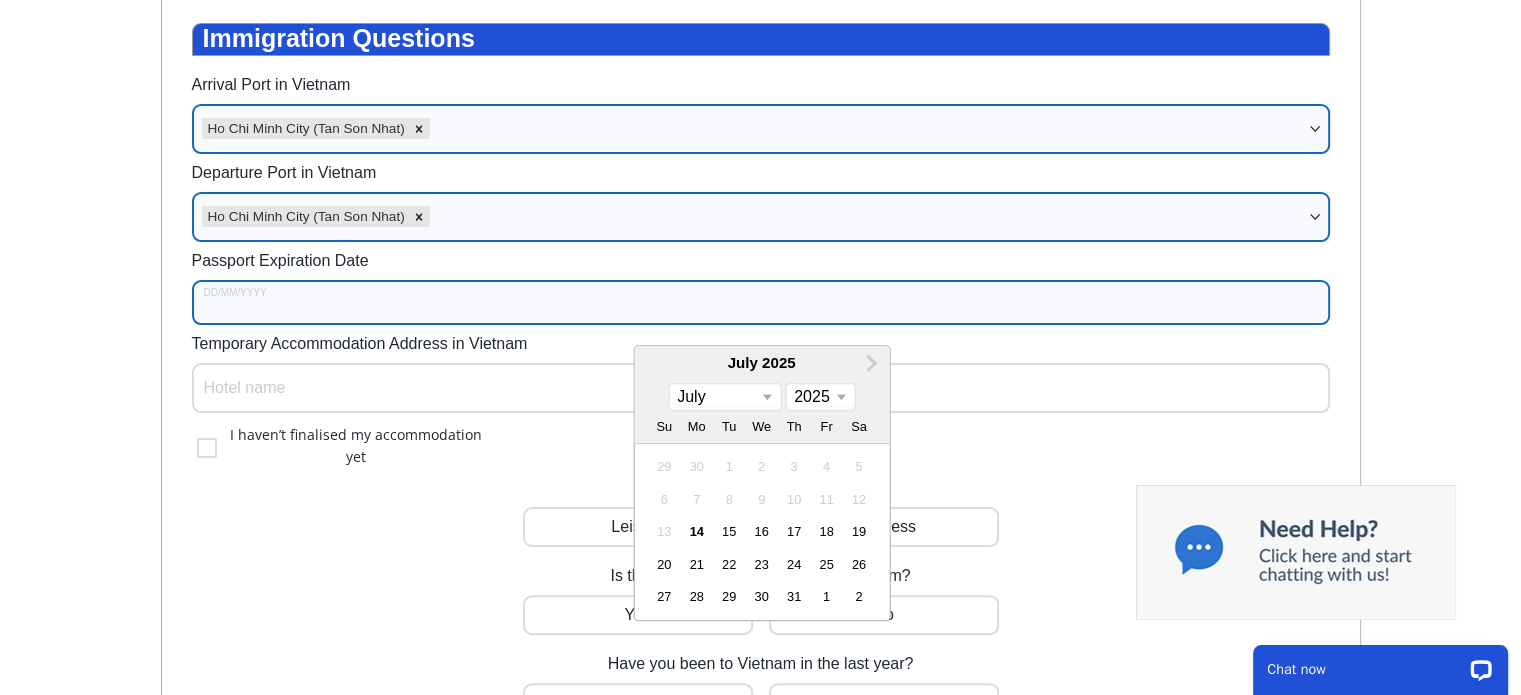 click on "2025 2026 2027 2028 2029 2030 2031 2032 2033 2034 2035 2036 2037 2038 2039 2040 2041 2042 2043 2044 2045 2046 2047 2048 2049 2050 2051 2052 2053 2054 2055 2056 2057 2058 2059 2060 2061 2062 2063 2064 2065 2066 2067 2068 2069 2070 2071 2072 2073 2074 2075 2076 2077 2078 2079 2080 2081 2082 2083 2084 2085 2086 2087 2088 2089 2090 2091 2092 2093 2094 2095 2096 2097 2098 2099 2100" at bounding box center (820, 397) 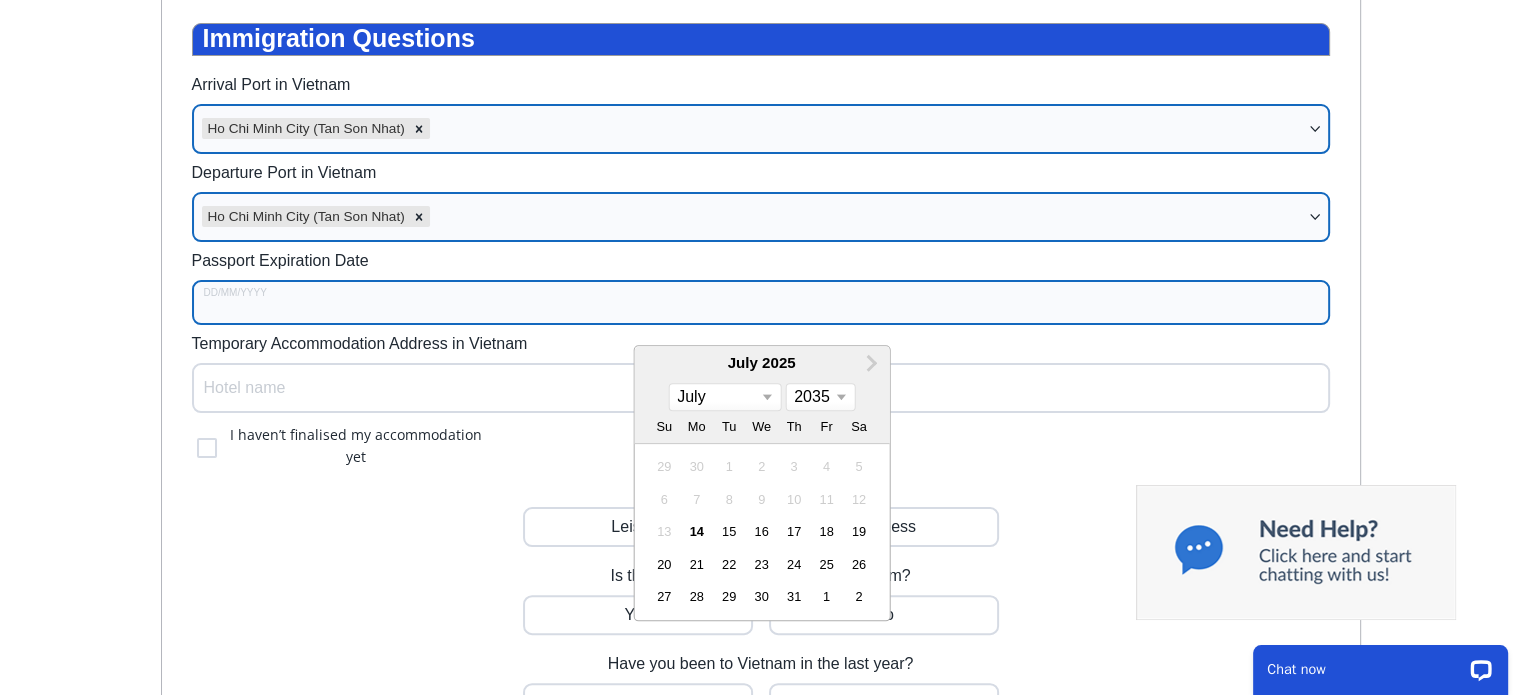 click on "2025 2026 2027 2028 2029 2030 2031 2032 2033 2034 2035 2036 2037 2038 2039 2040 2041 2042 2043 2044 2045 2046 2047 2048 2049 2050 2051 2052 2053 2054 2055 2056 2057 2058 2059 2060 2061 2062 2063 2064 2065 2066 2067 2068 2069 2070 2071 2072 2073 2074 2075 2076 2077 2078 2079 2080 2081 2082 2083 2084 2085 2086 2087 2088 2089 2090 2091 2092 2093 2094 2095 2096 2097 2098 2099 2100" at bounding box center (820, 397) 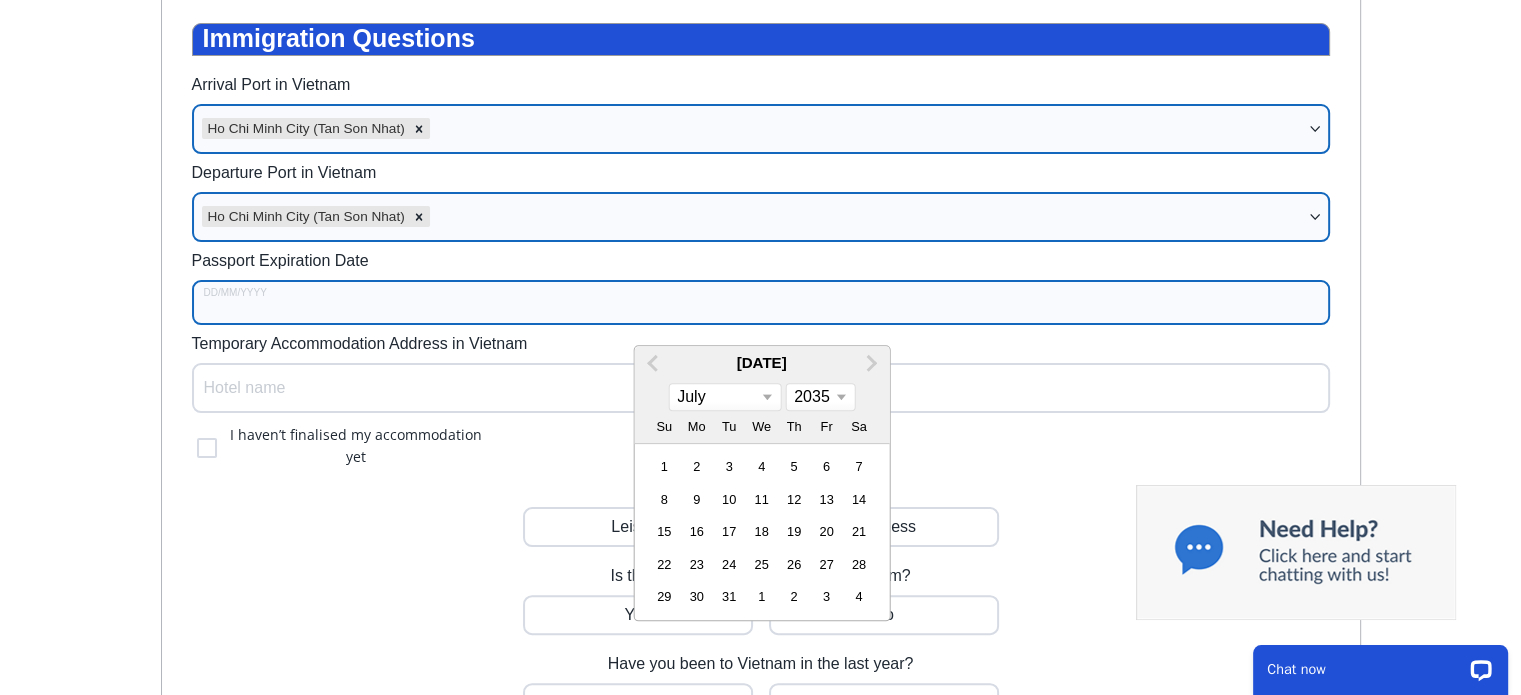 click on "January February March April May June July August September October November December" at bounding box center [724, 397] 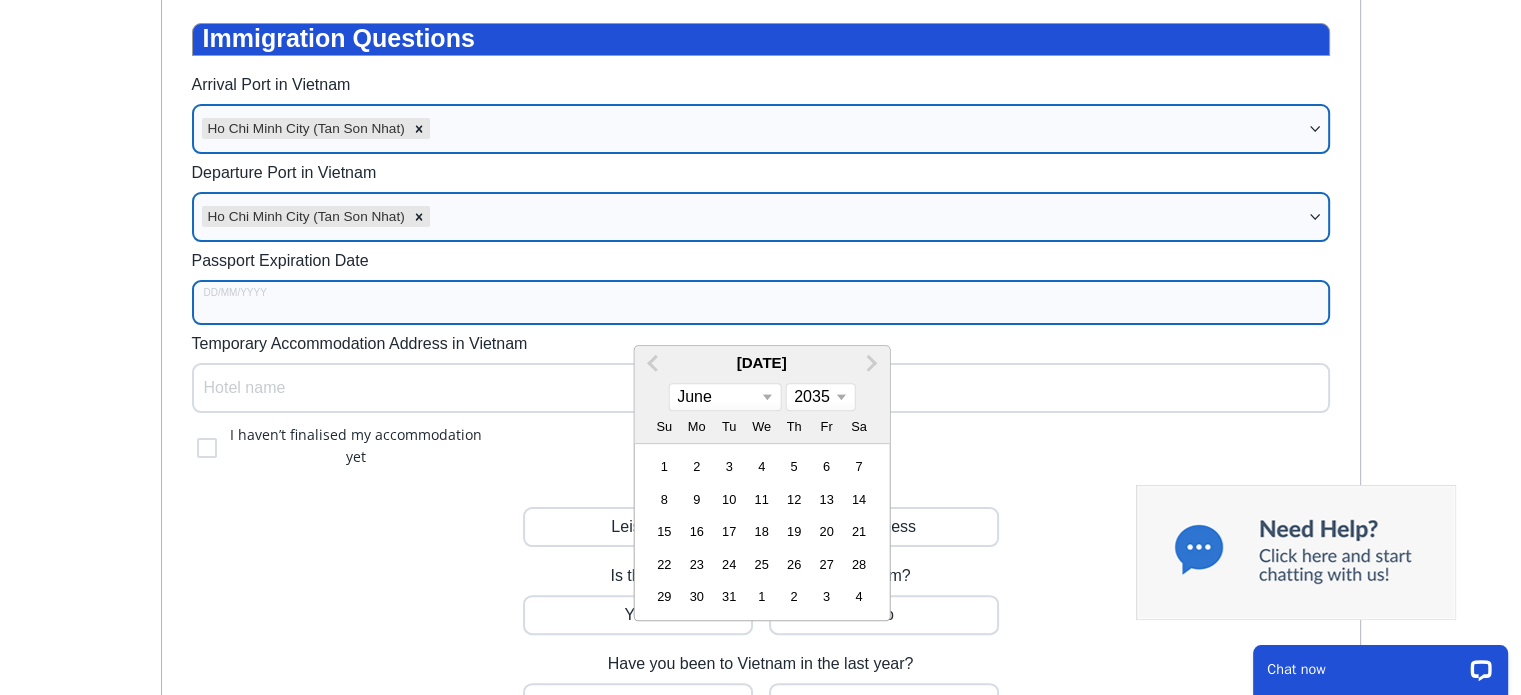 click on "January February March April May June July August September October November December" at bounding box center [724, 397] 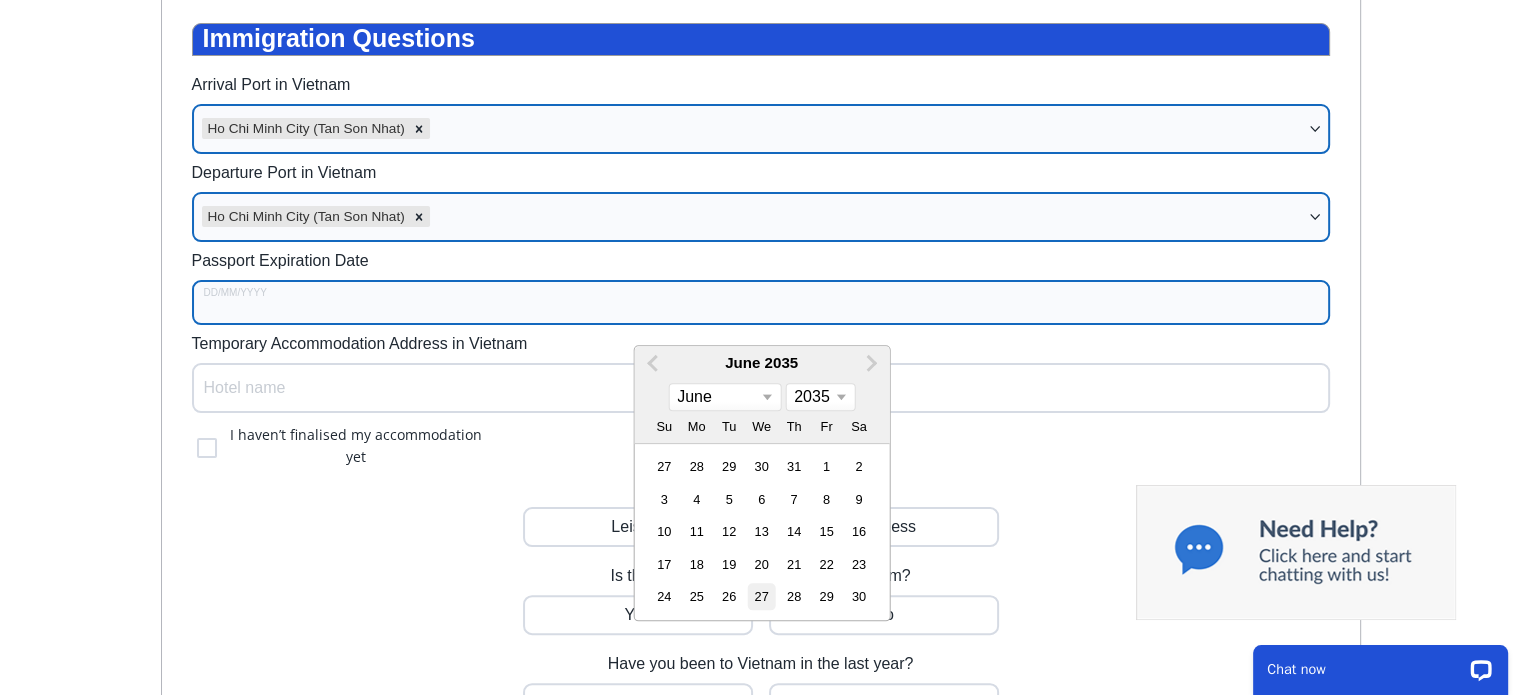click on "27" at bounding box center (761, 596) 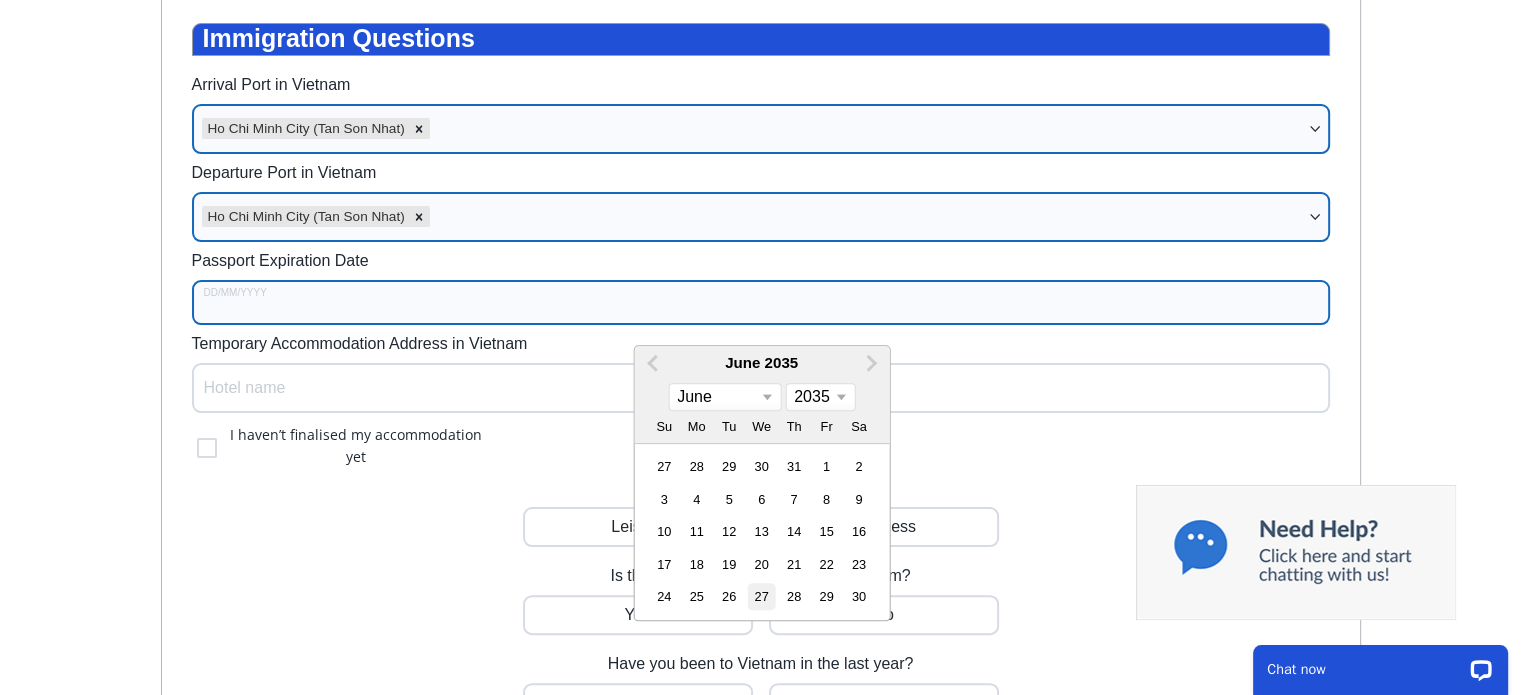 type on "27/06/2035" 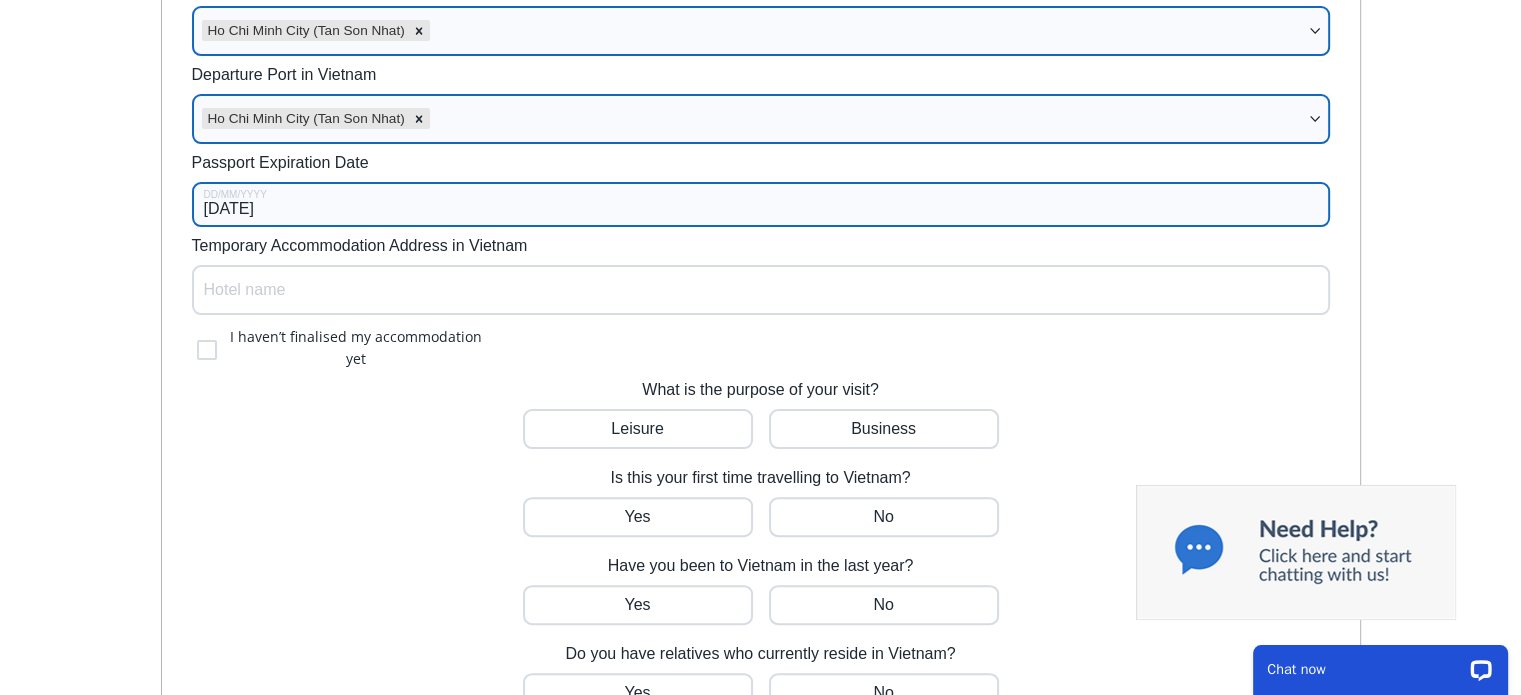 scroll, scrollTop: 460, scrollLeft: 0, axis: vertical 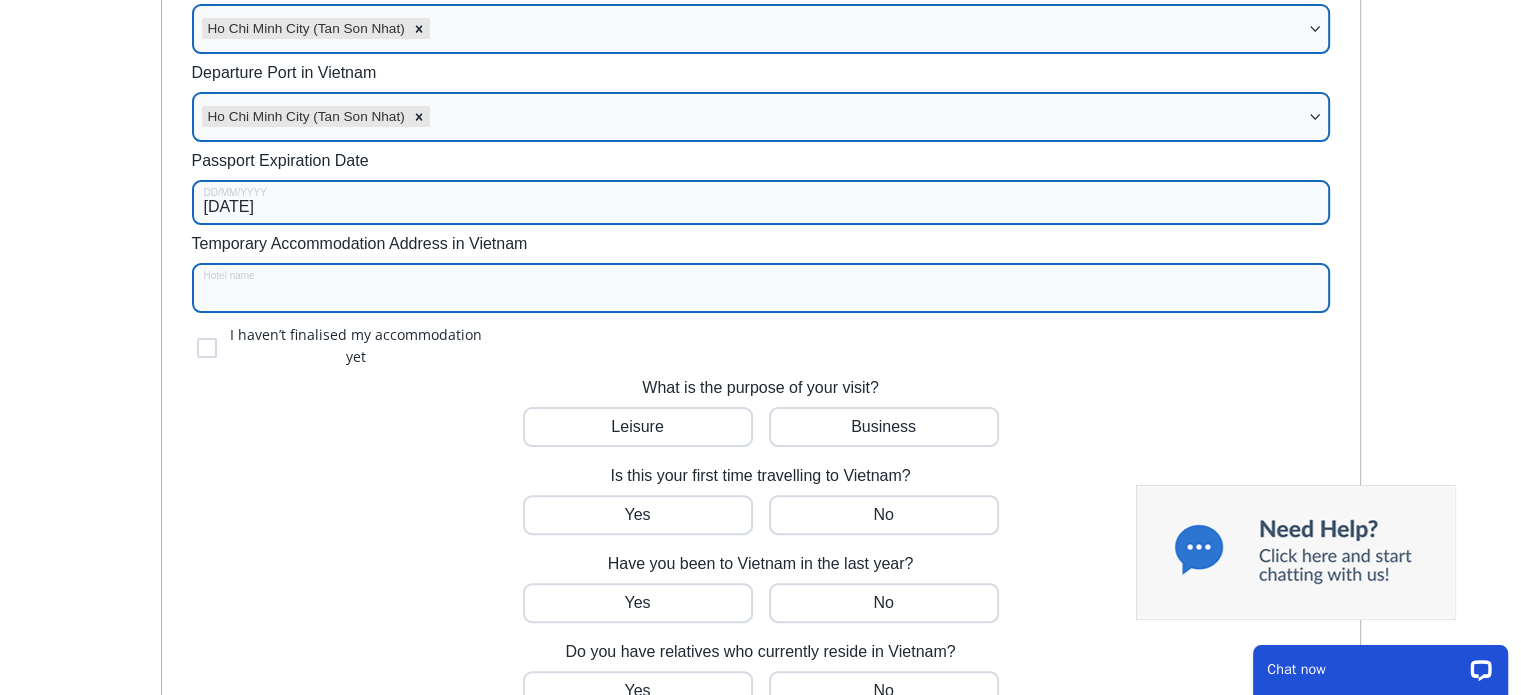 click on "Temporary Accommodation Address in Vietnam" at bounding box center (761, 288) 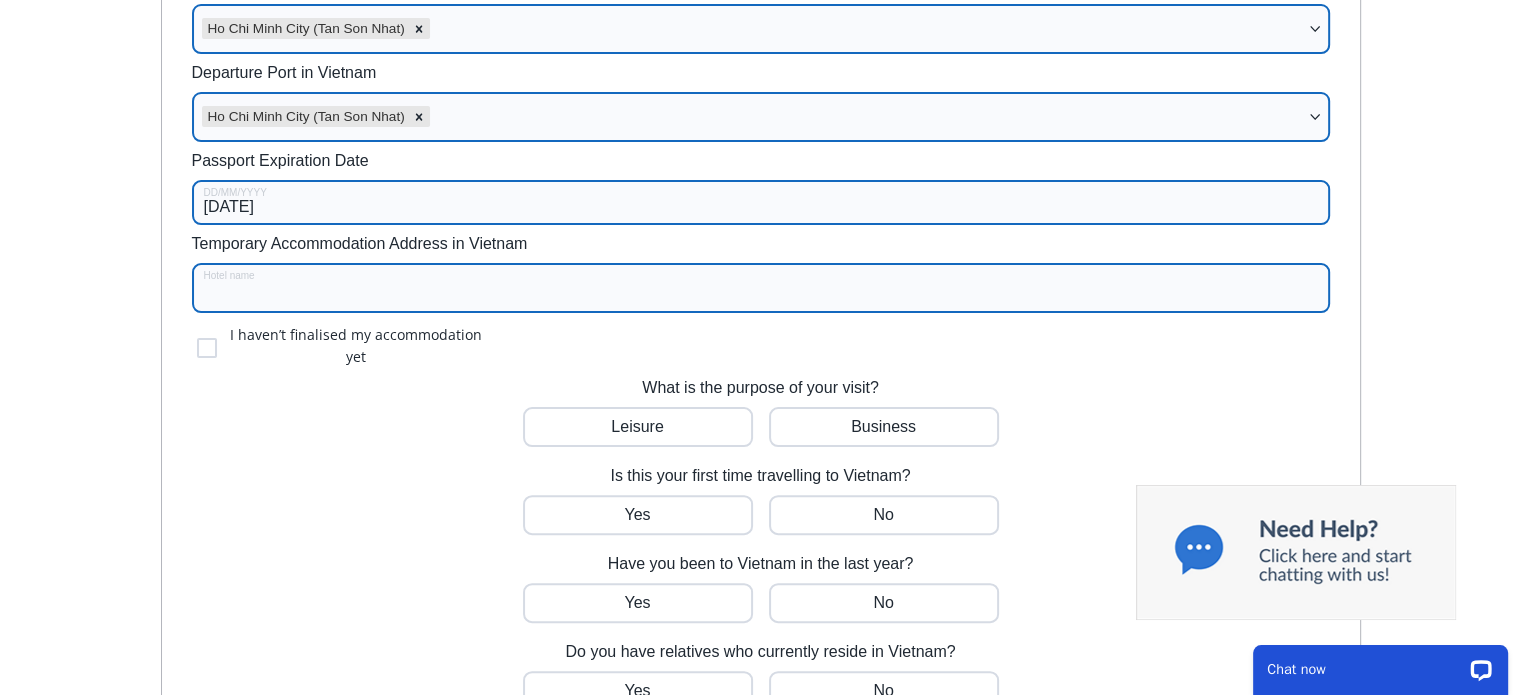 paste on "ibis Saigon Airport Hotel" 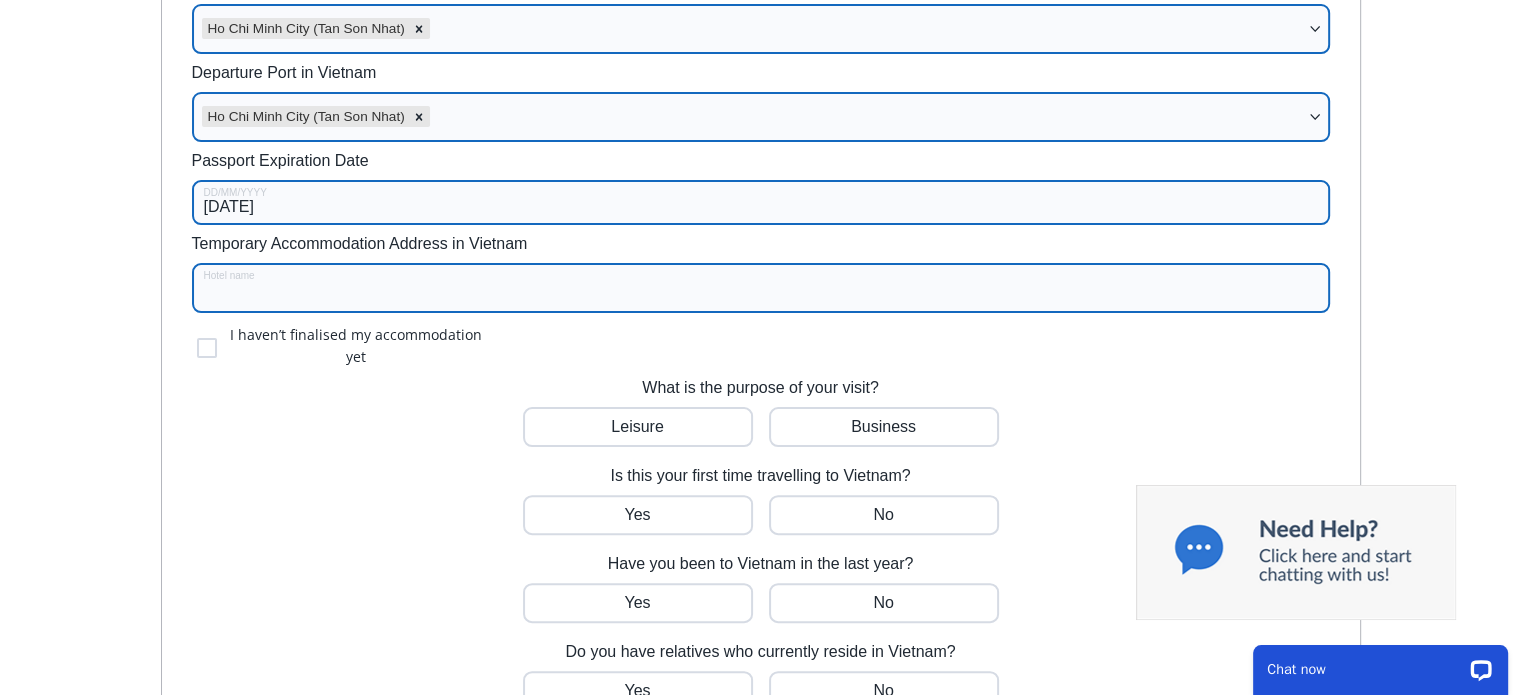 type on "ibis Saigon Airport Hotel" 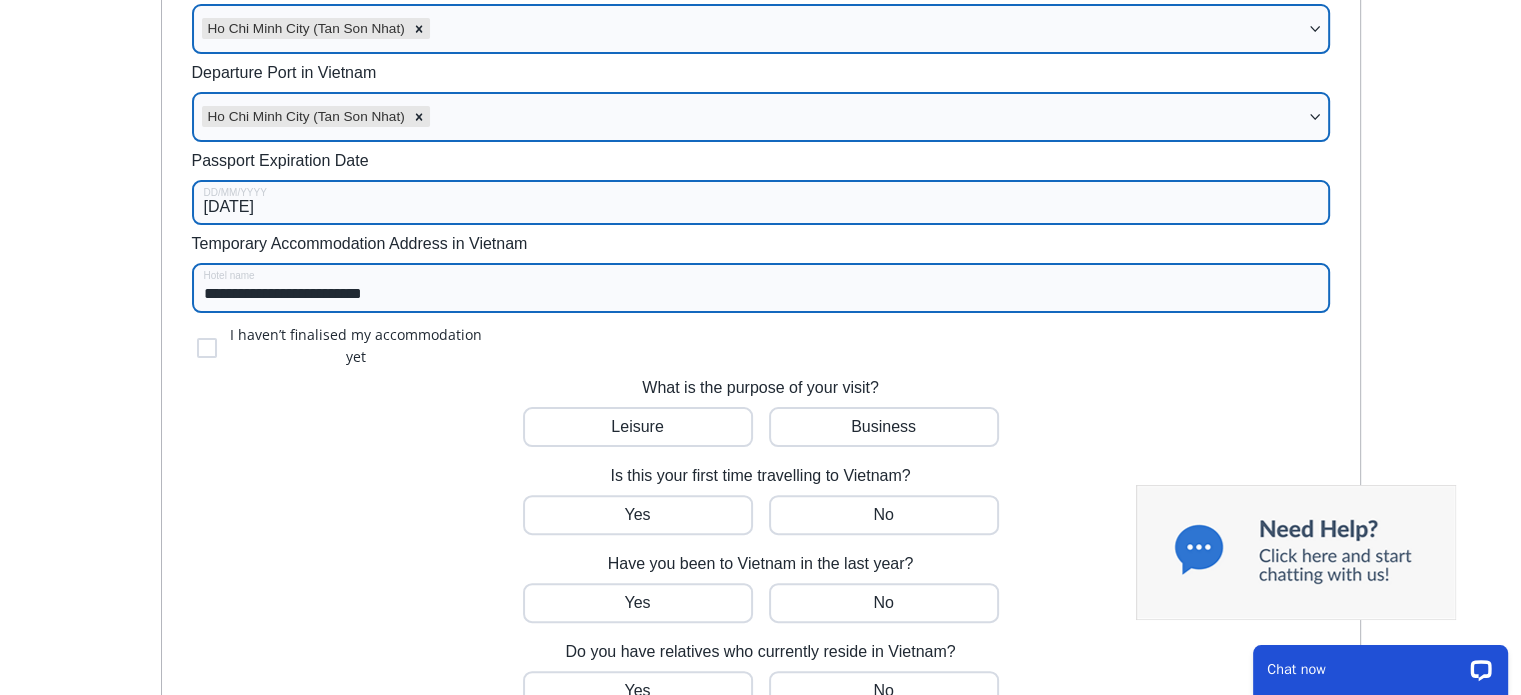 click on "**********" at bounding box center [761, 288] 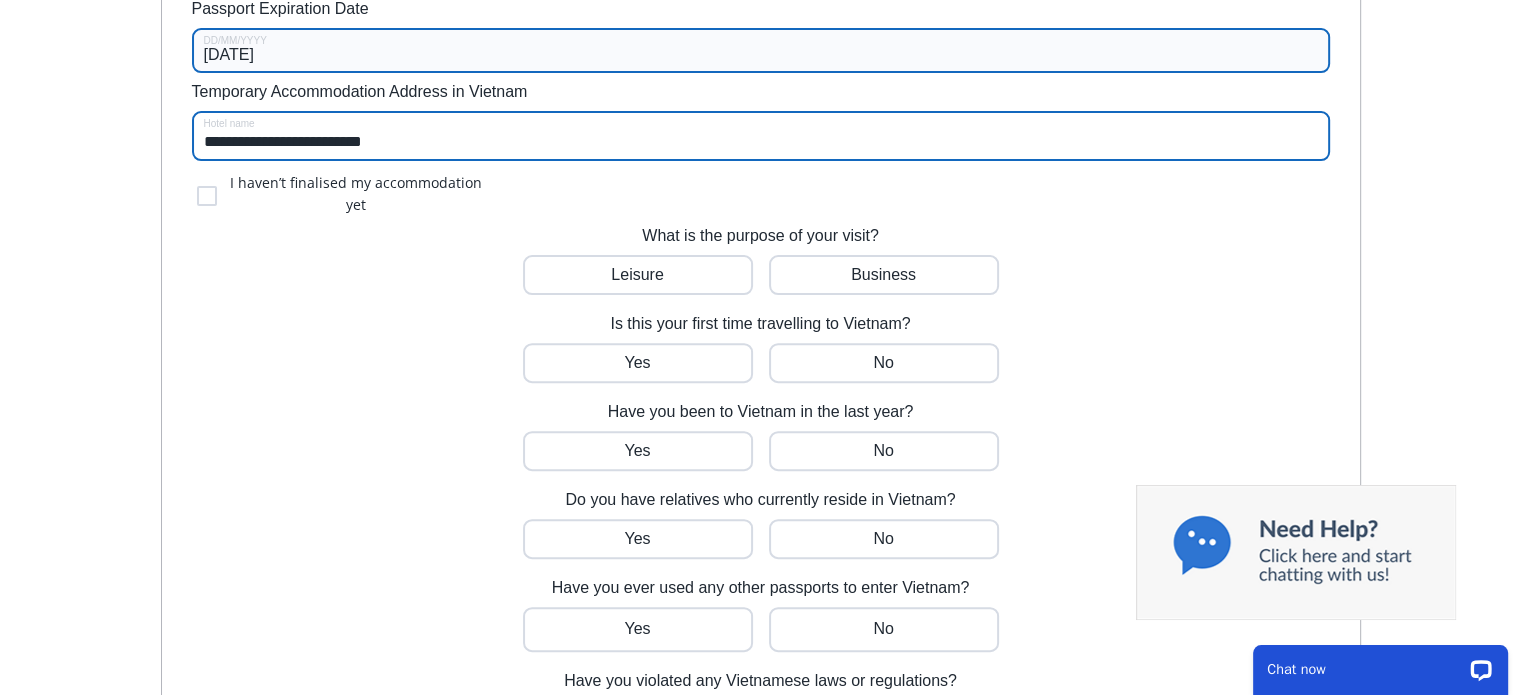 scroll, scrollTop: 660, scrollLeft: 0, axis: vertical 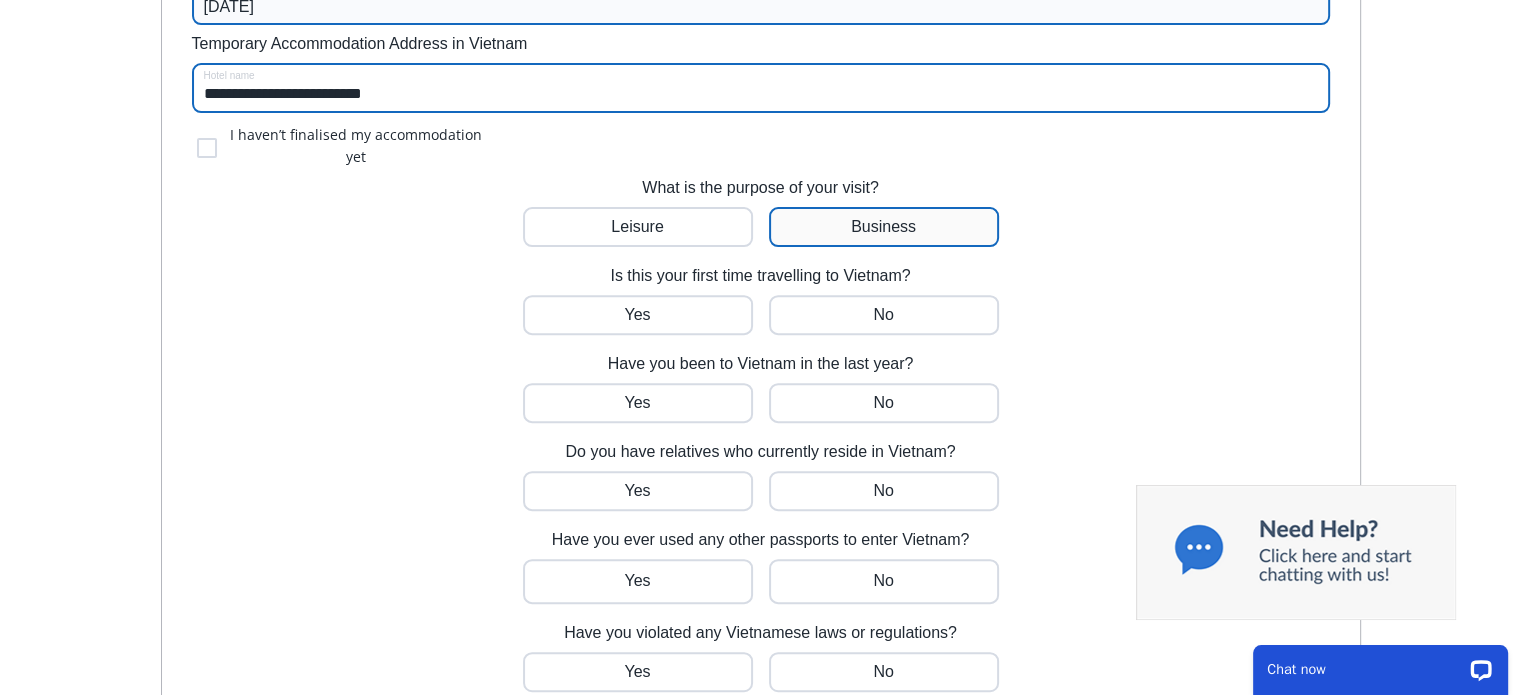 type on "**********" 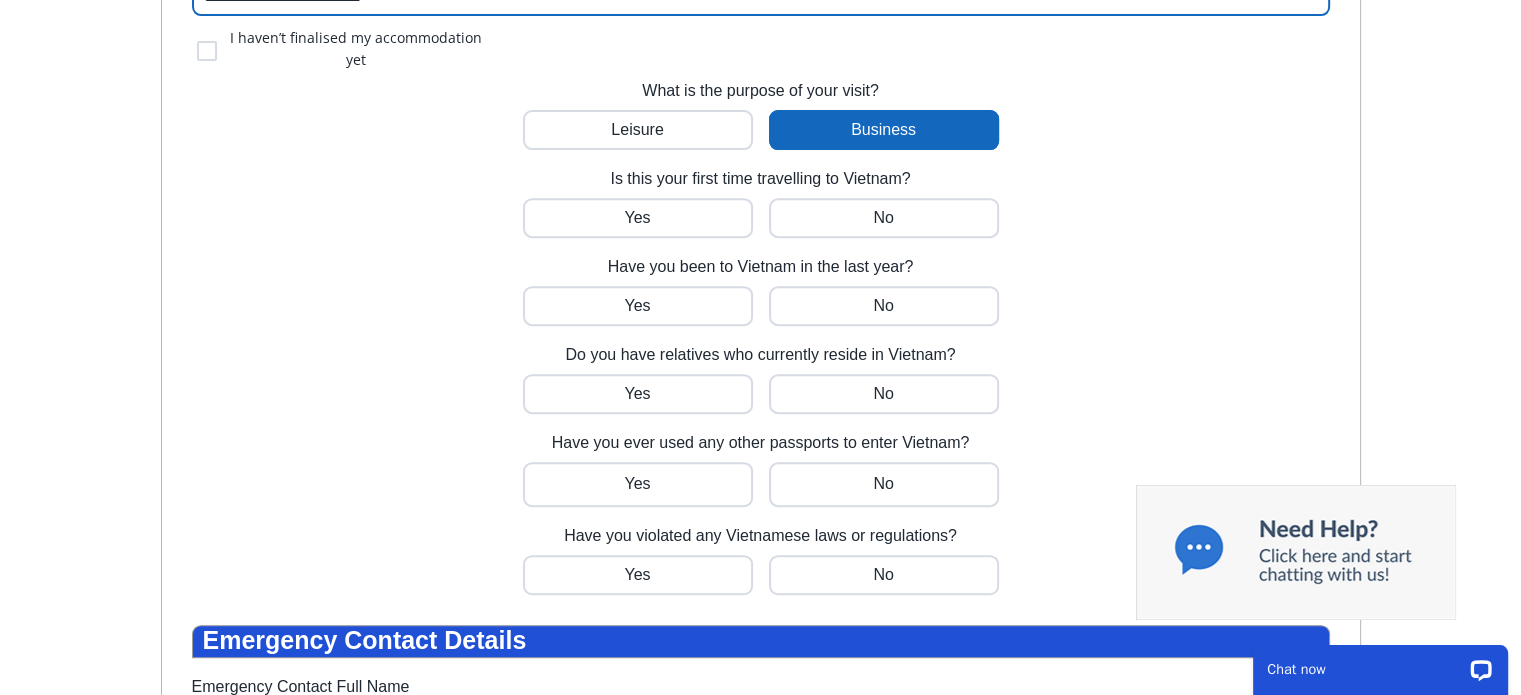 scroll, scrollTop: 760, scrollLeft: 0, axis: vertical 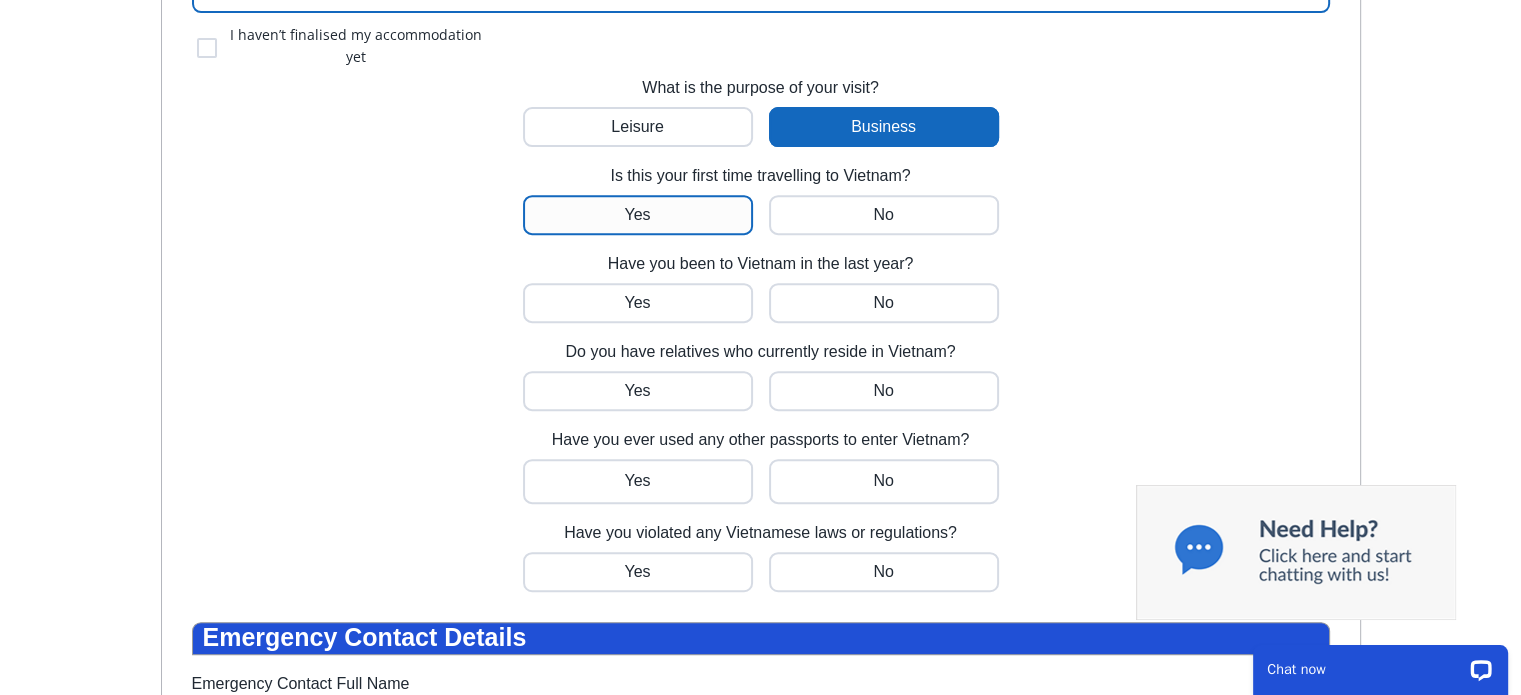 click at bounding box center (638, 215) 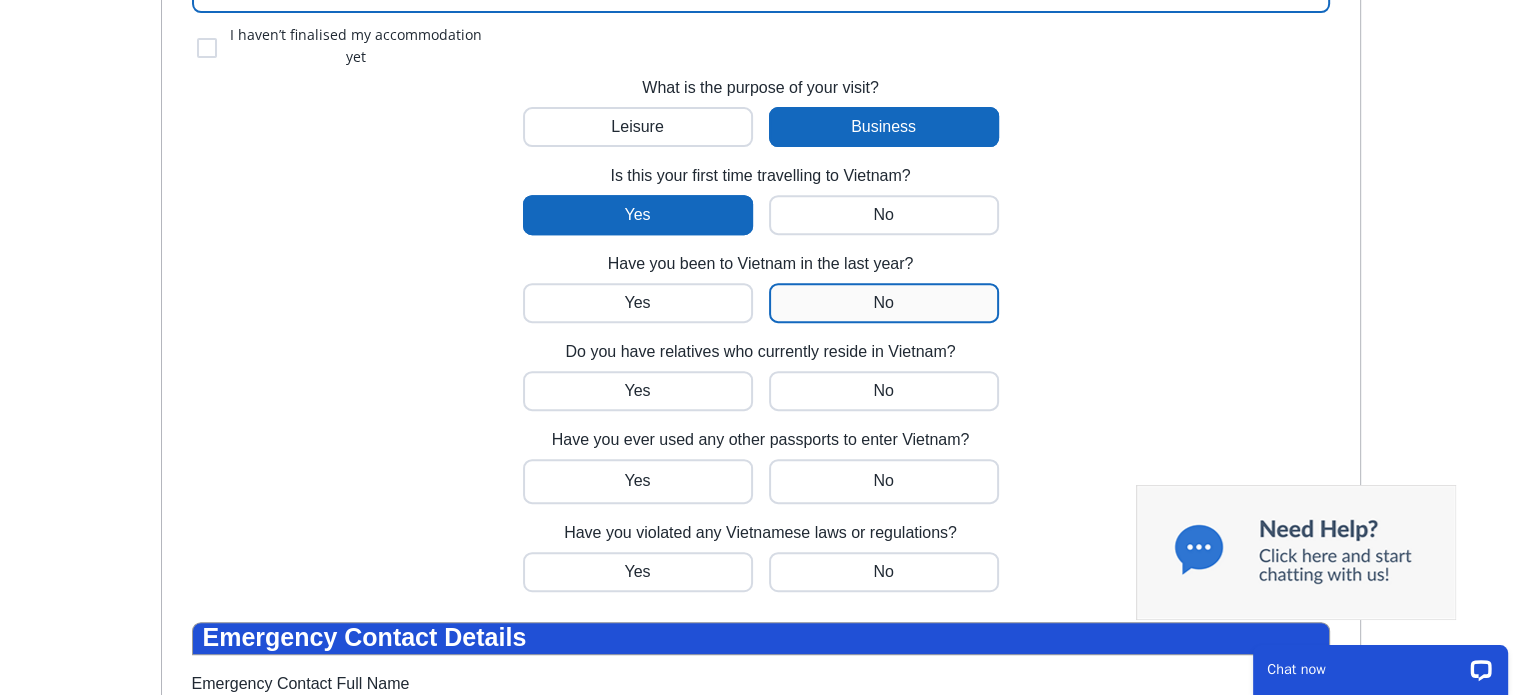 click at bounding box center (638, 303) 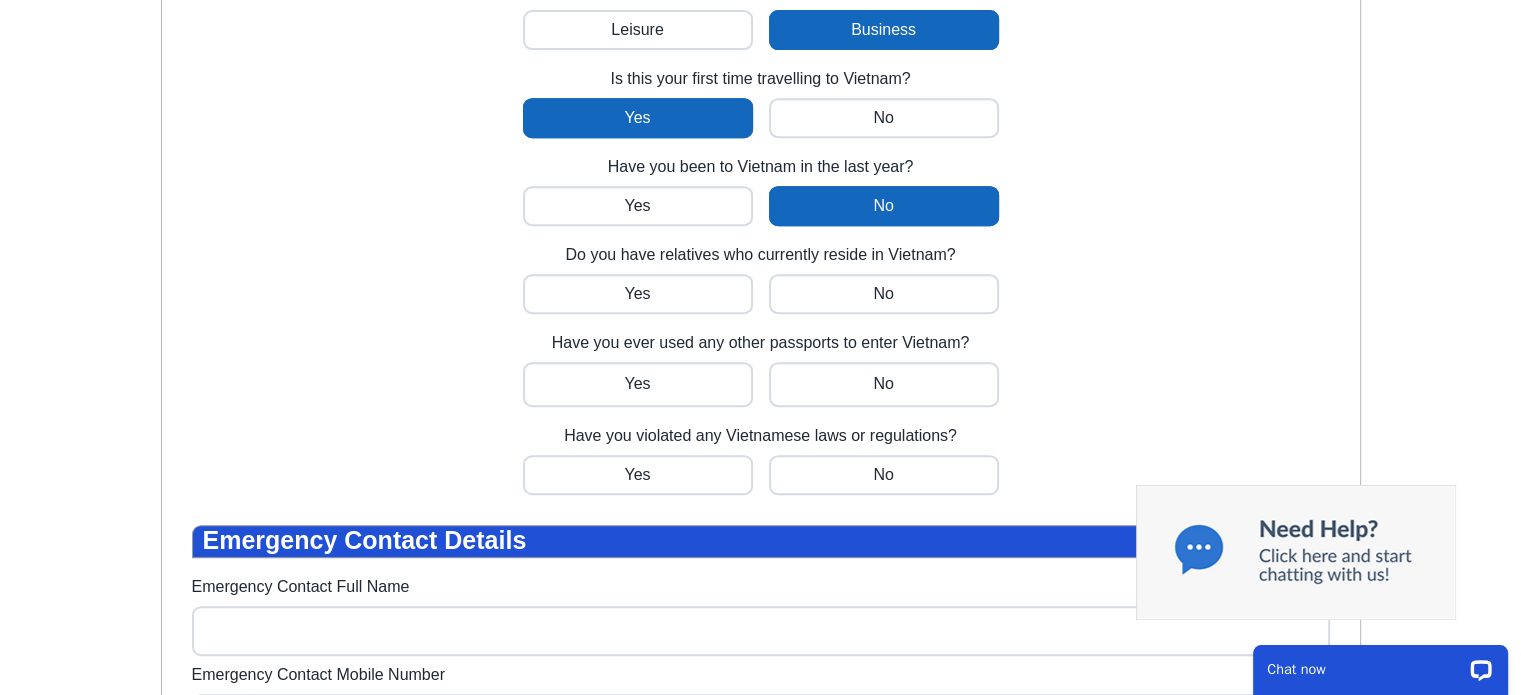 scroll, scrollTop: 860, scrollLeft: 0, axis: vertical 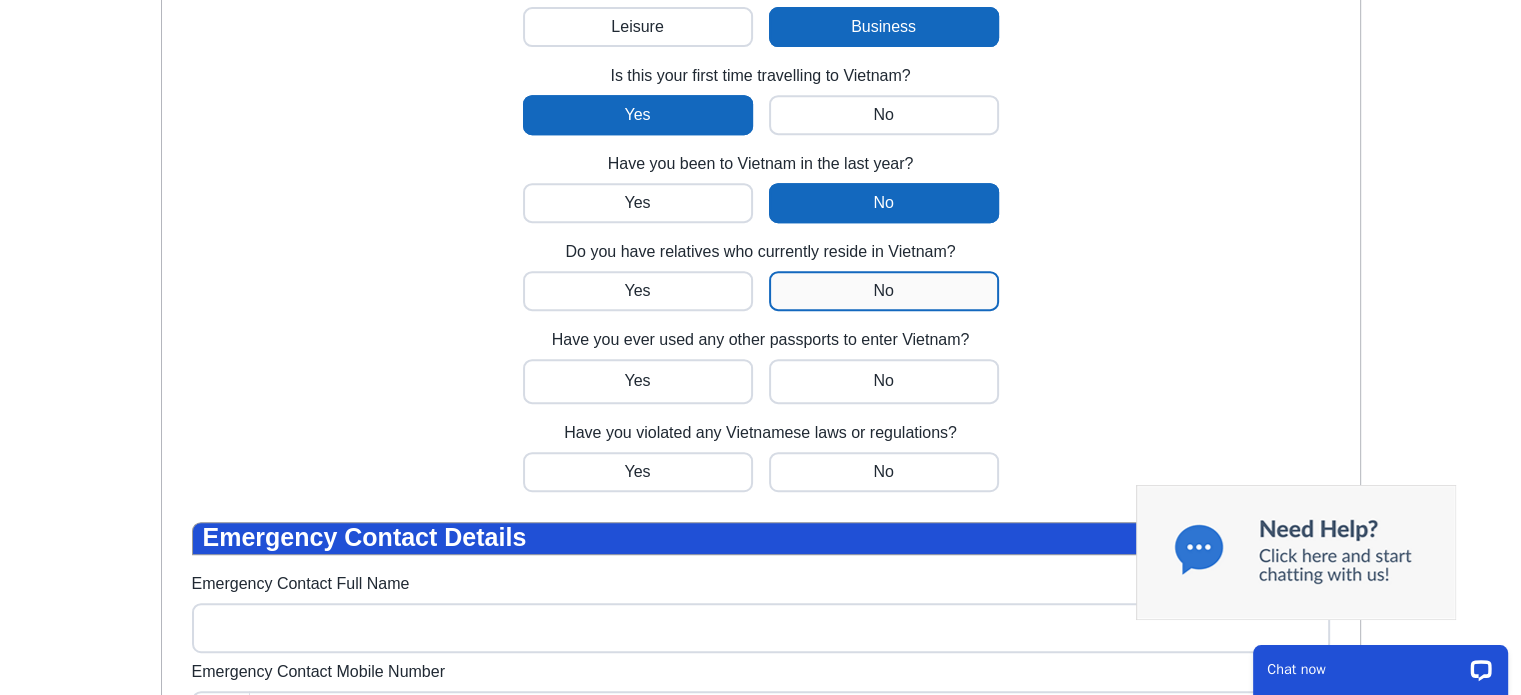 click at bounding box center [638, 291] 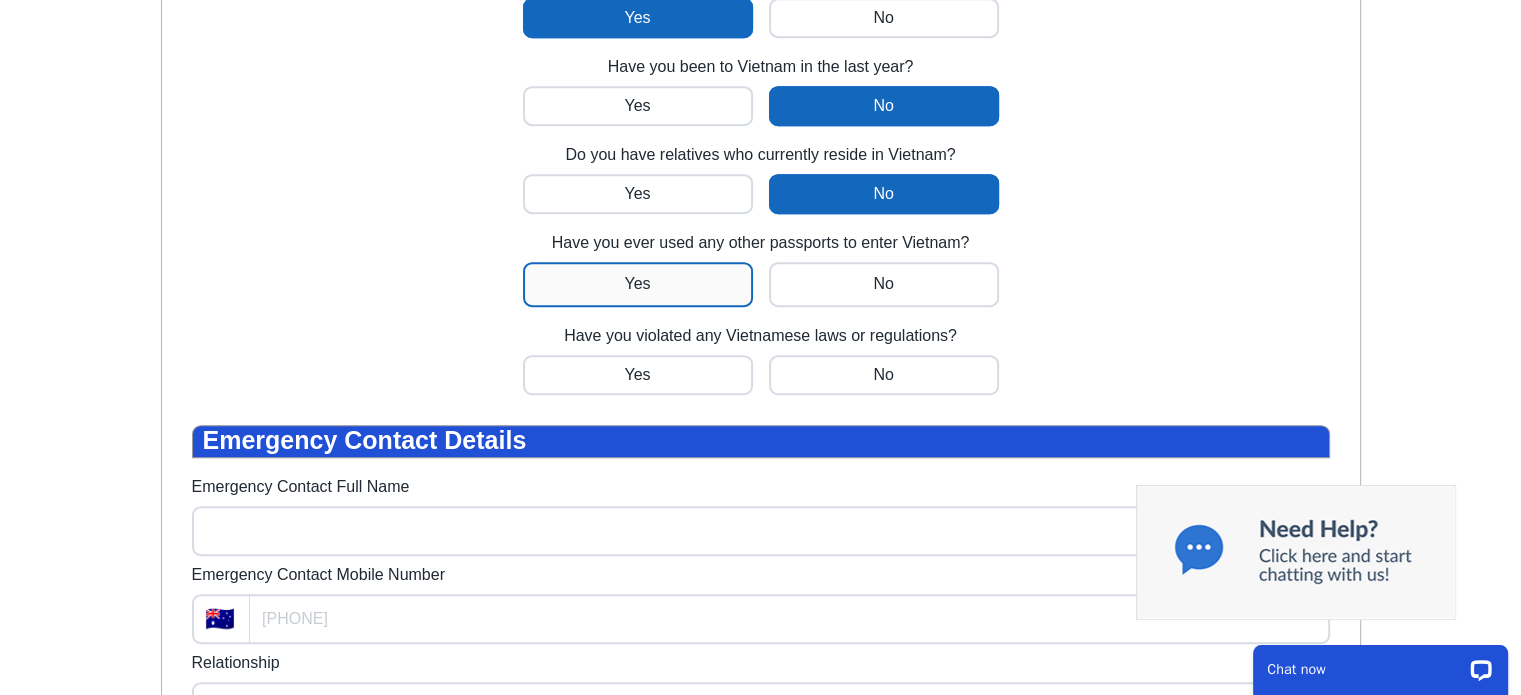 scroll, scrollTop: 960, scrollLeft: 0, axis: vertical 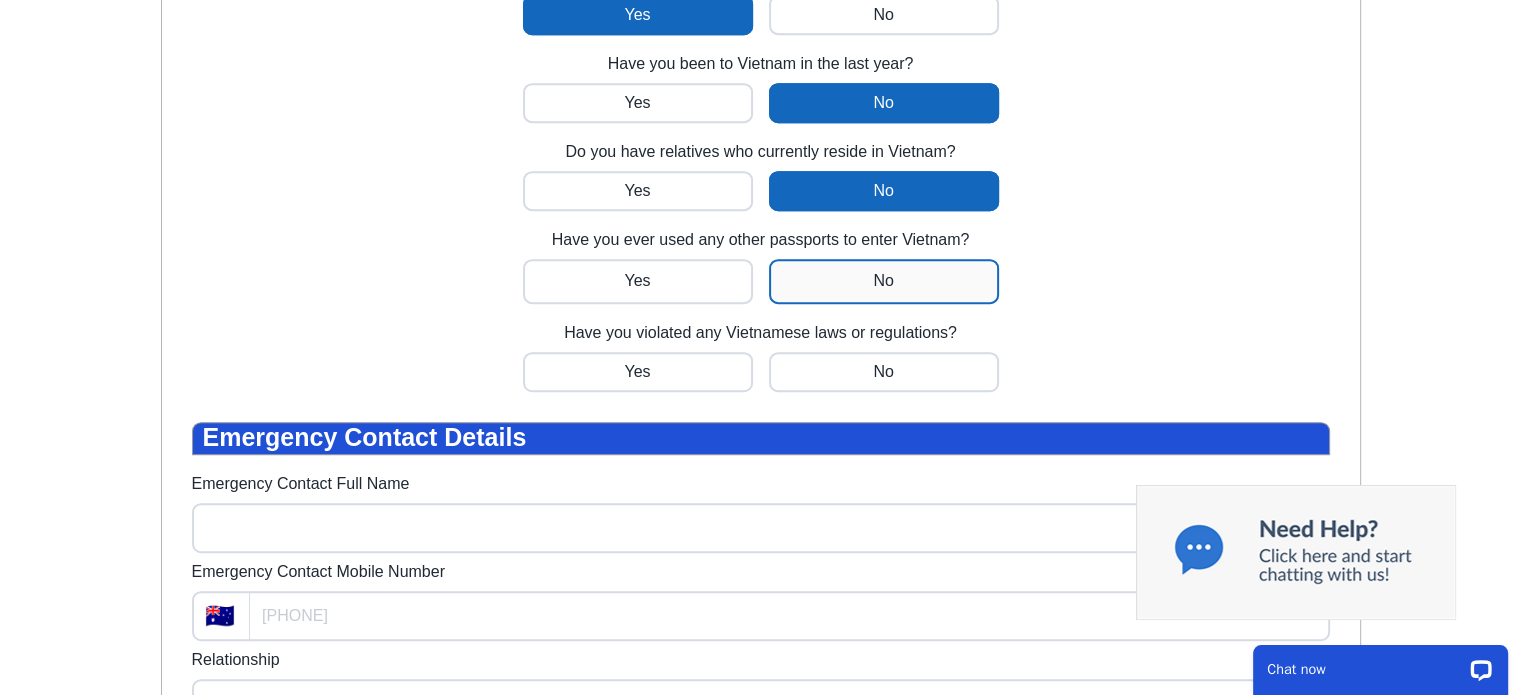 click at bounding box center [638, 281] 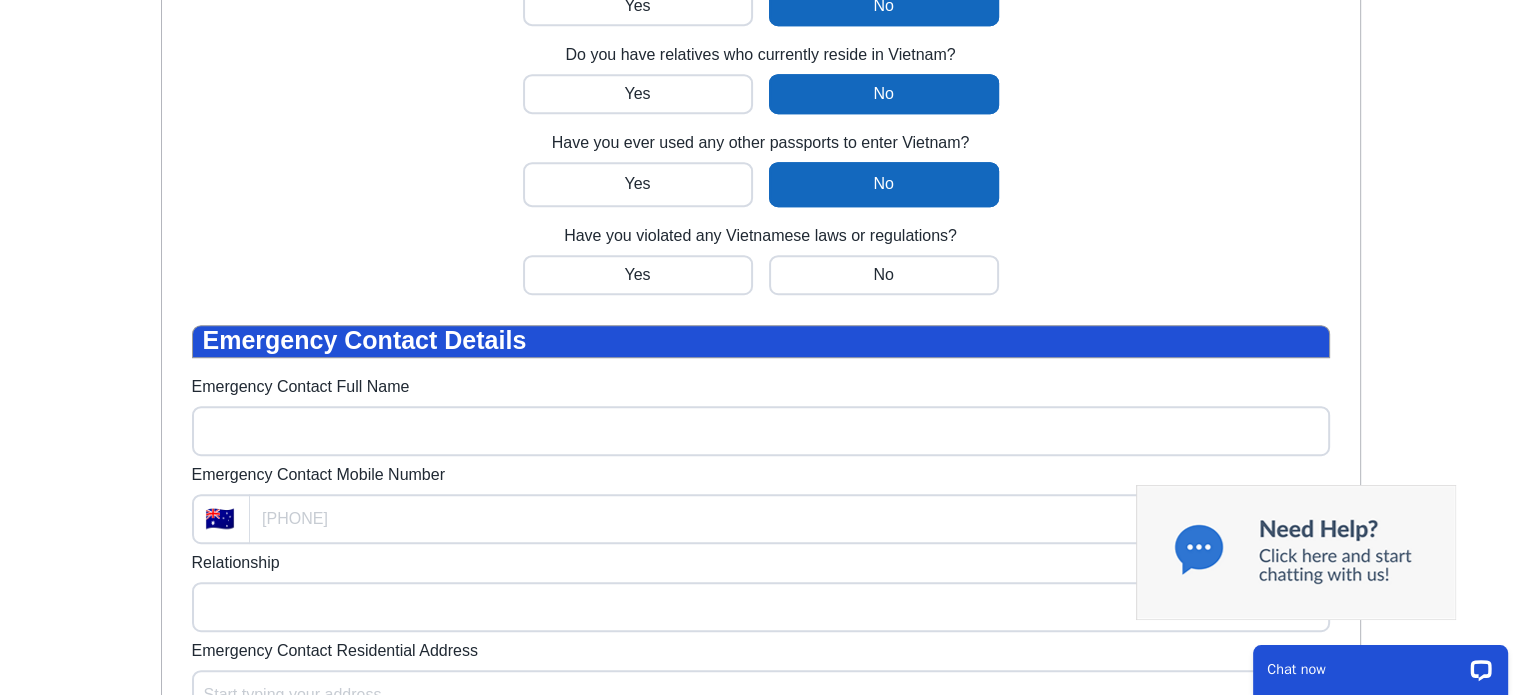scroll, scrollTop: 1060, scrollLeft: 0, axis: vertical 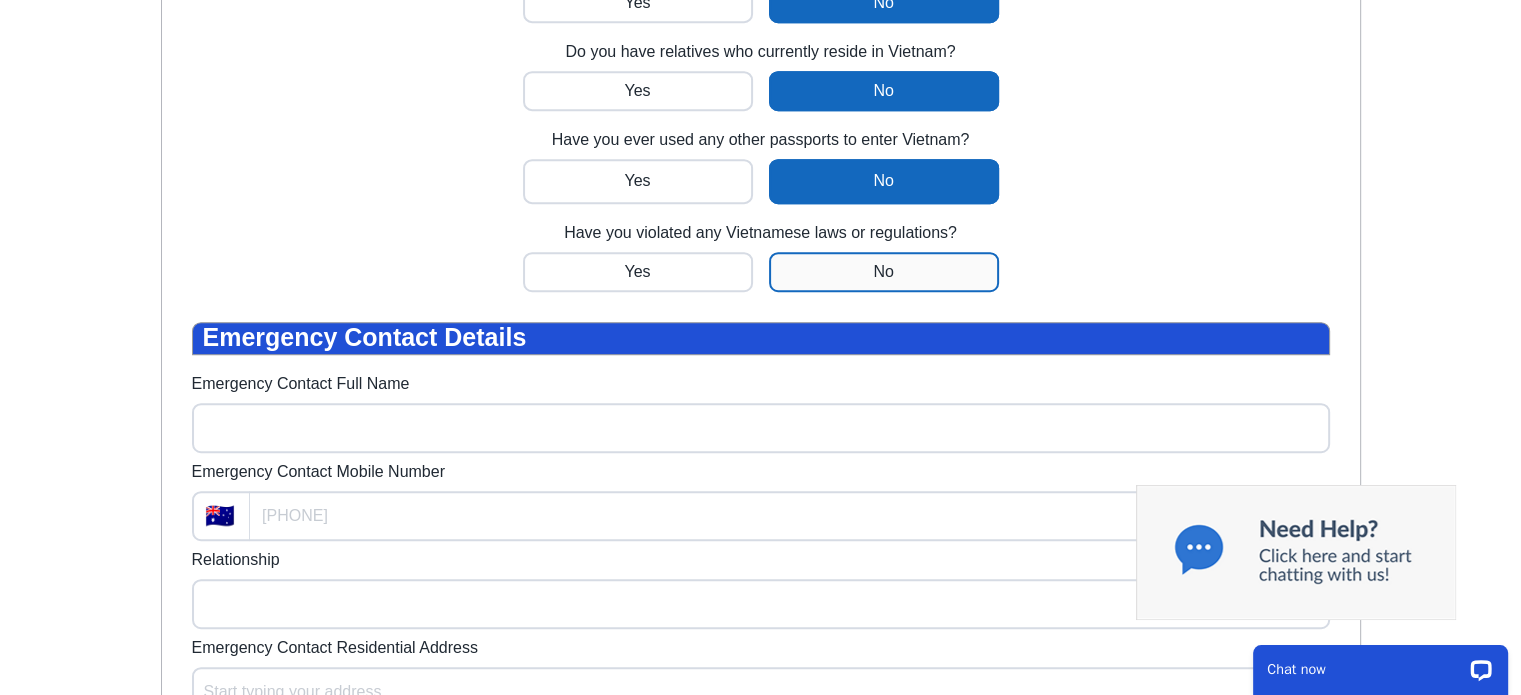 click at bounding box center [638, 272] 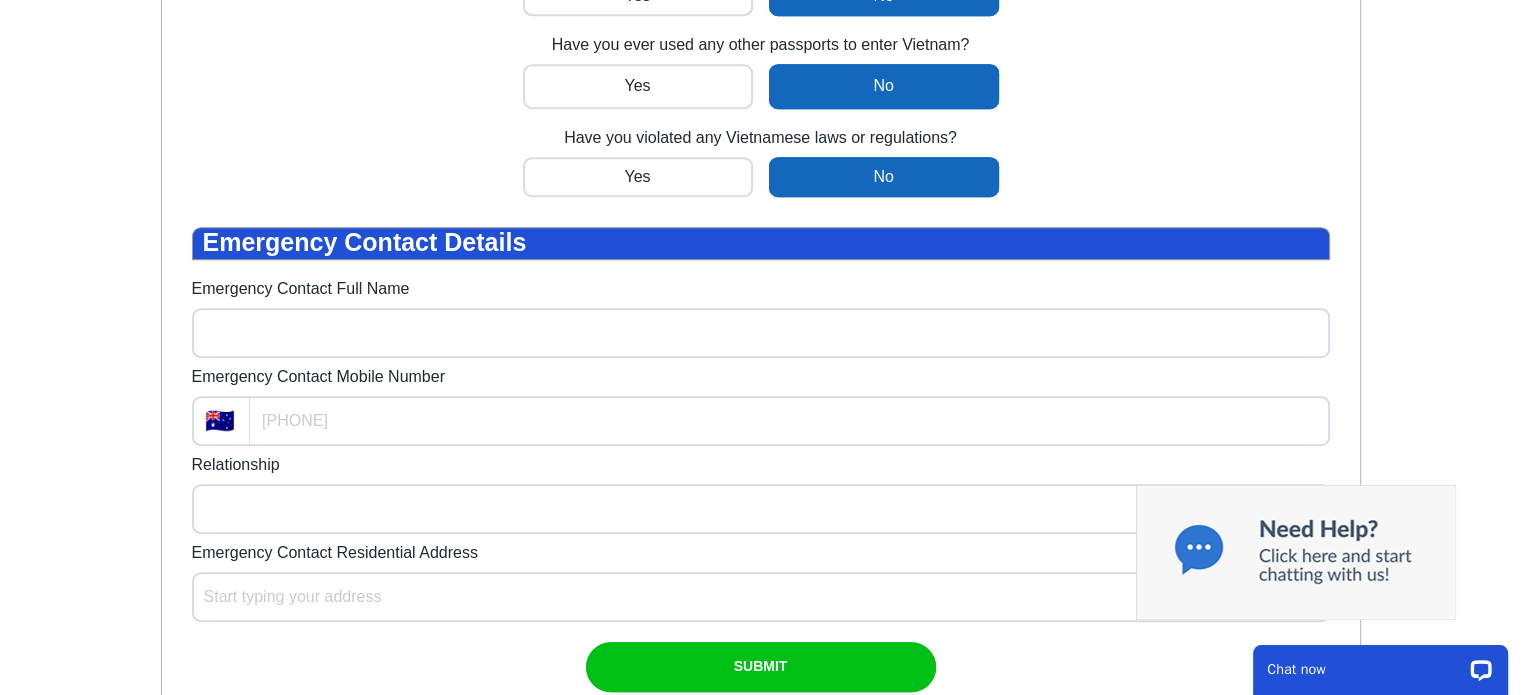 scroll, scrollTop: 1160, scrollLeft: 0, axis: vertical 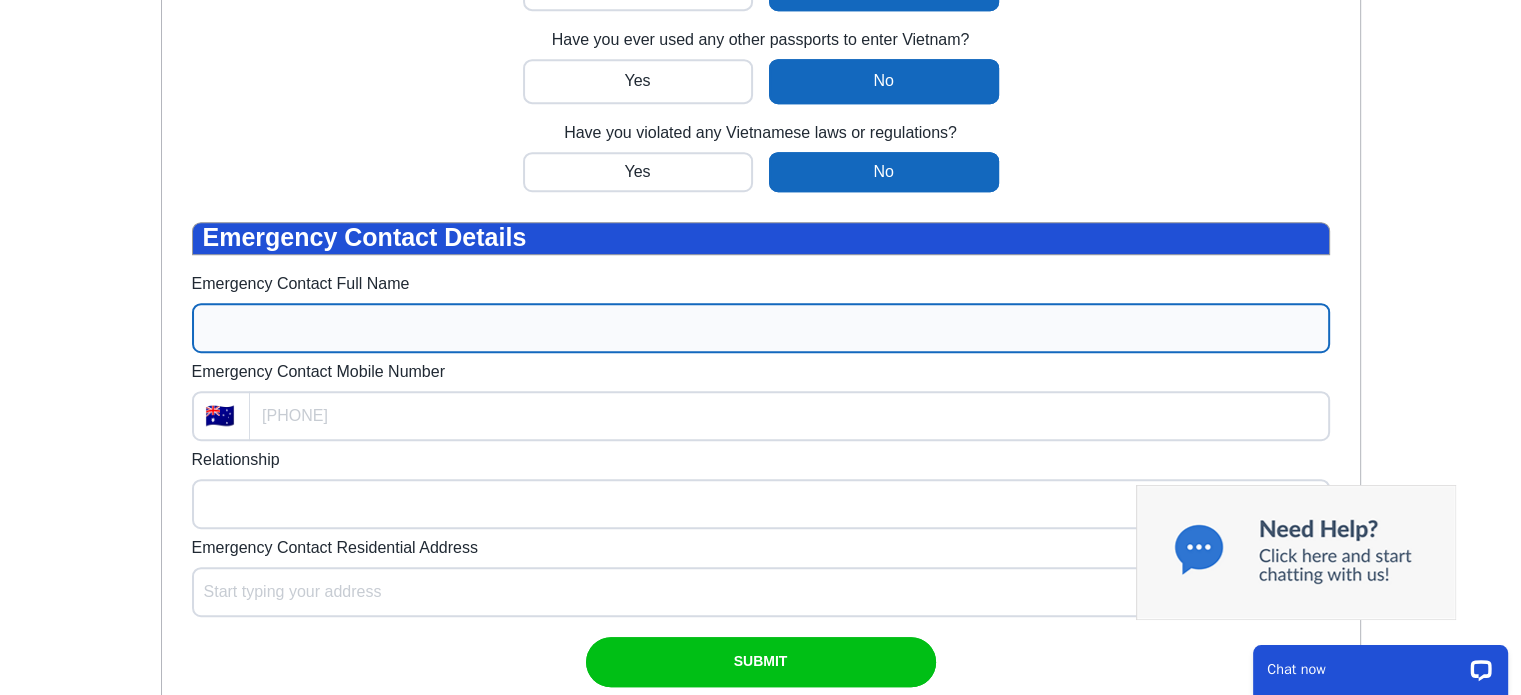 click on "Emergency Contact Full Name" at bounding box center [761, 328] 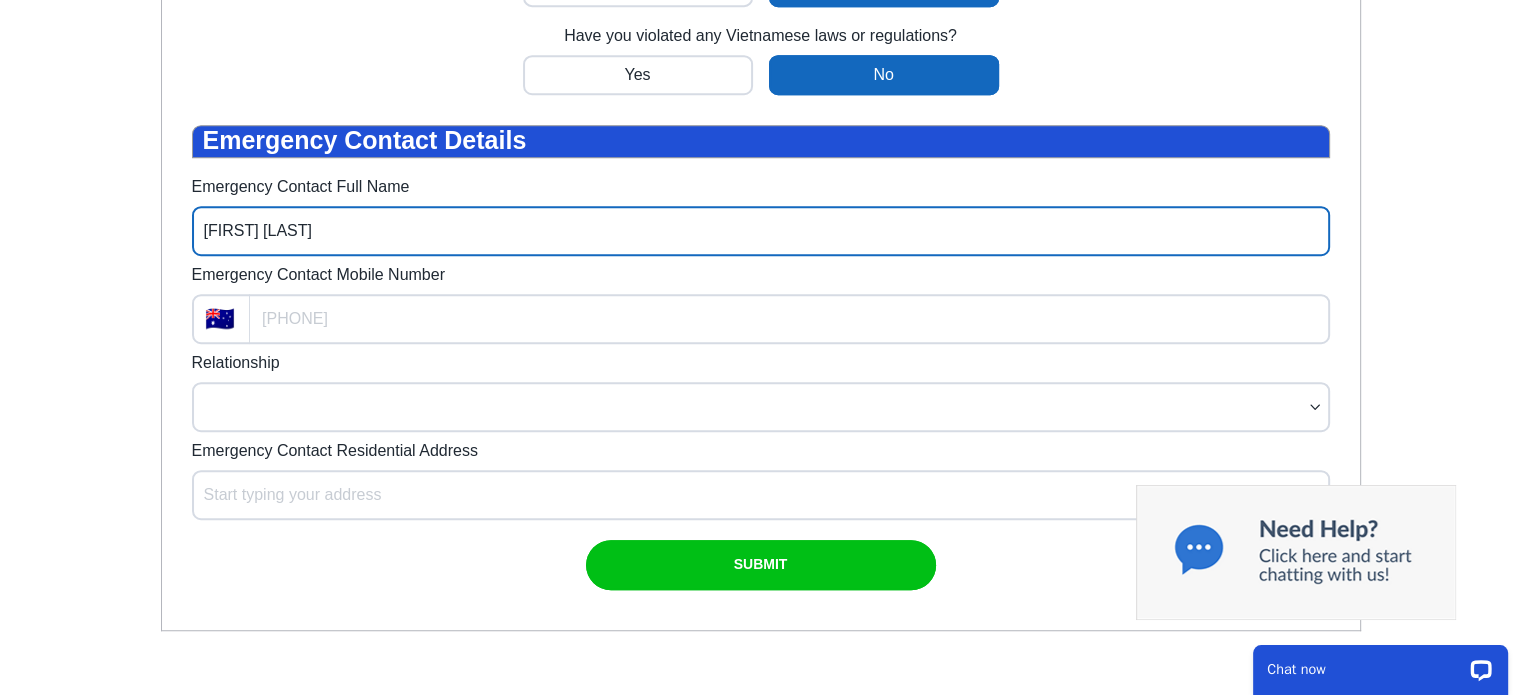 scroll, scrollTop: 1260, scrollLeft: 0, axis: vertical 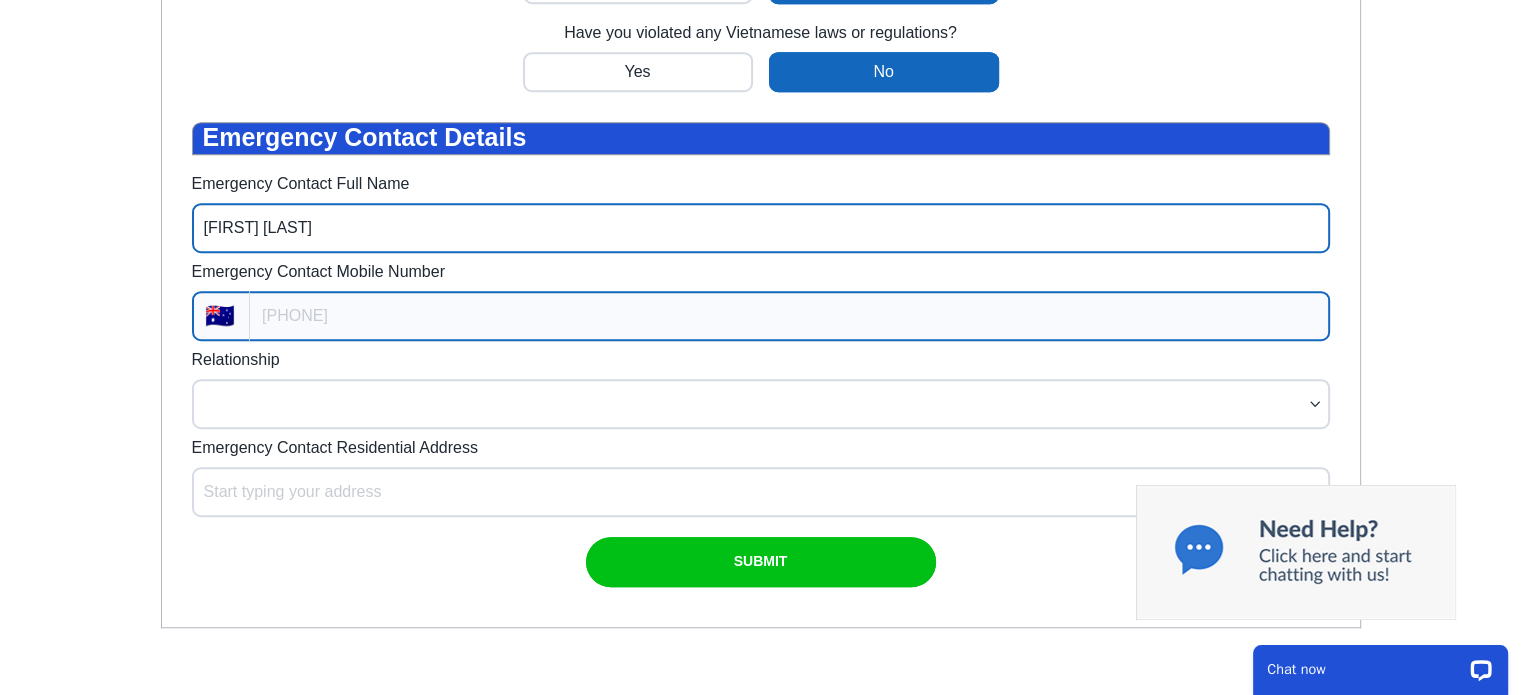 type on "Fiona Berman" 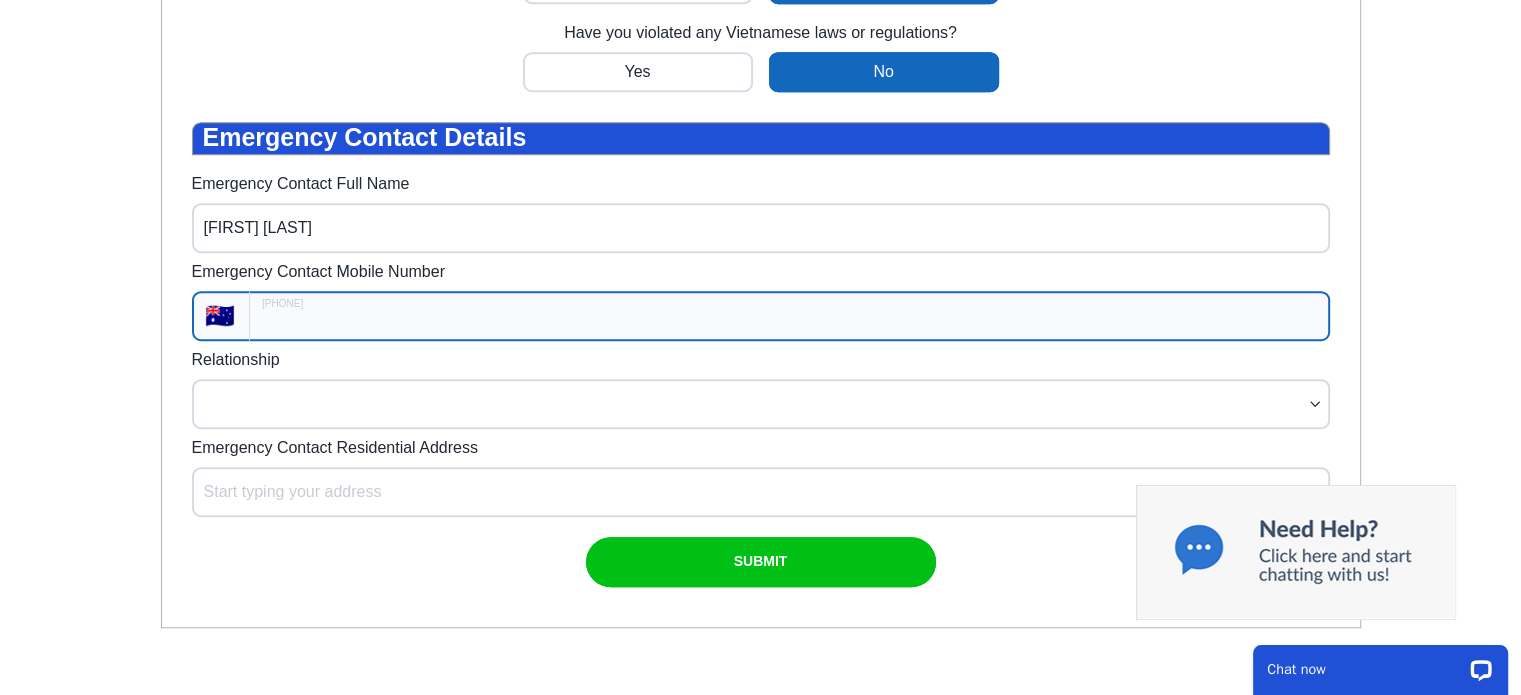 type on "+61" 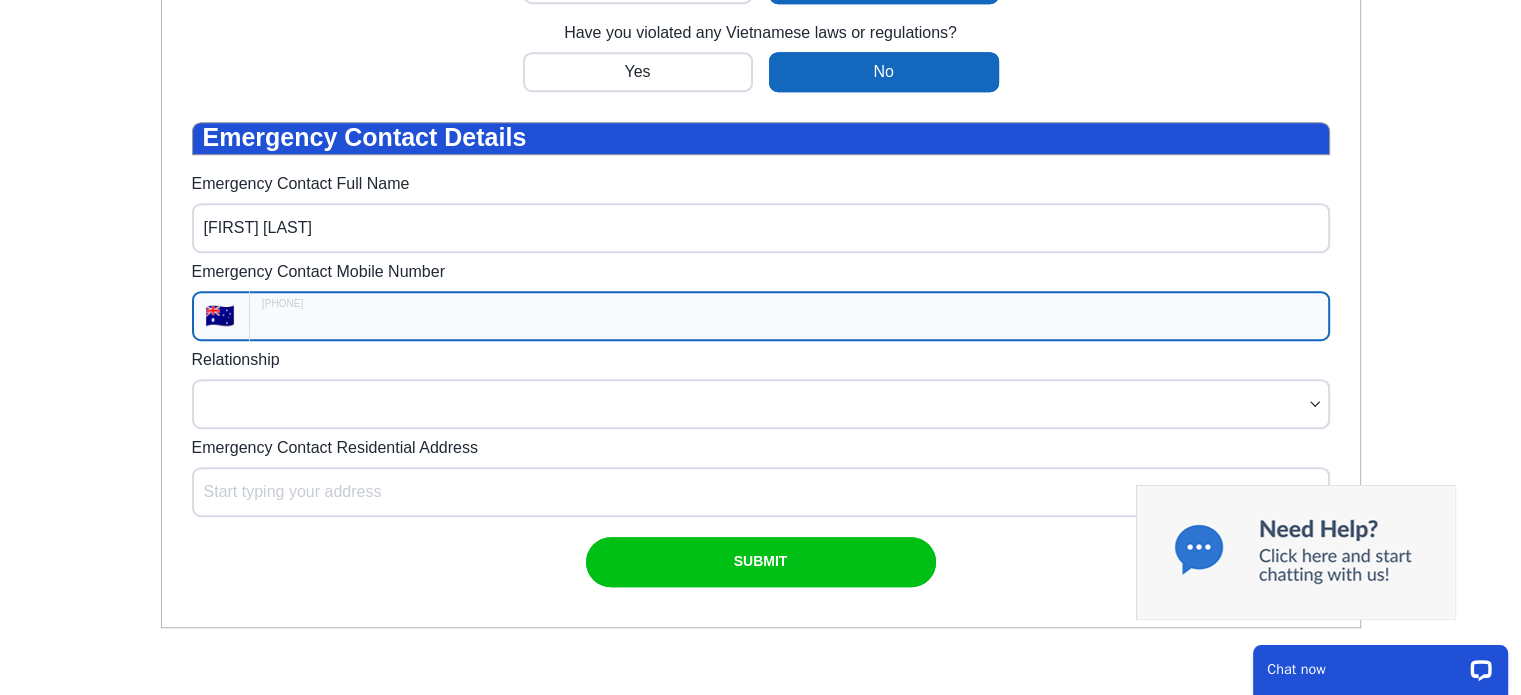 click on "+61" at bounding box center (789, 316) 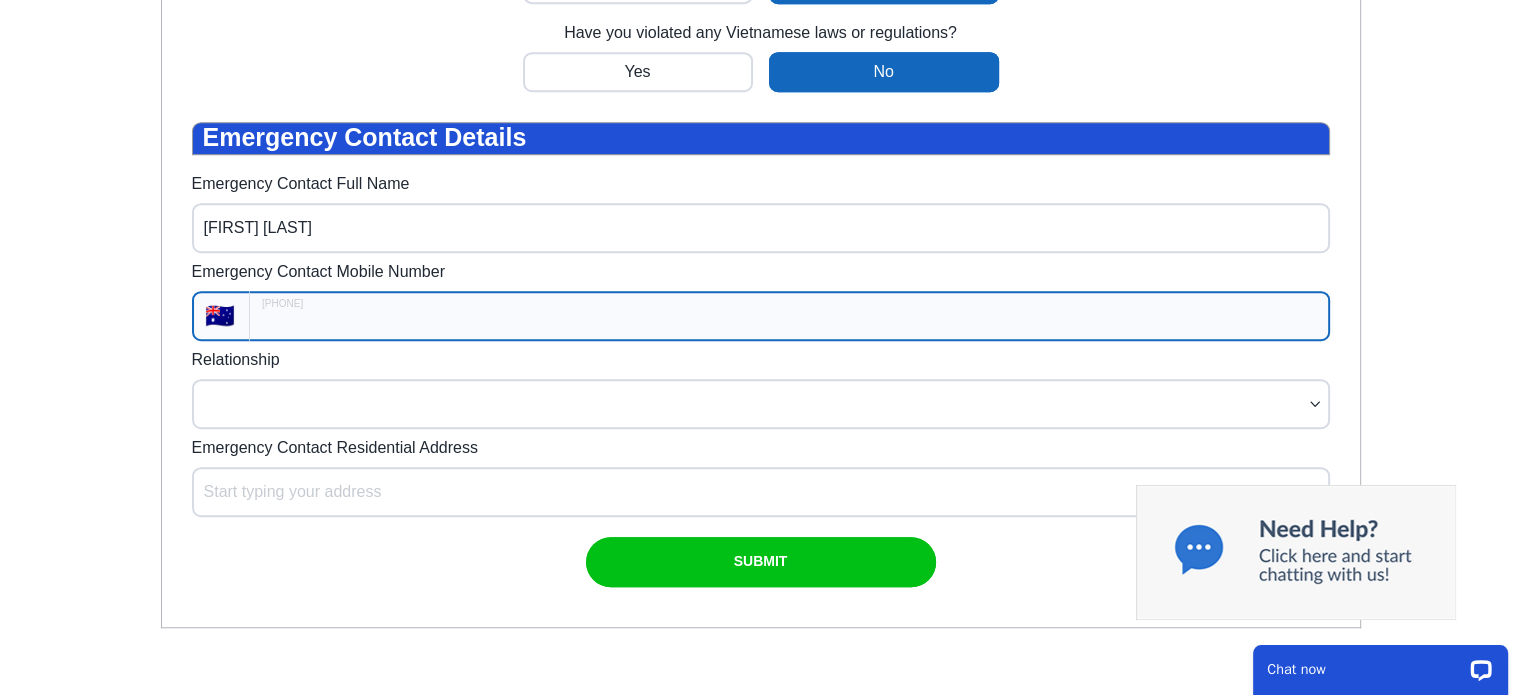type on "***" 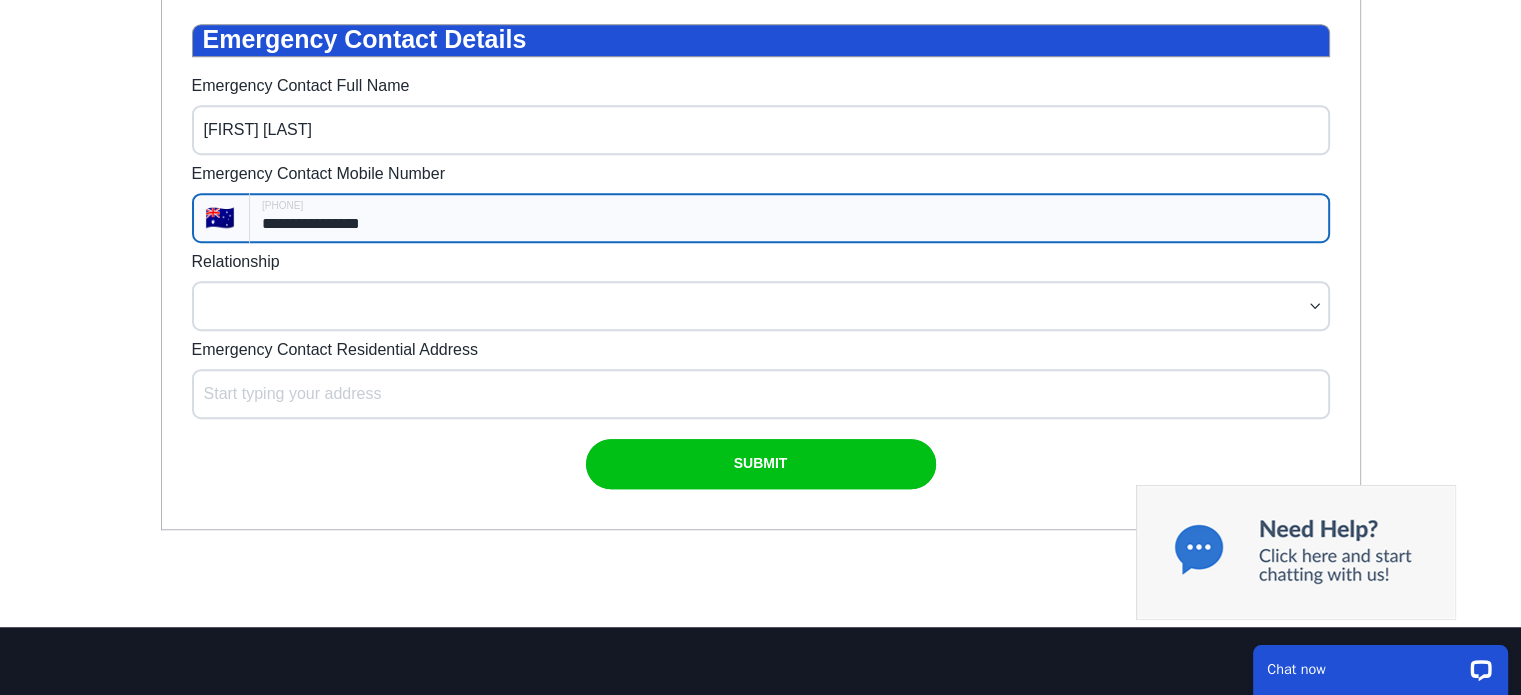 scroll, scrollTop: 1360, scrollLeft: 0, axis: vertical 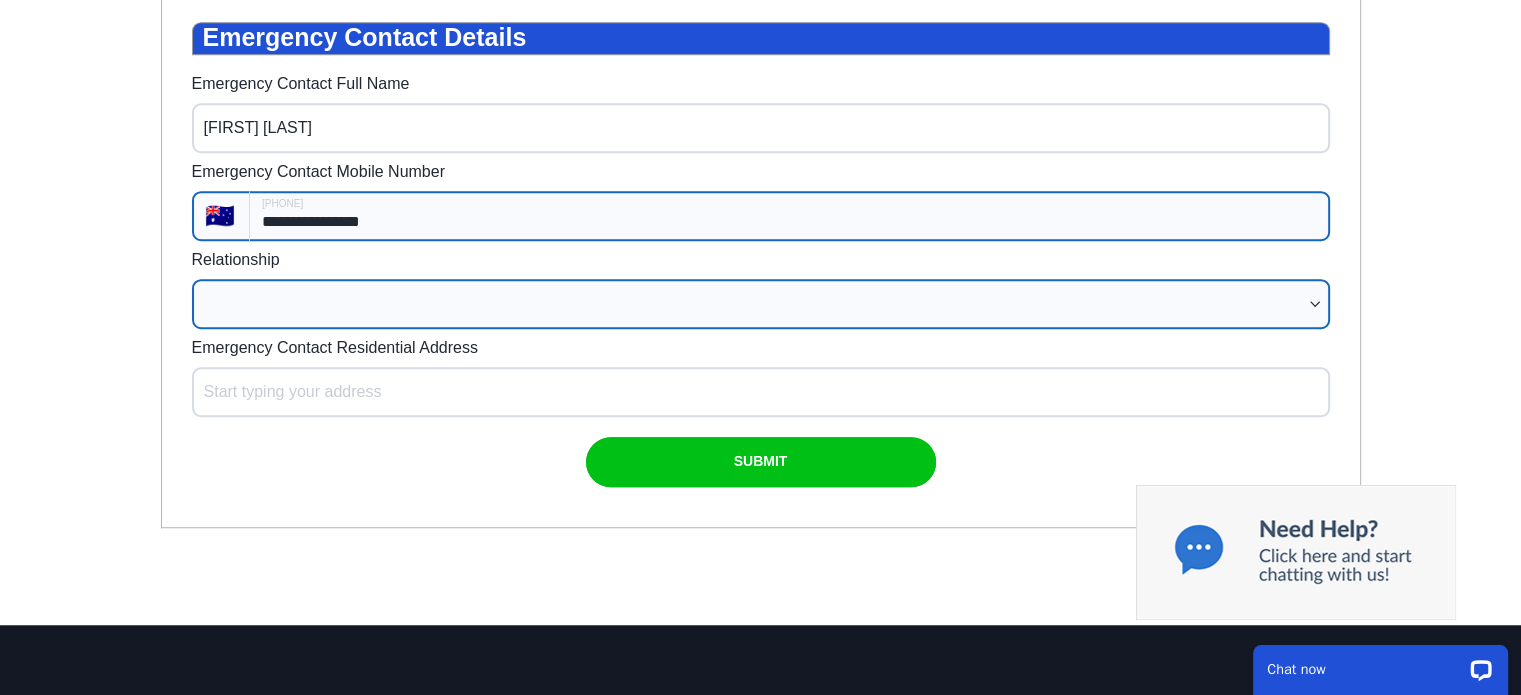 type on "**********" 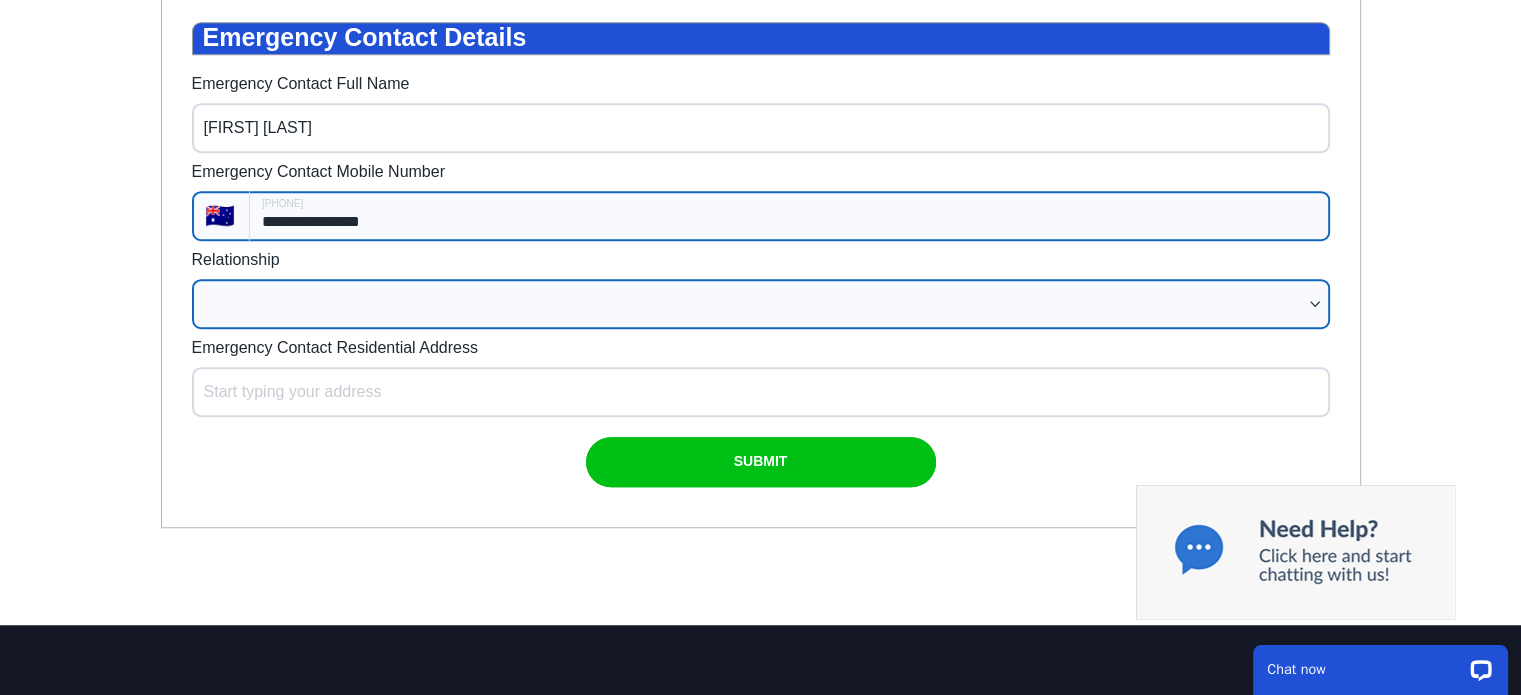 click on "Partner/spouse Sibling Parent Guardian Child Friend Relative Co-worker Neighbour Other" at bounding box center (761, 304) 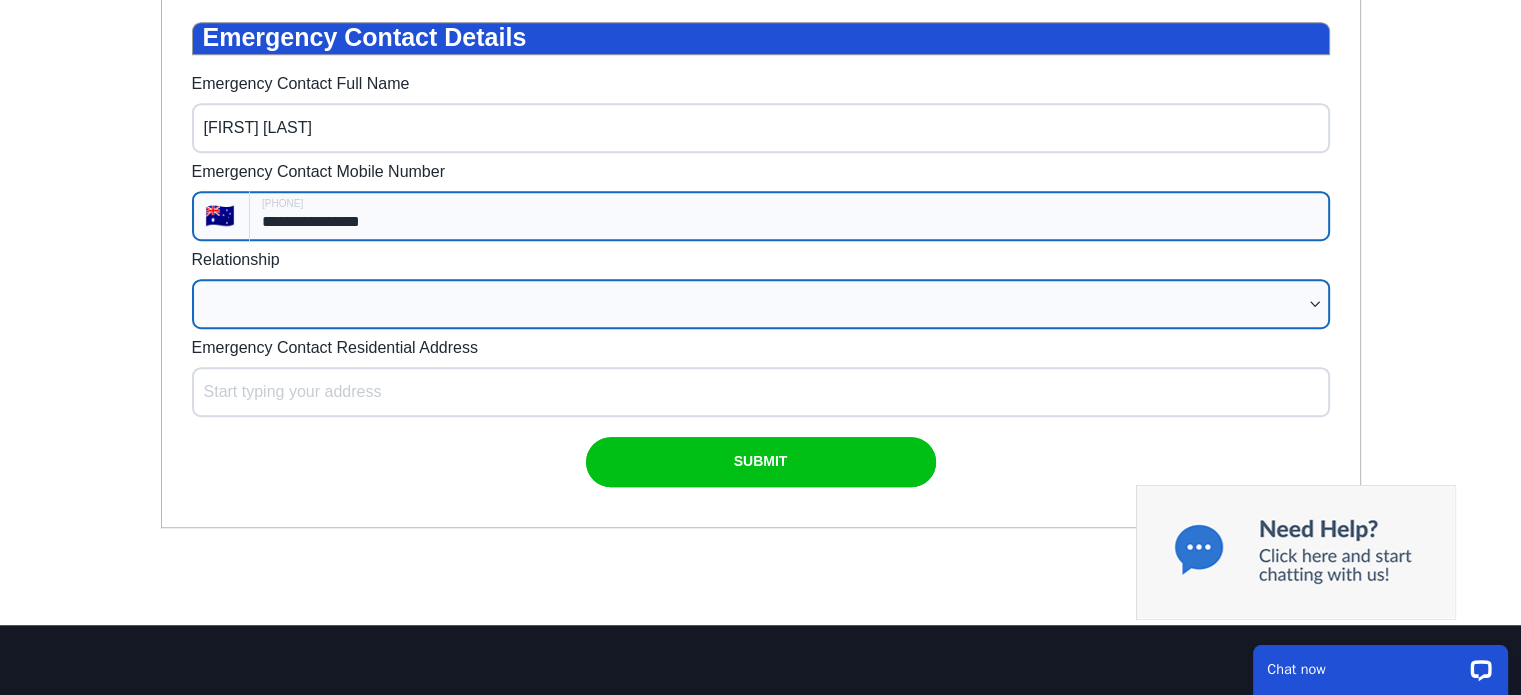 select on "Partner/spouse" 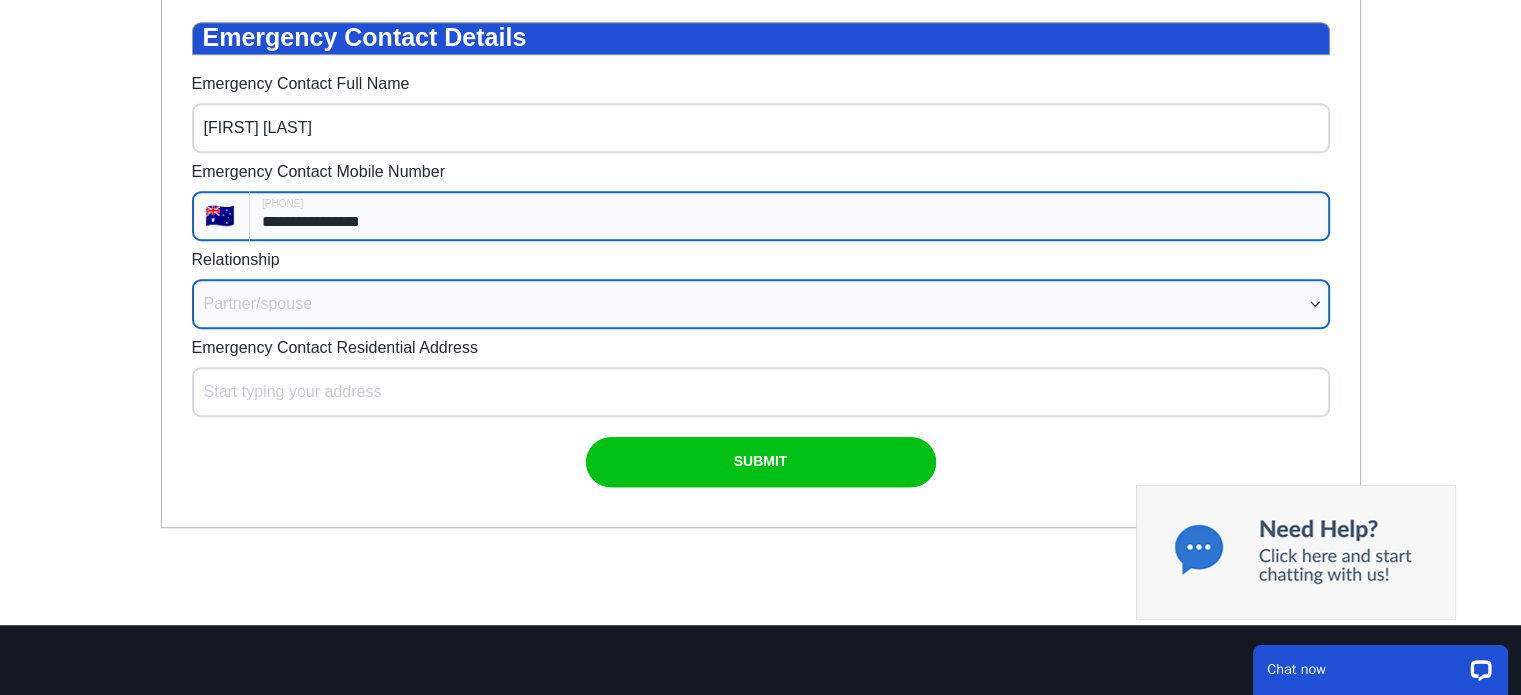 click on "Partner/spouse Sibling Parent Guardian Child Friend Relative Co-worker Neighbour Other" at bounding box center (761, 304) 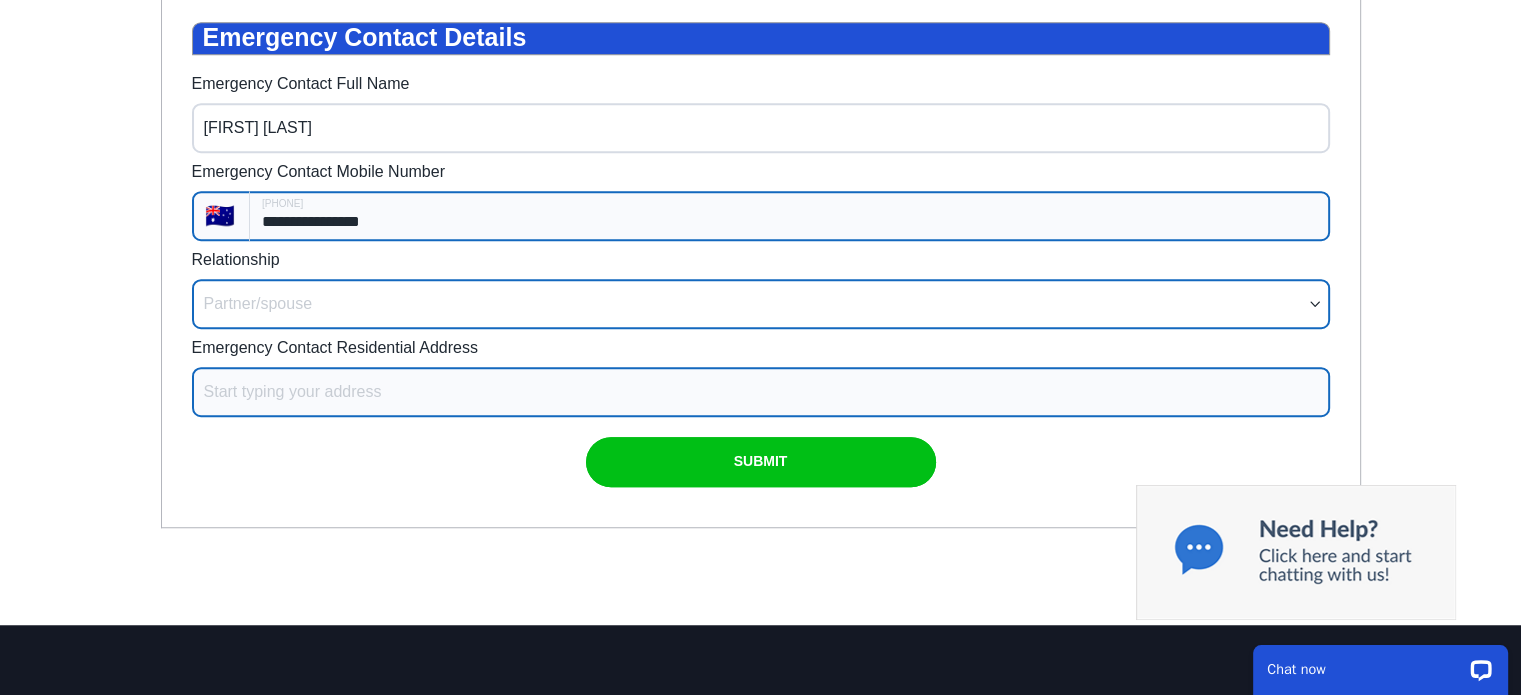 select on "**********" 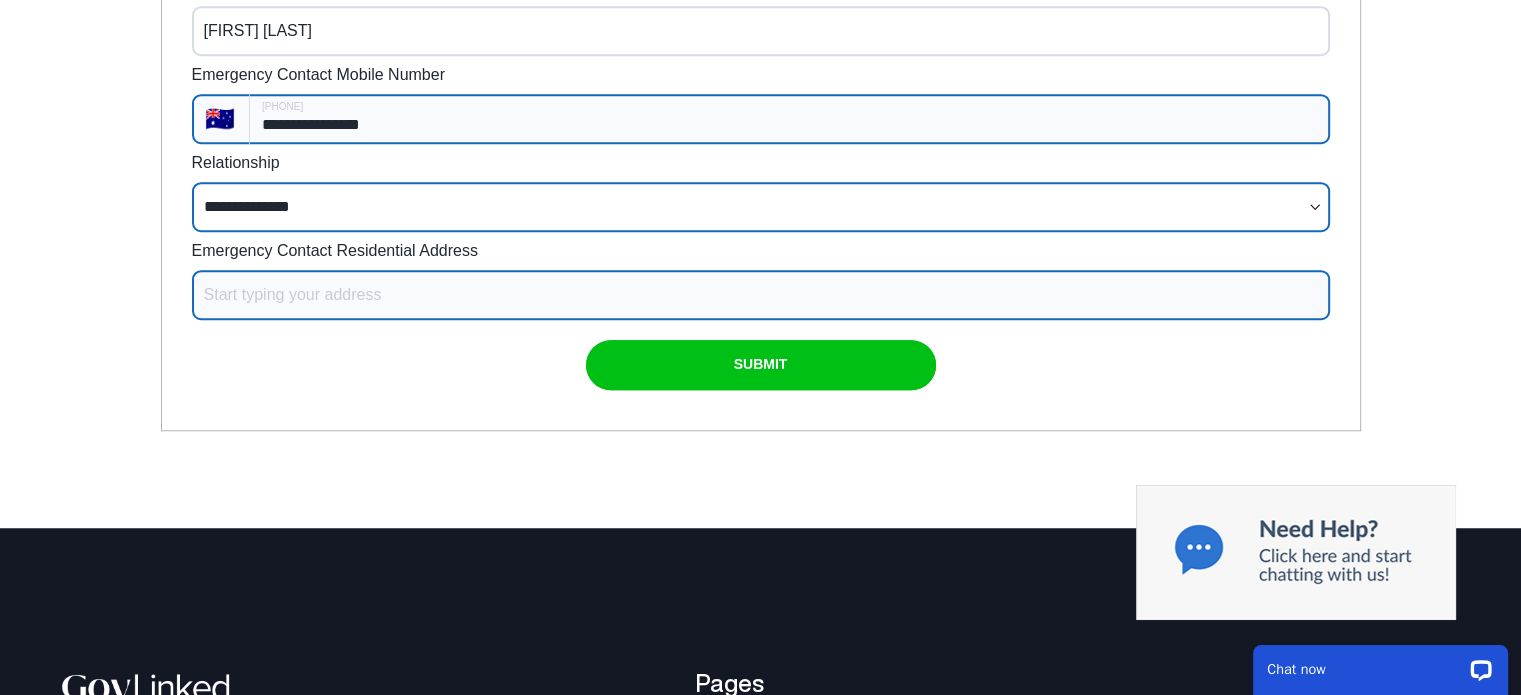 scroll, scrollTop: 1460, scrollLeft: 0, axis: vertical 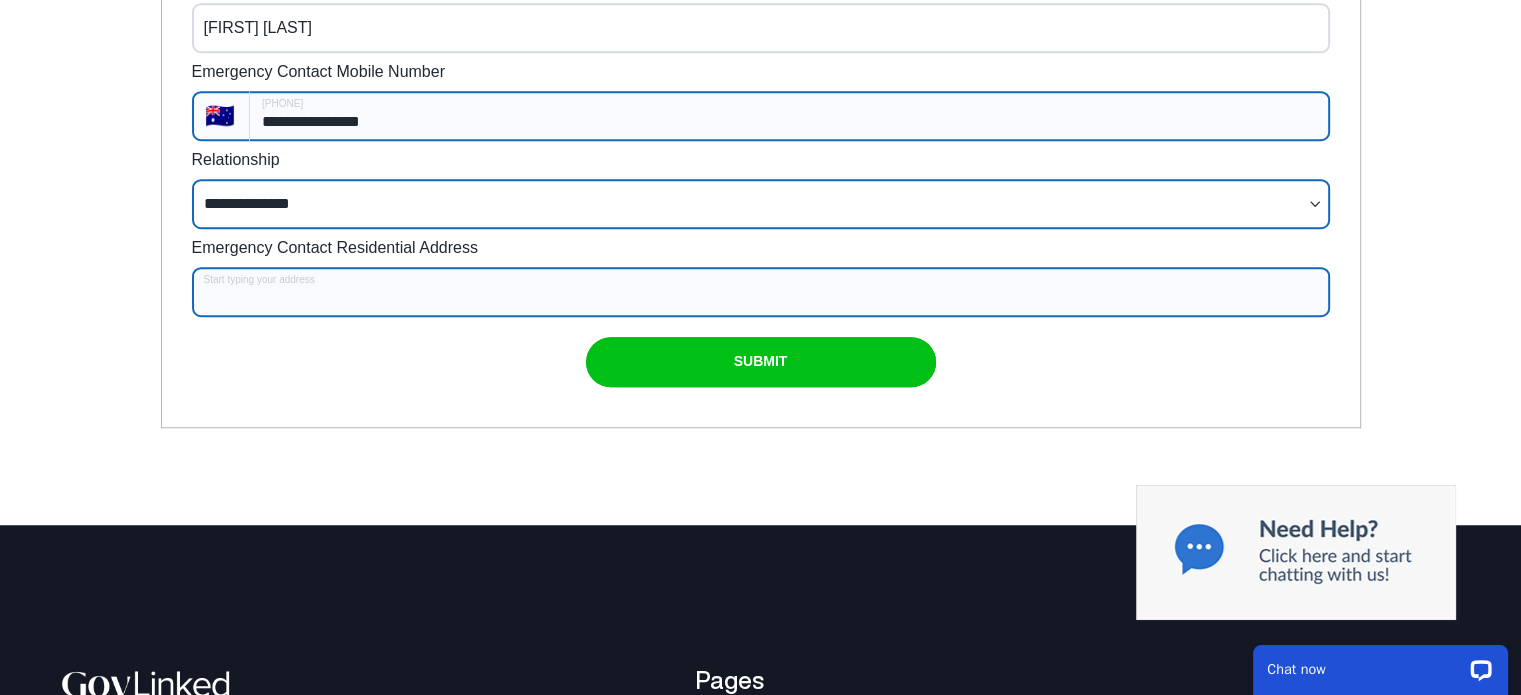 click on "Emergency Contact Residential Address" at bounding box center [761, 292] 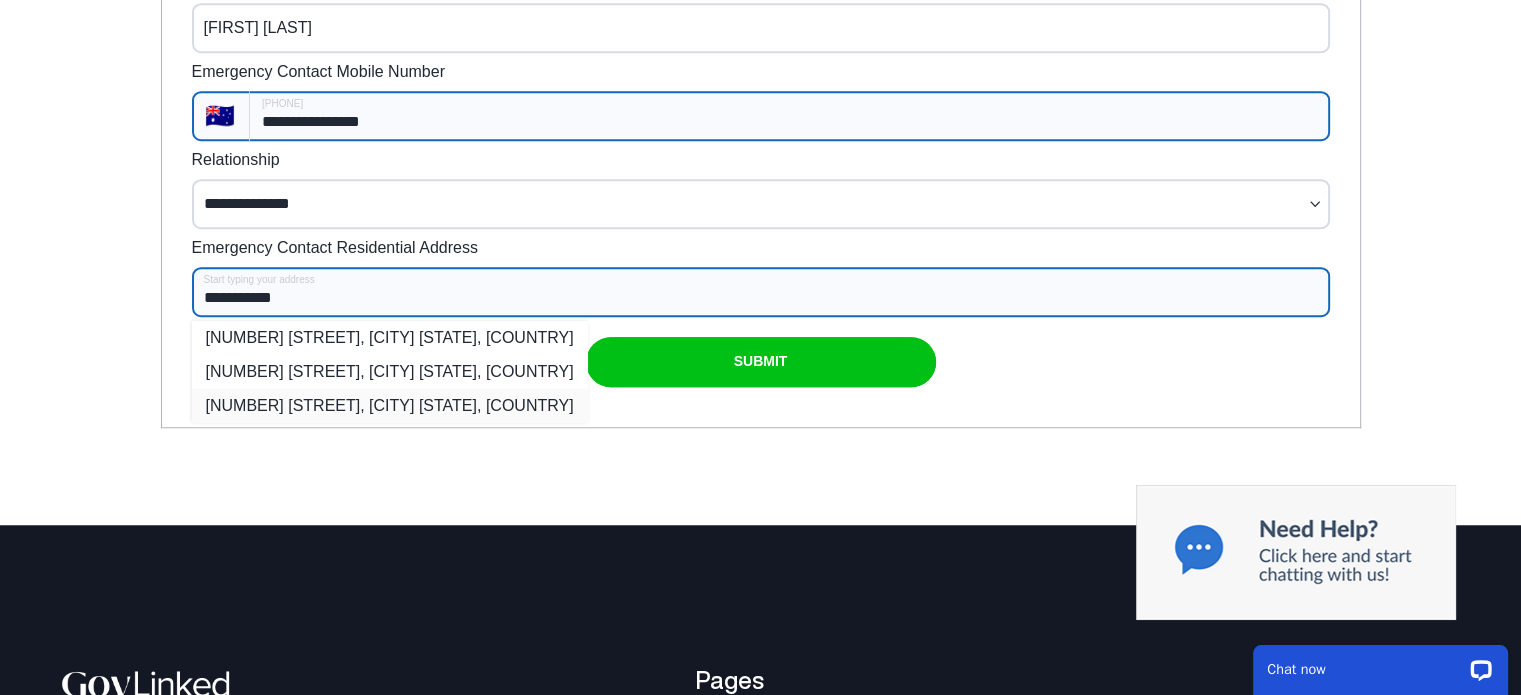 click on "14 Tressider Ave, Haberfield NSW, Australia" at bounding box center (390, 405) 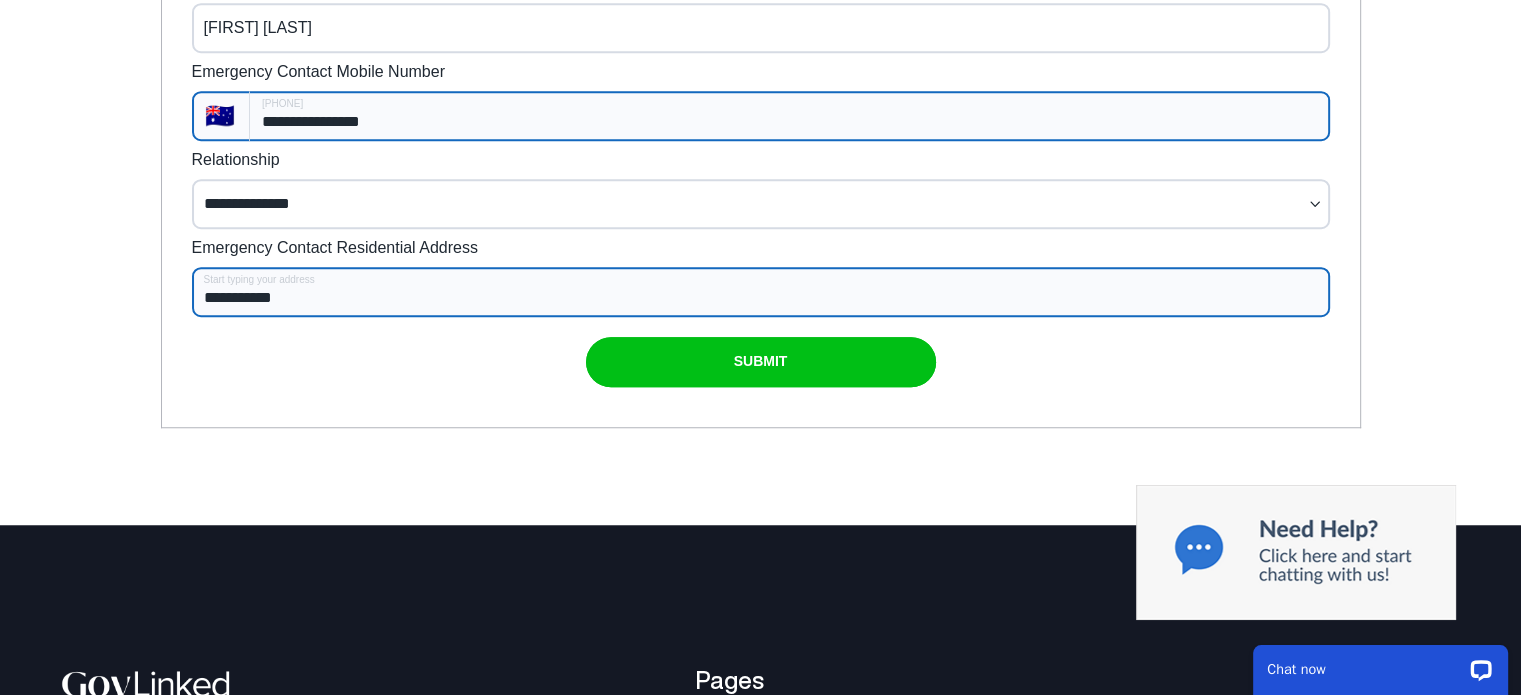 type on "**********" 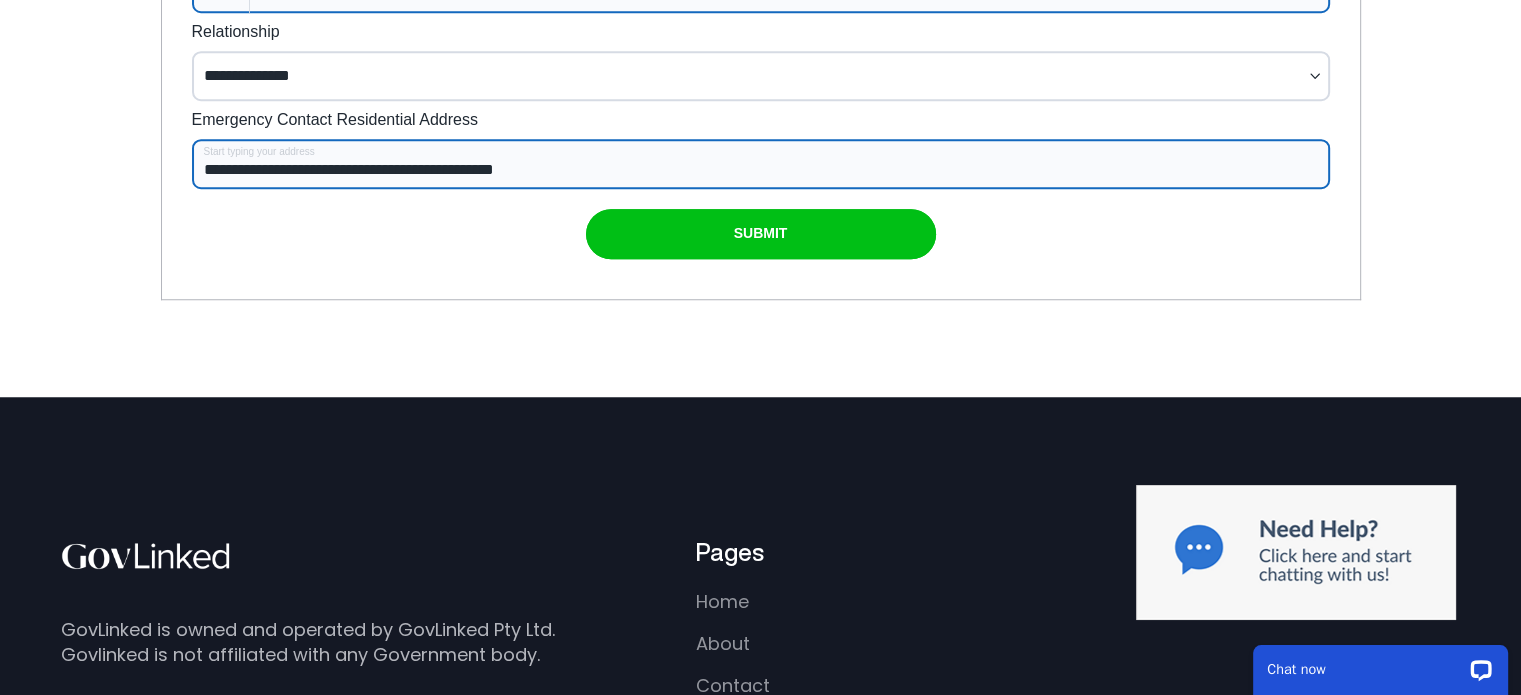 scroll, scrollTop: 1560, scrollLeft: 0, axis: vertical 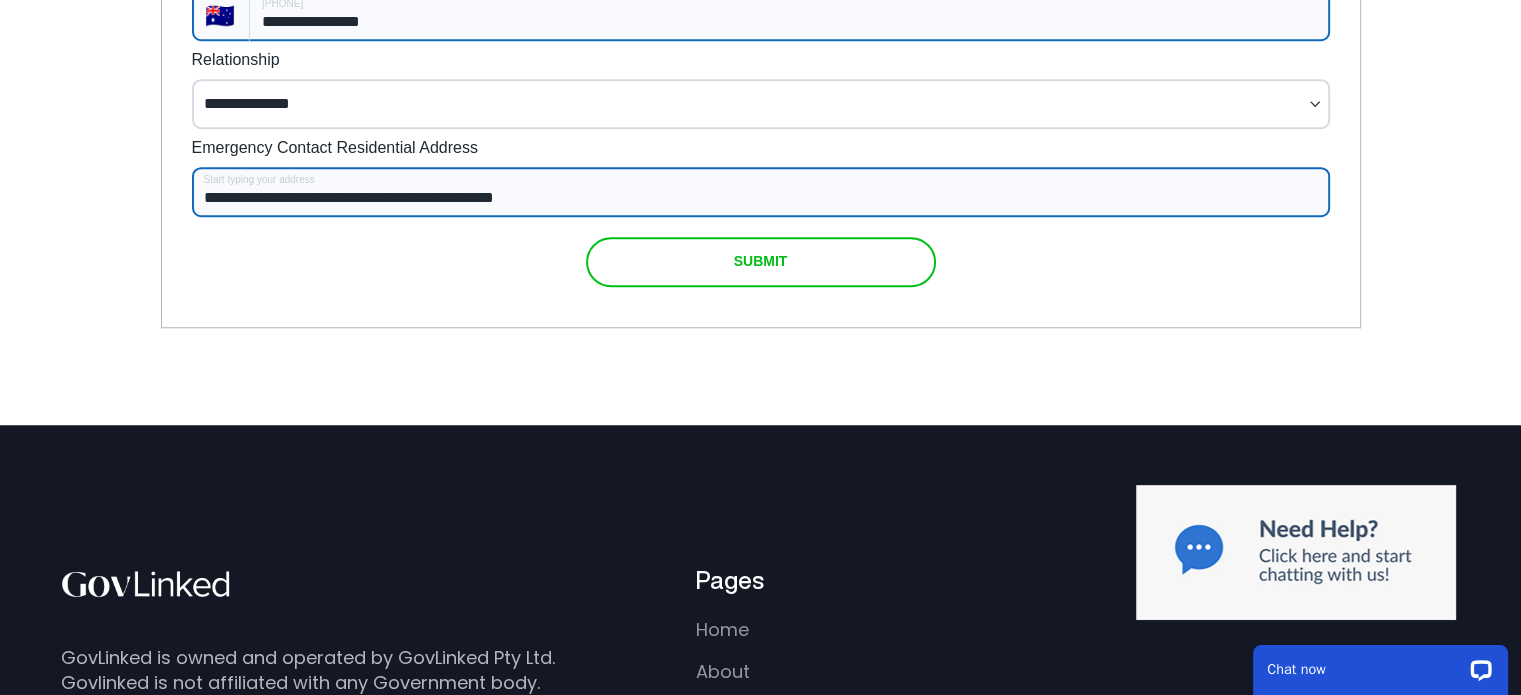click at bounding box center [761, 262] 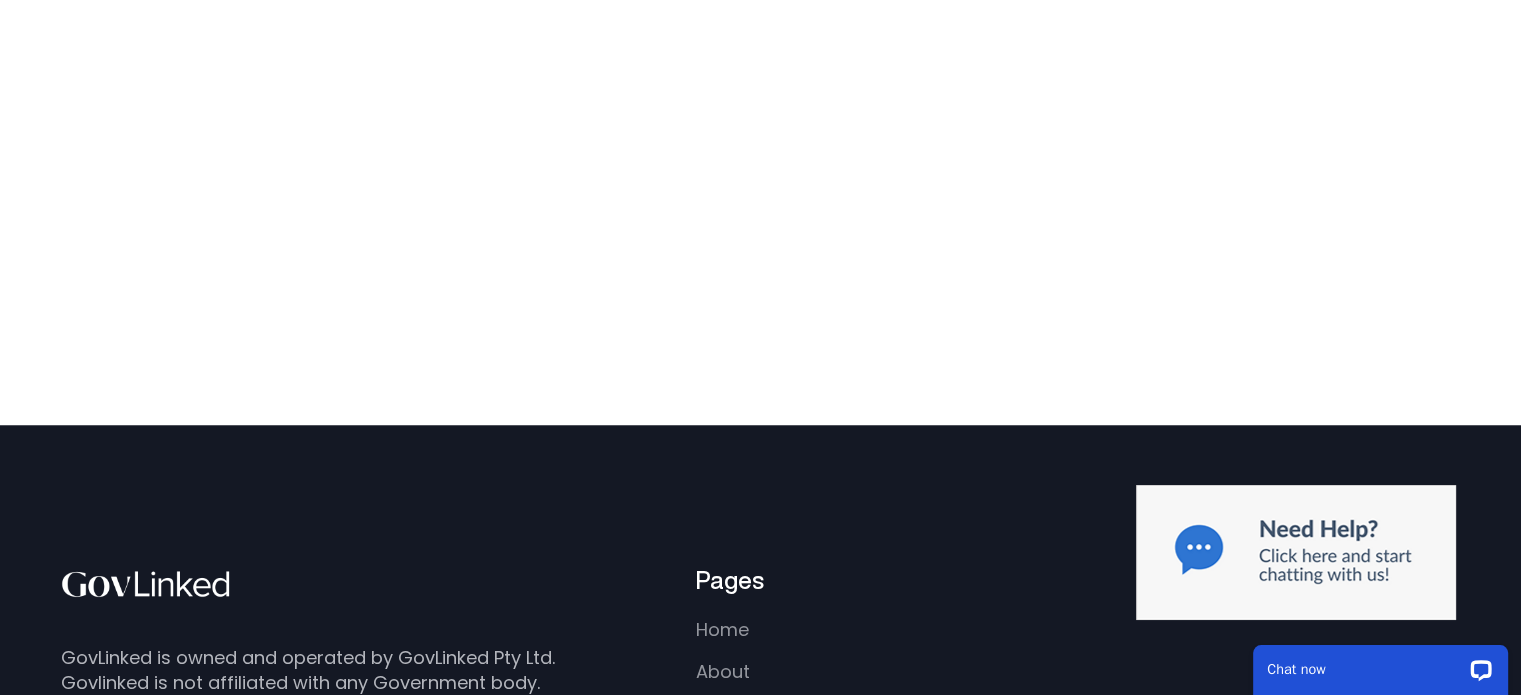 scroll, scrollTop: 0, scrollLeft: 0, axis: both 